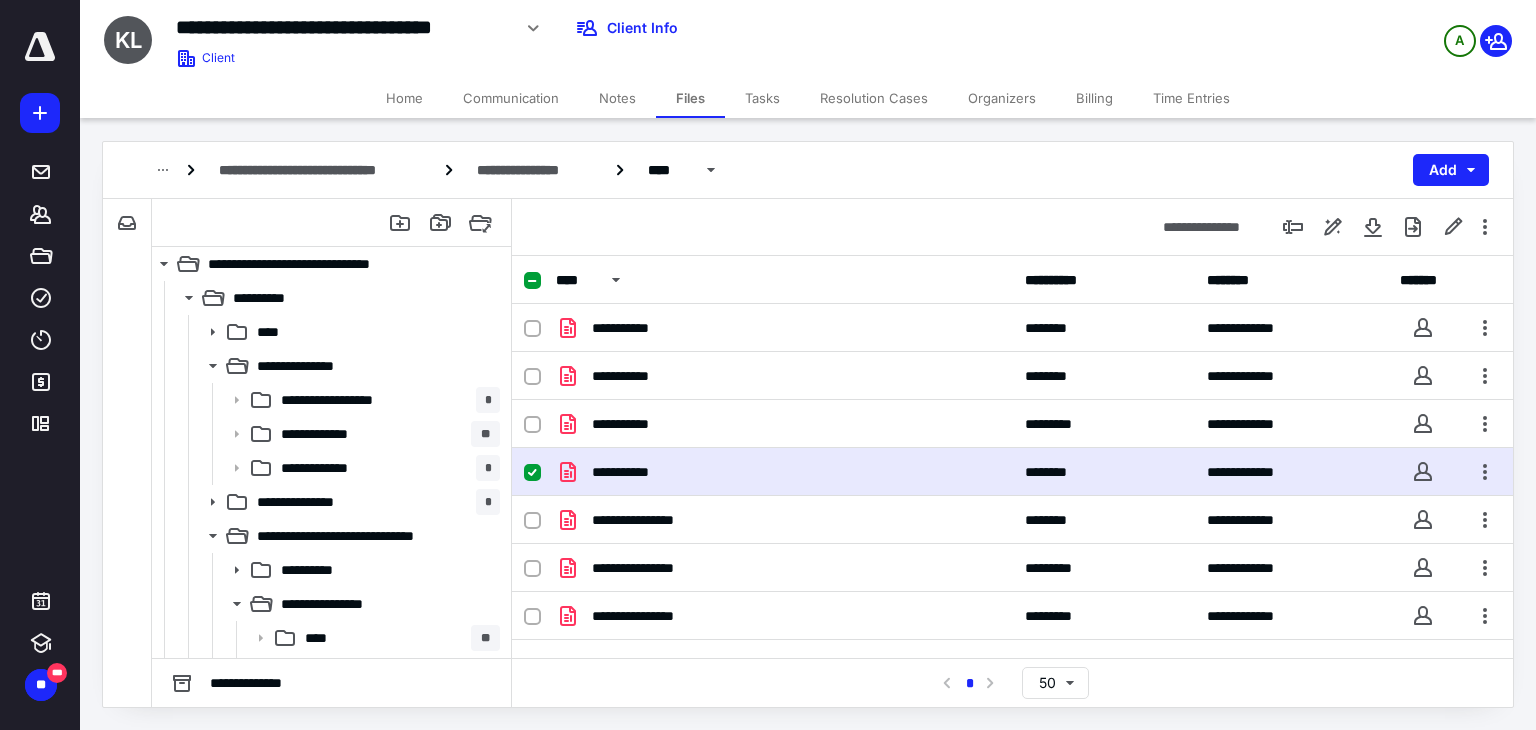scroll, scrollTop: 0, scrollLeft: 0, axis: both 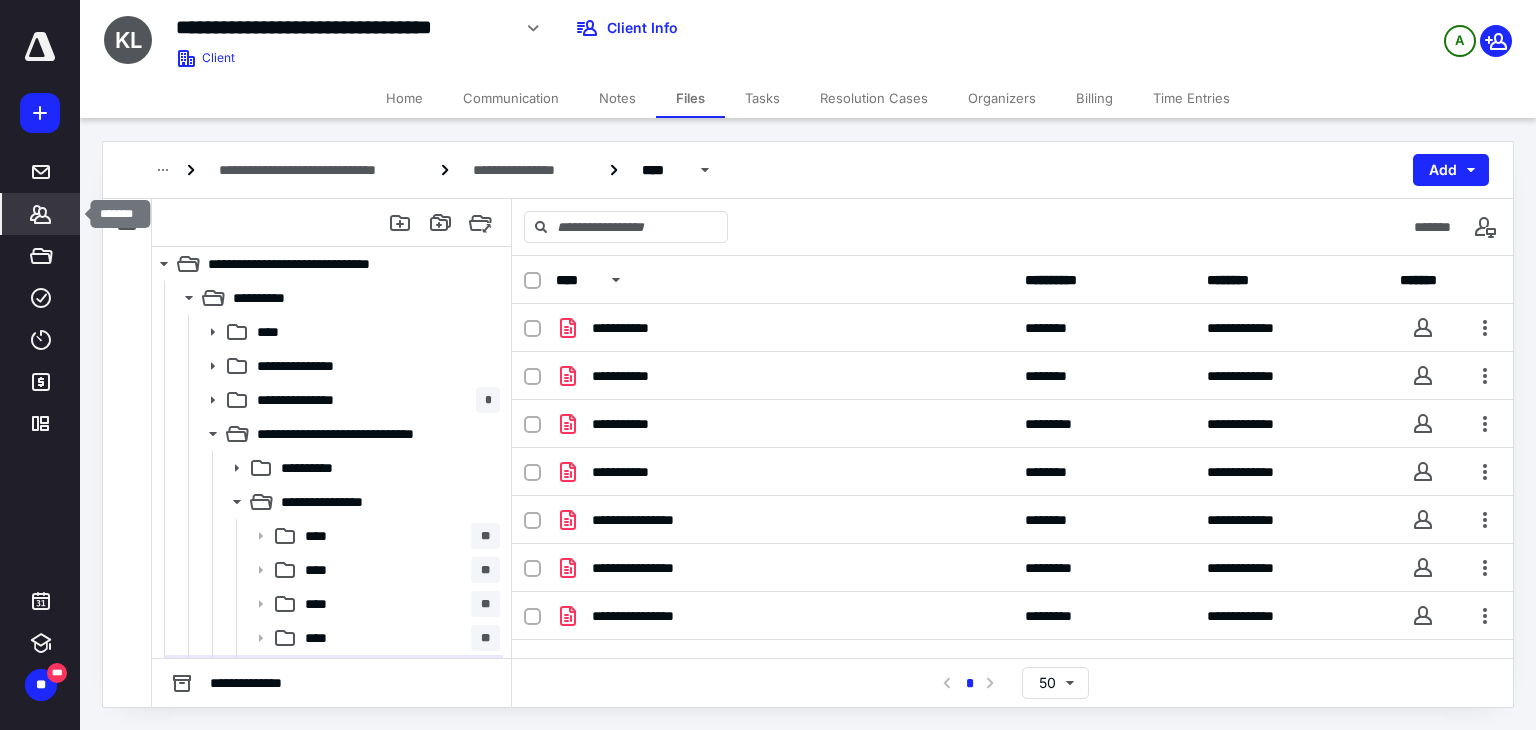 click 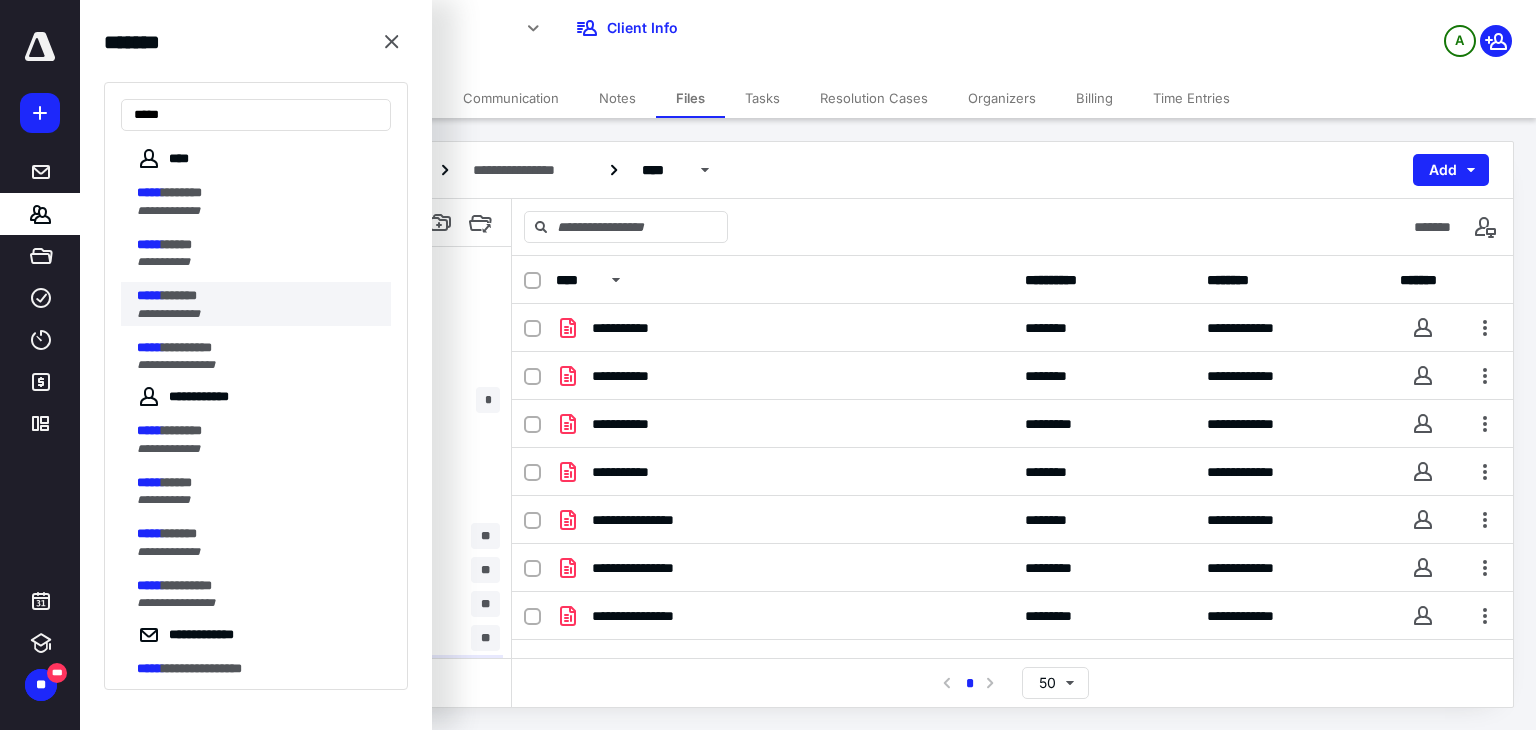 type on "*****" 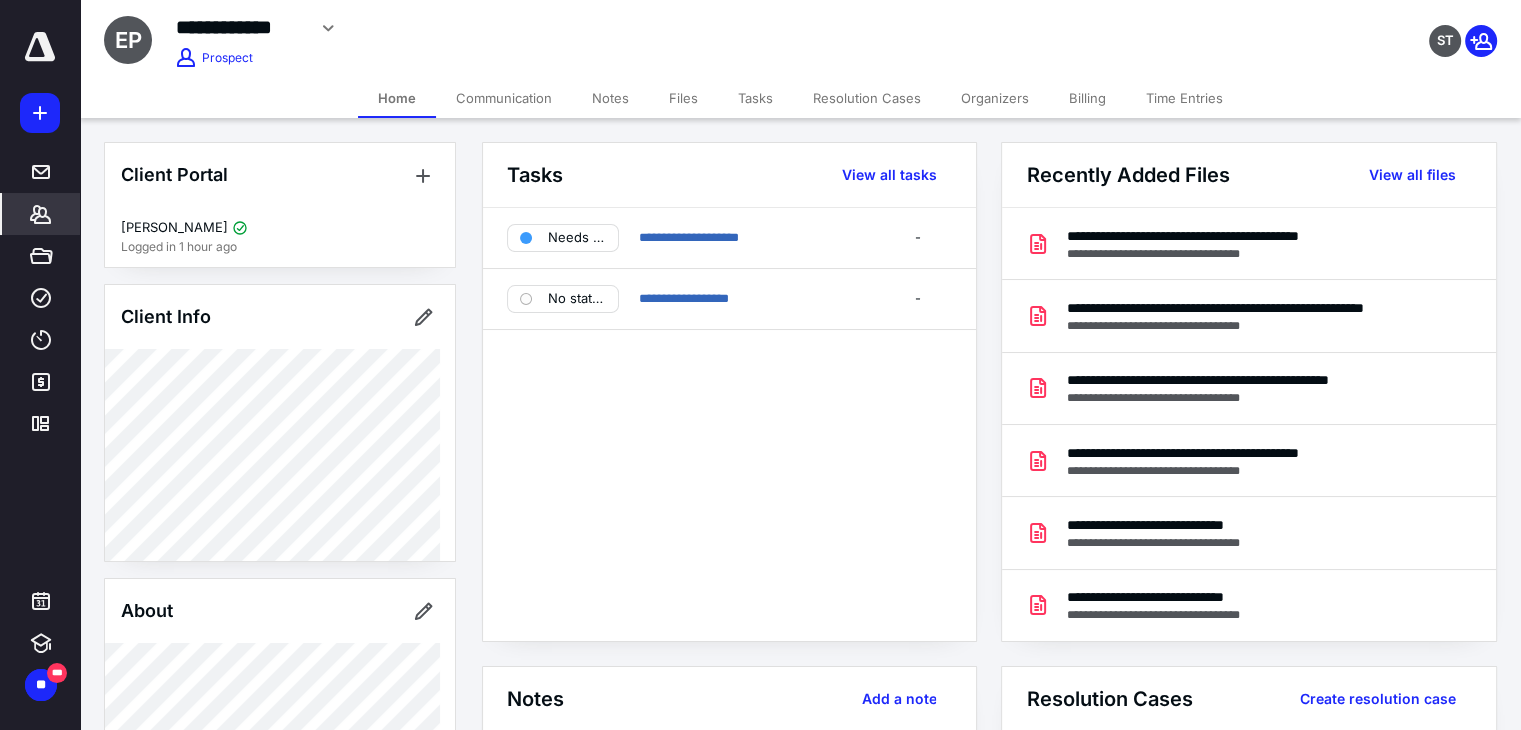 click on "Files" at bounding box center (683, 98) 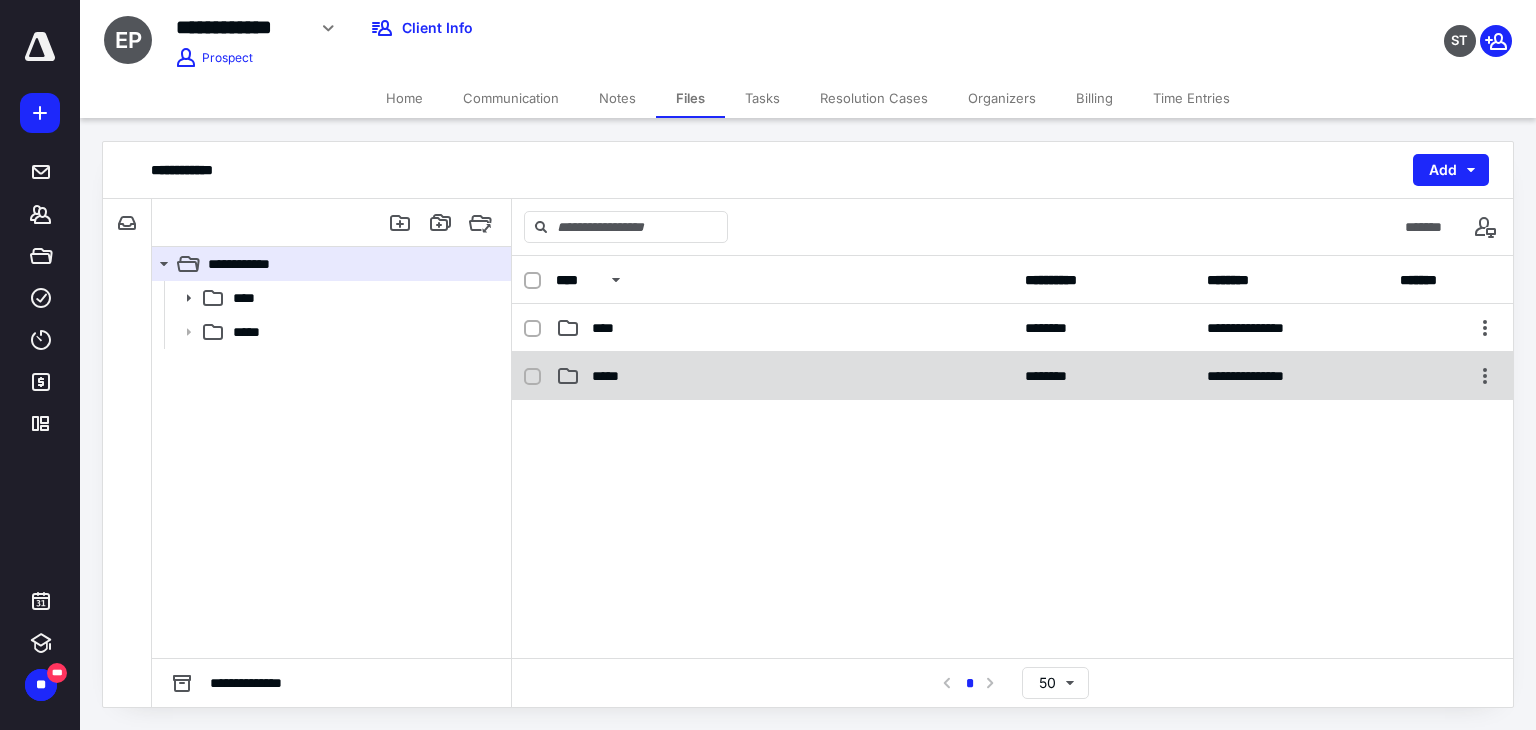 click on "*****" at bounding box center [784, 376] 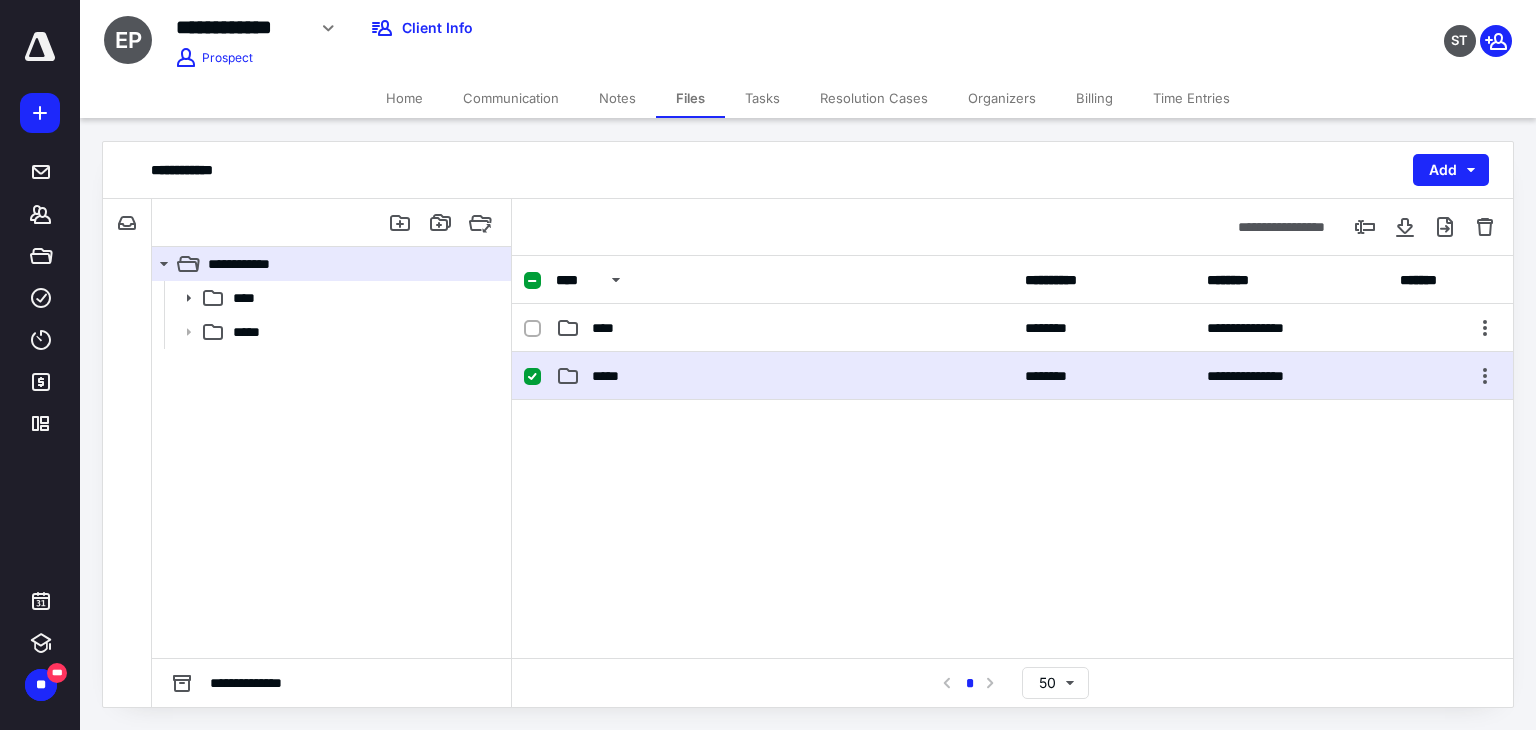 click on "*****" at bounding box center [784, 376] 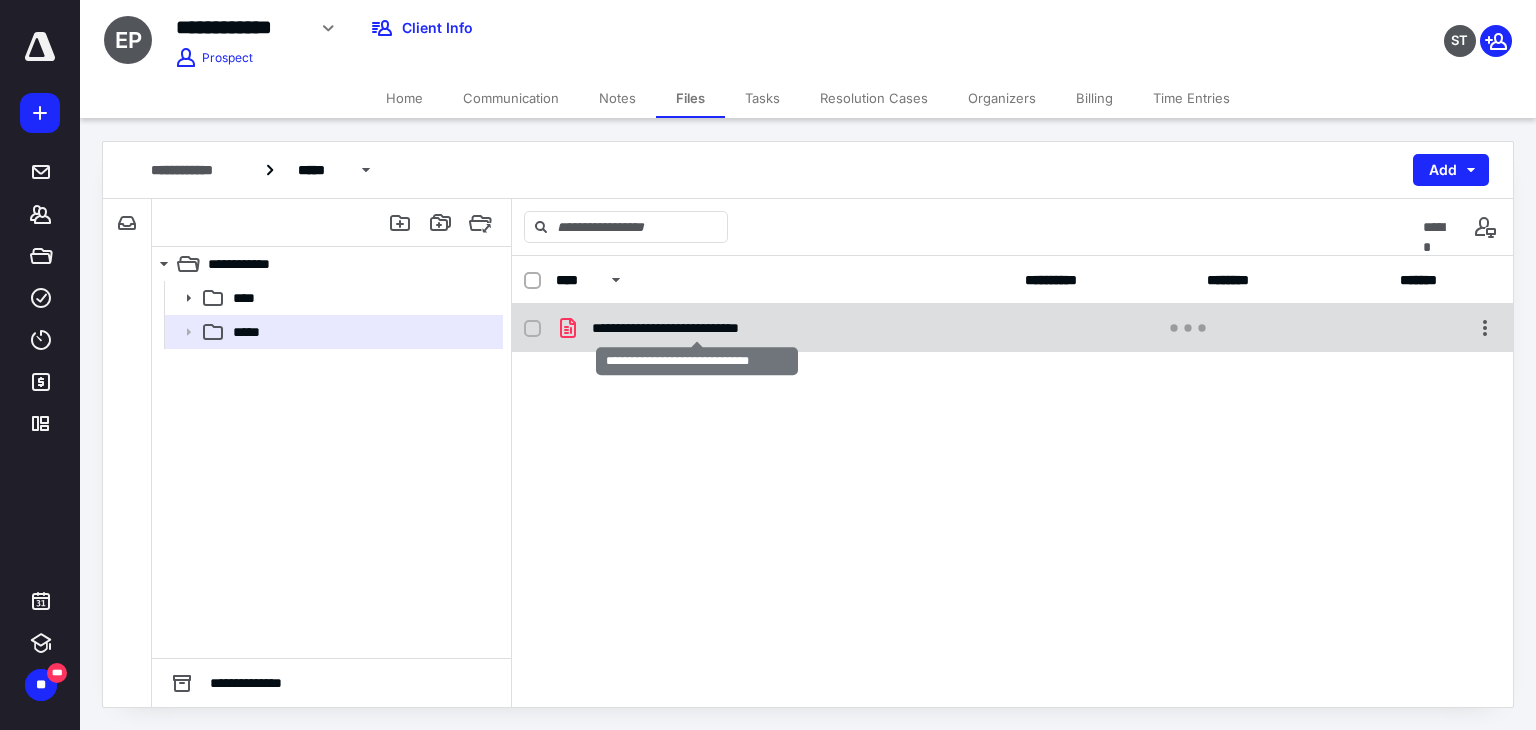click on "**********" at bounding box center (697, 328) 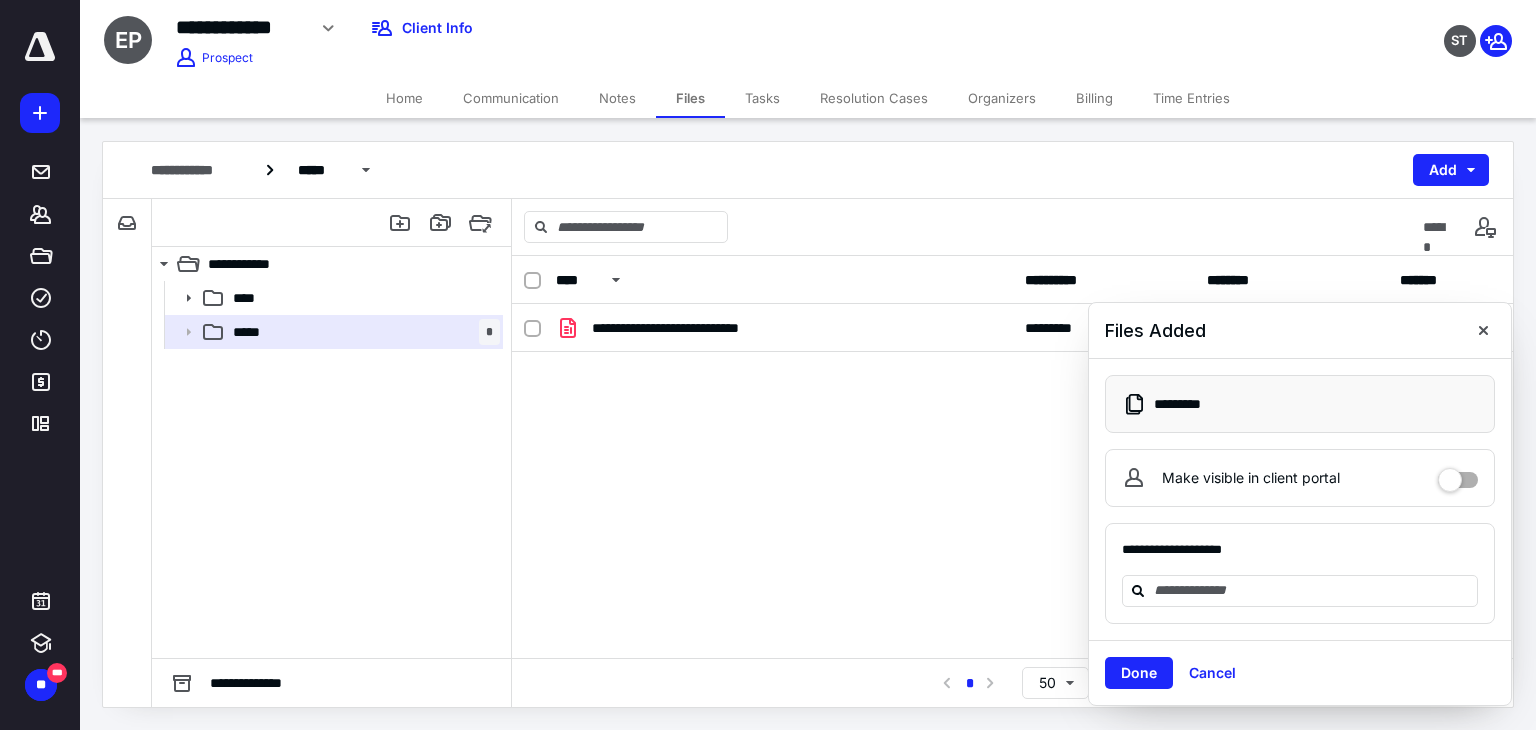 click at bounding box center (1458, 478) 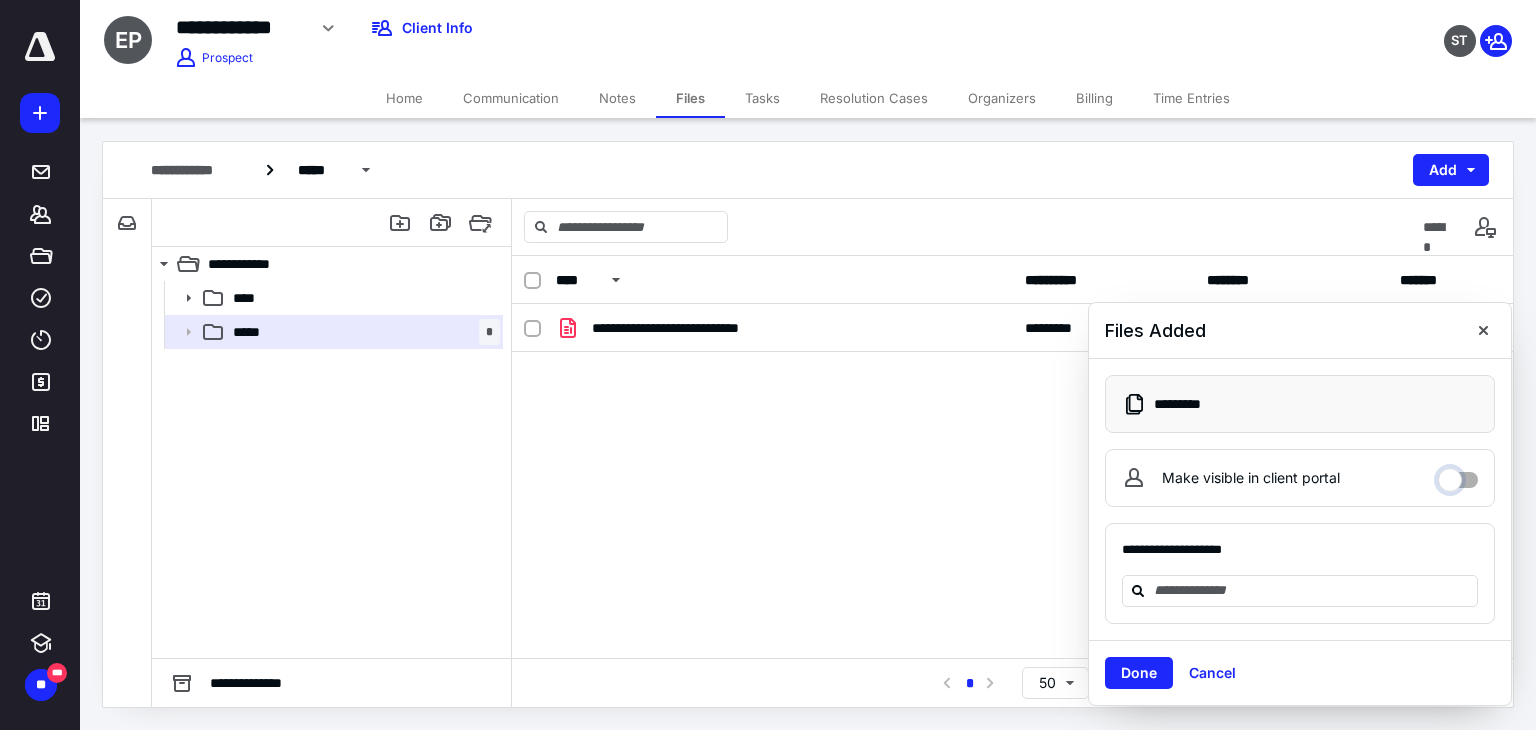 click on "Make visible in client portal" at bounding box center [1458, 475] 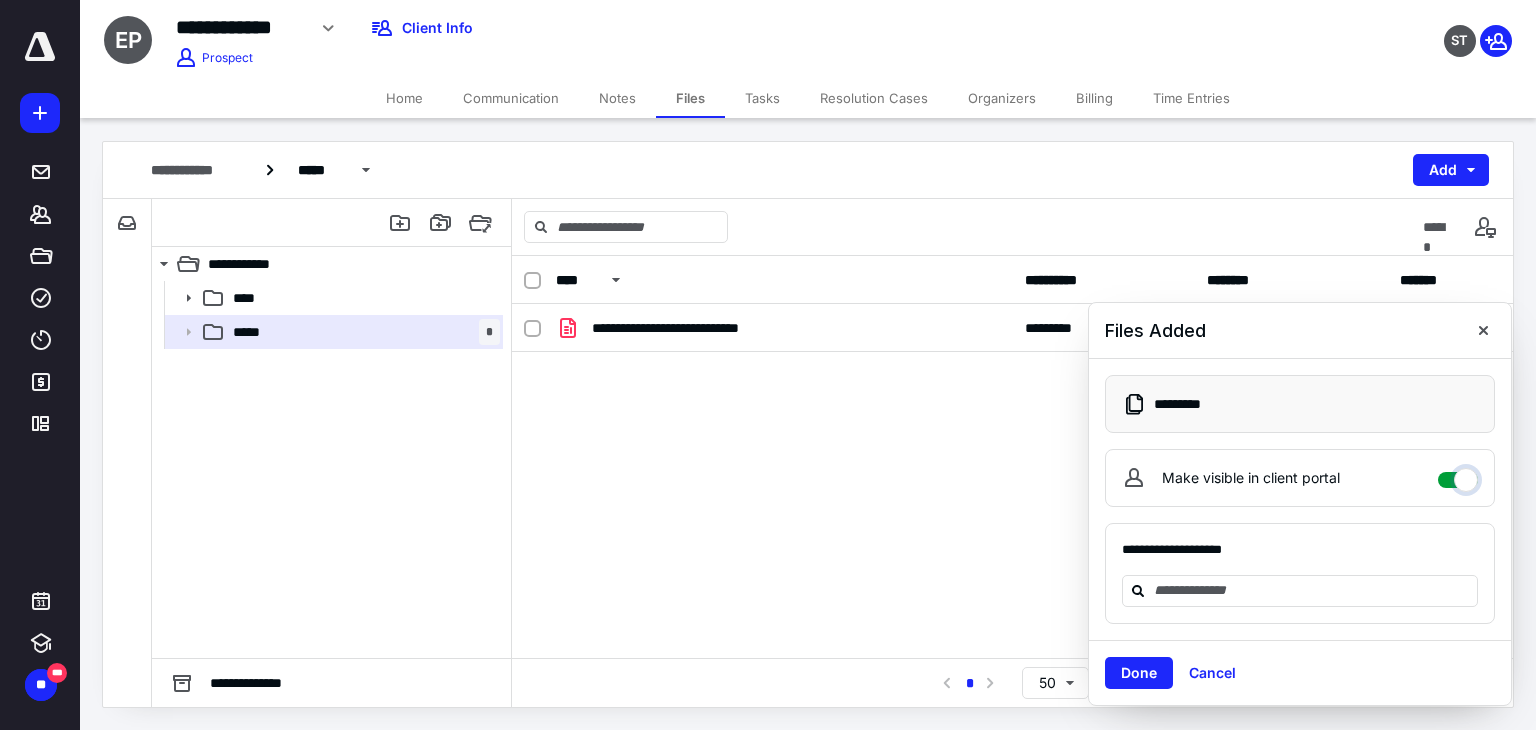 checkbox on "****" 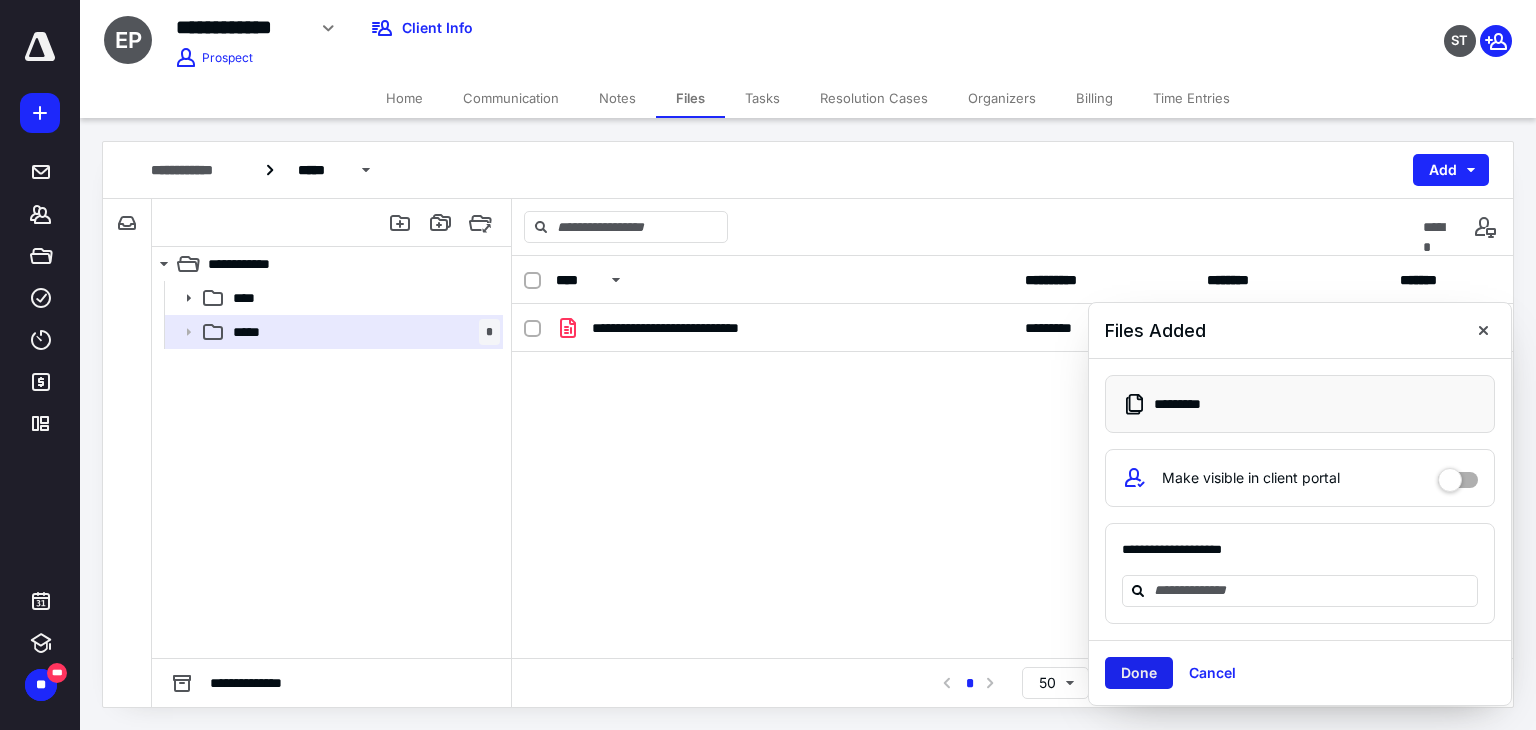 click on "Done" at bounding box center [1139, 673] 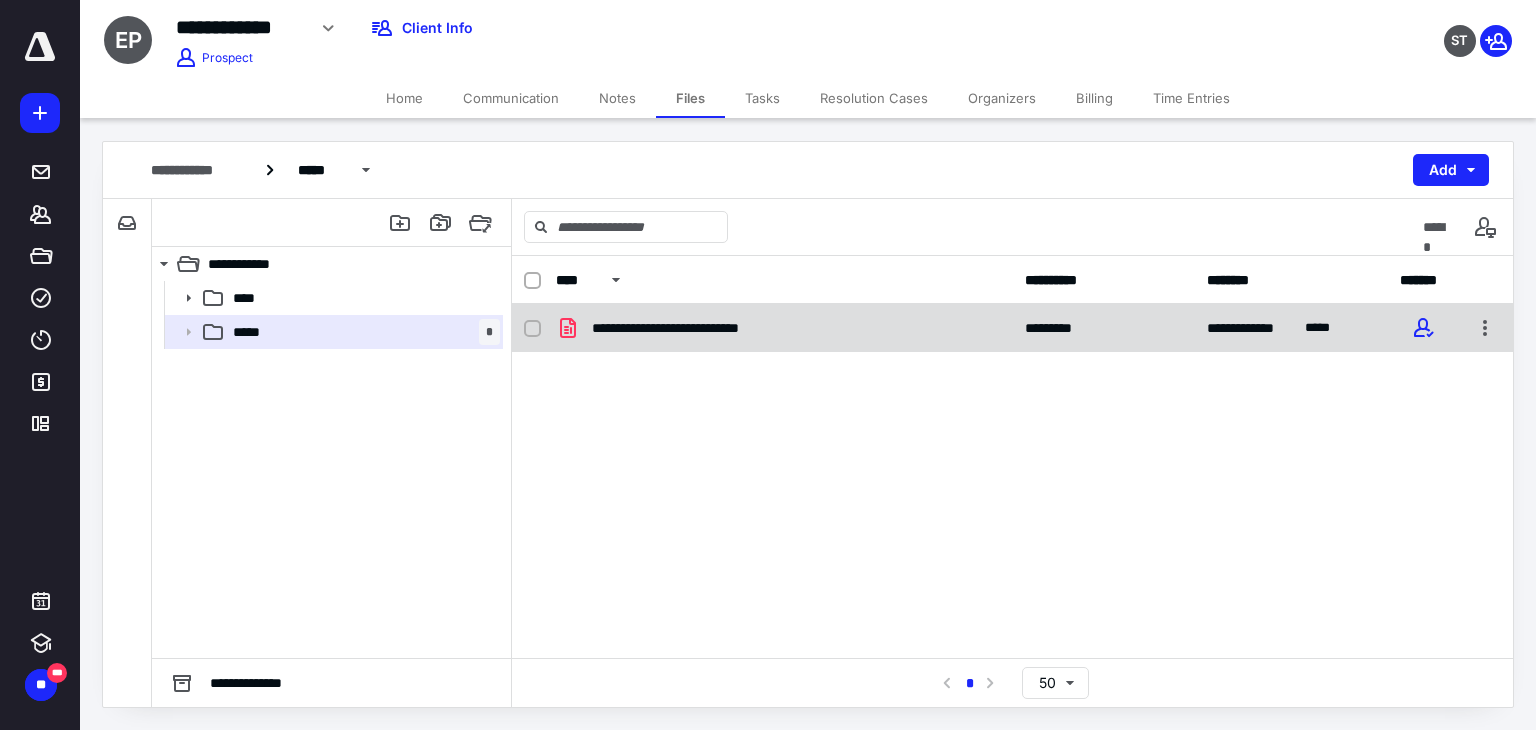 click on "**********" at bounding box center (697, 328) 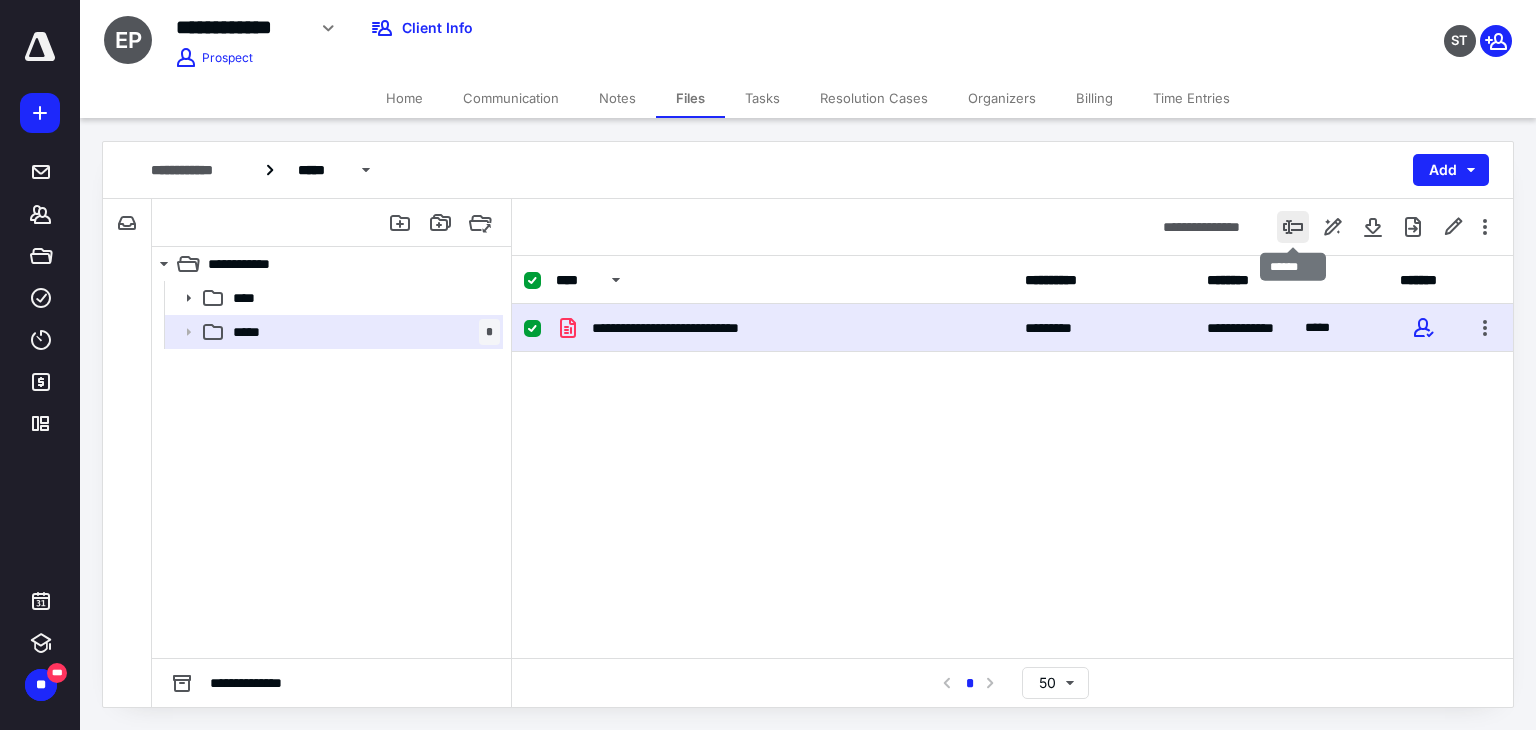 click at bounding box center [1293, 227] 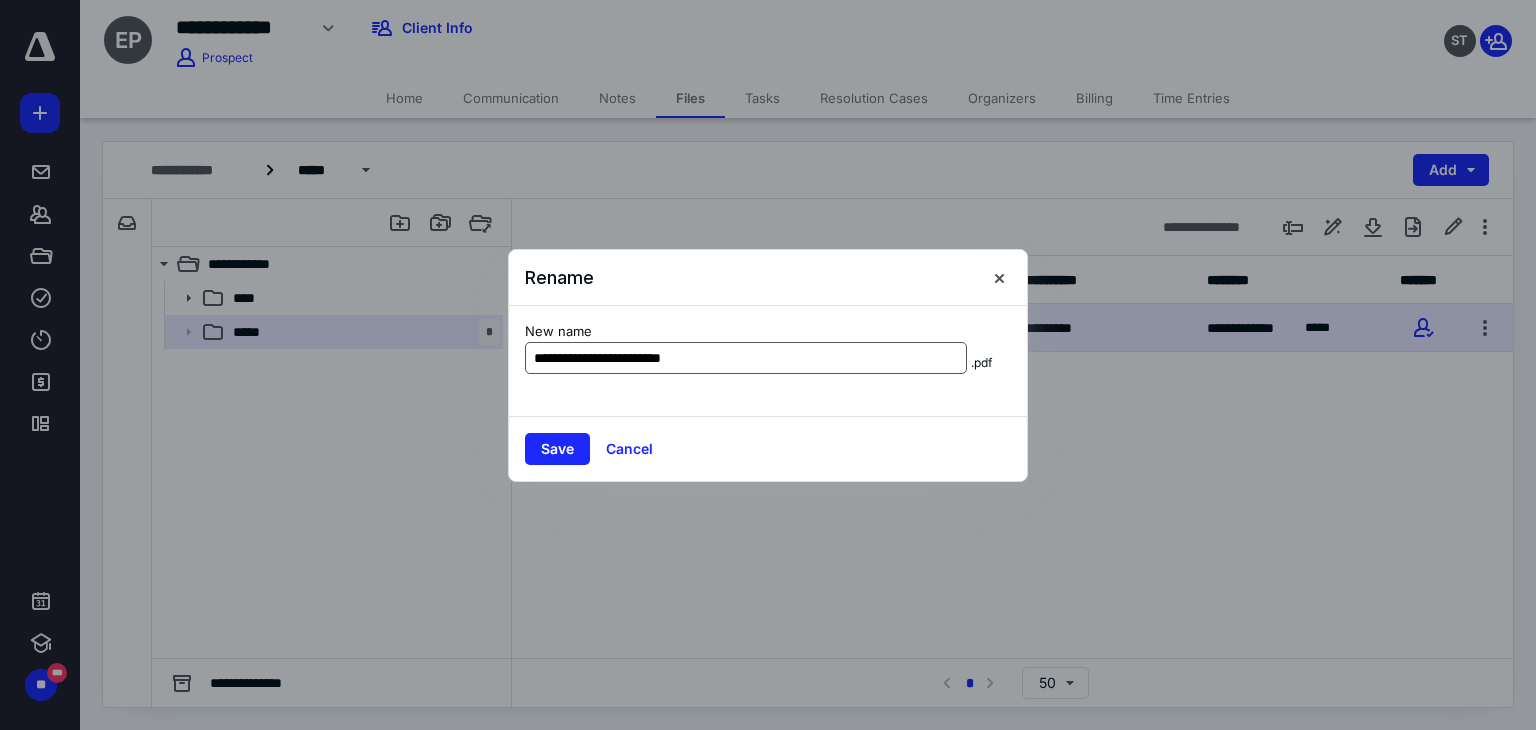 click on "**********" at bounding box center [746, 358] 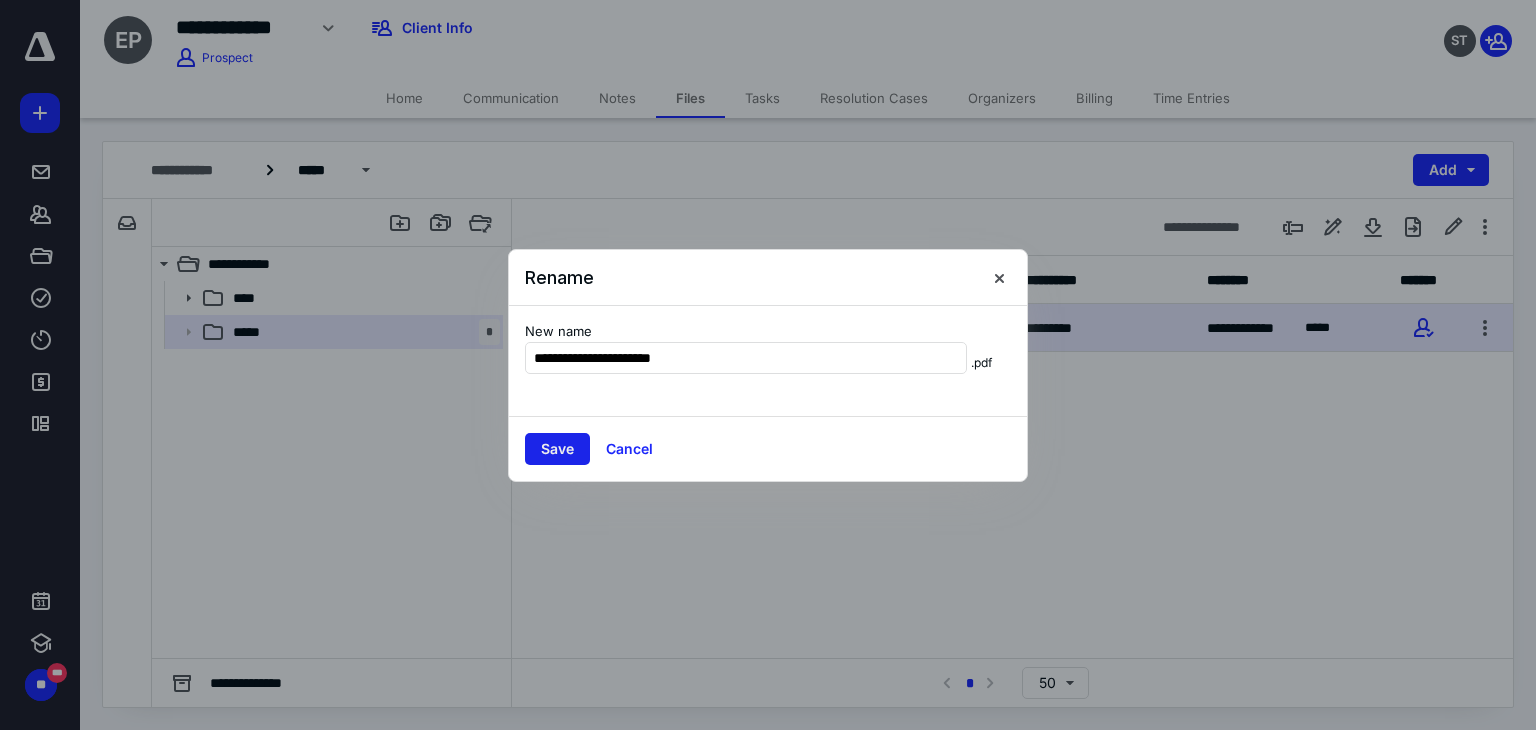 type on "**********" 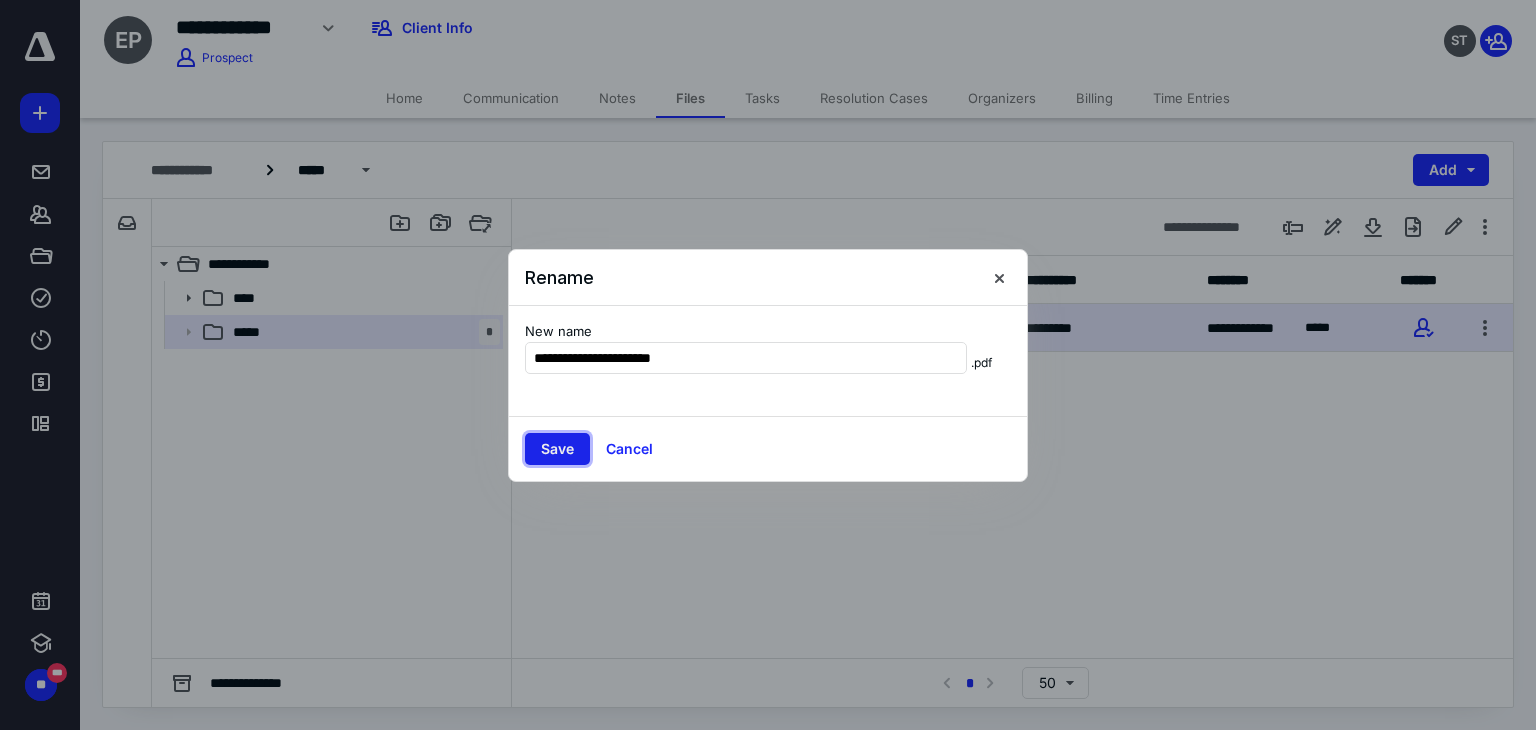click on "Save" at bounding box center [557, 449] 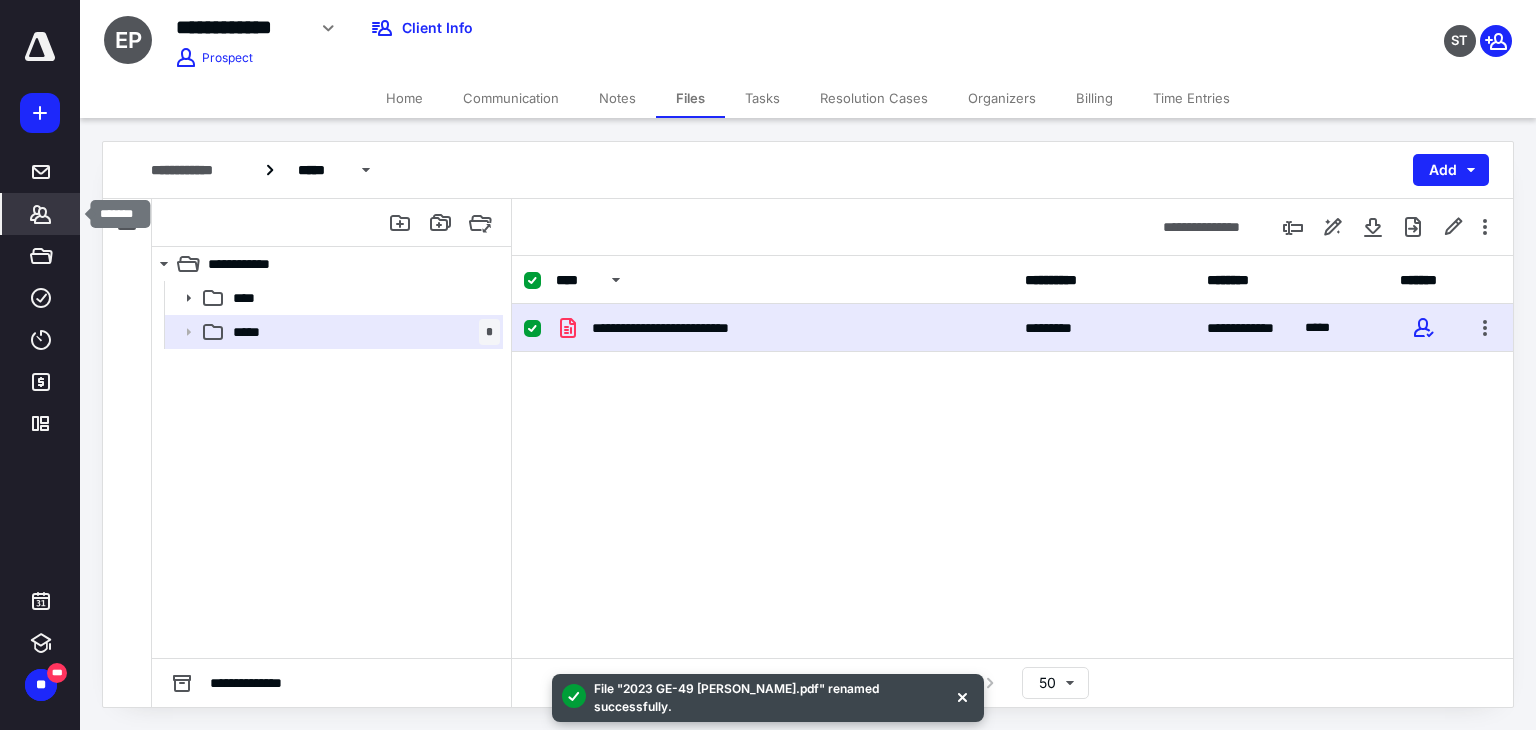 click 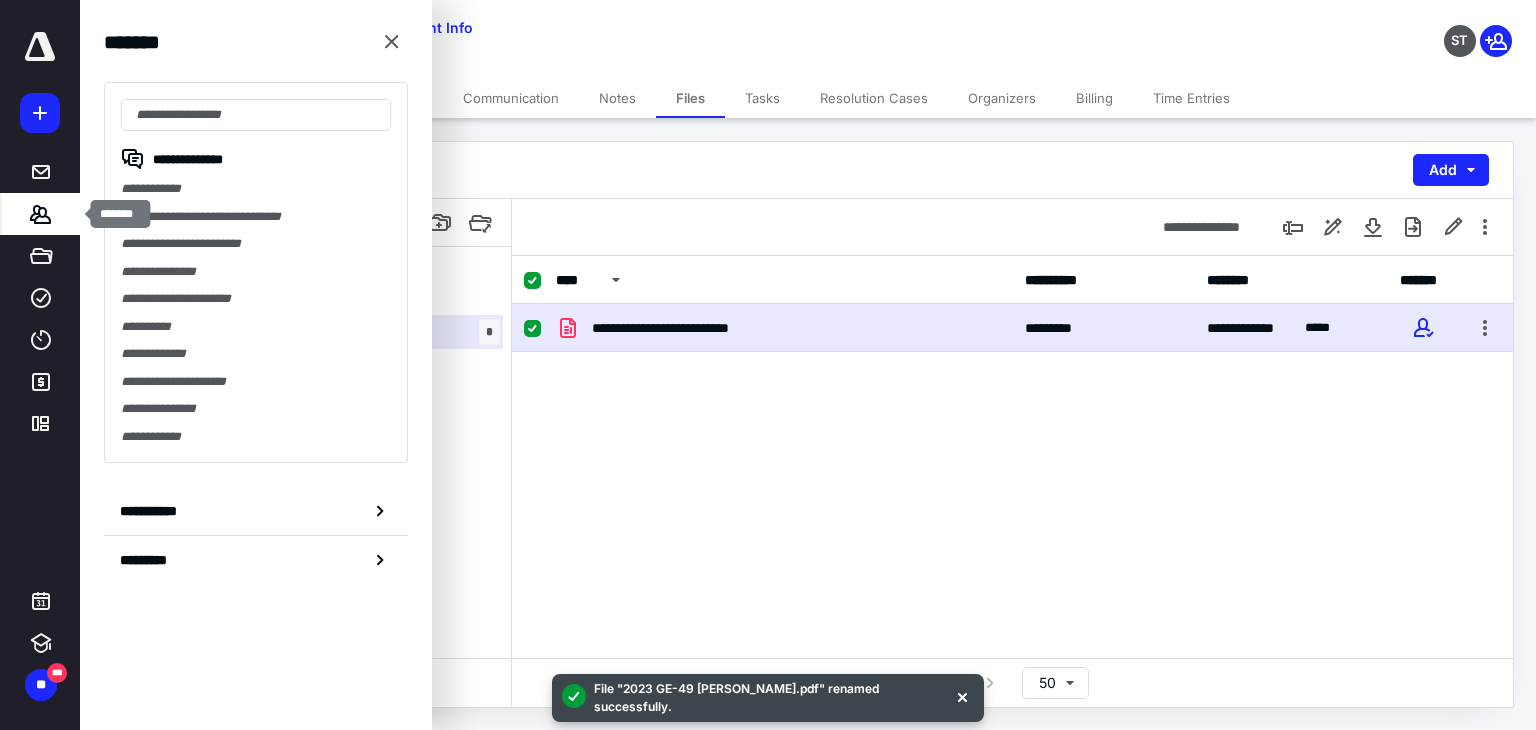 type on "*" 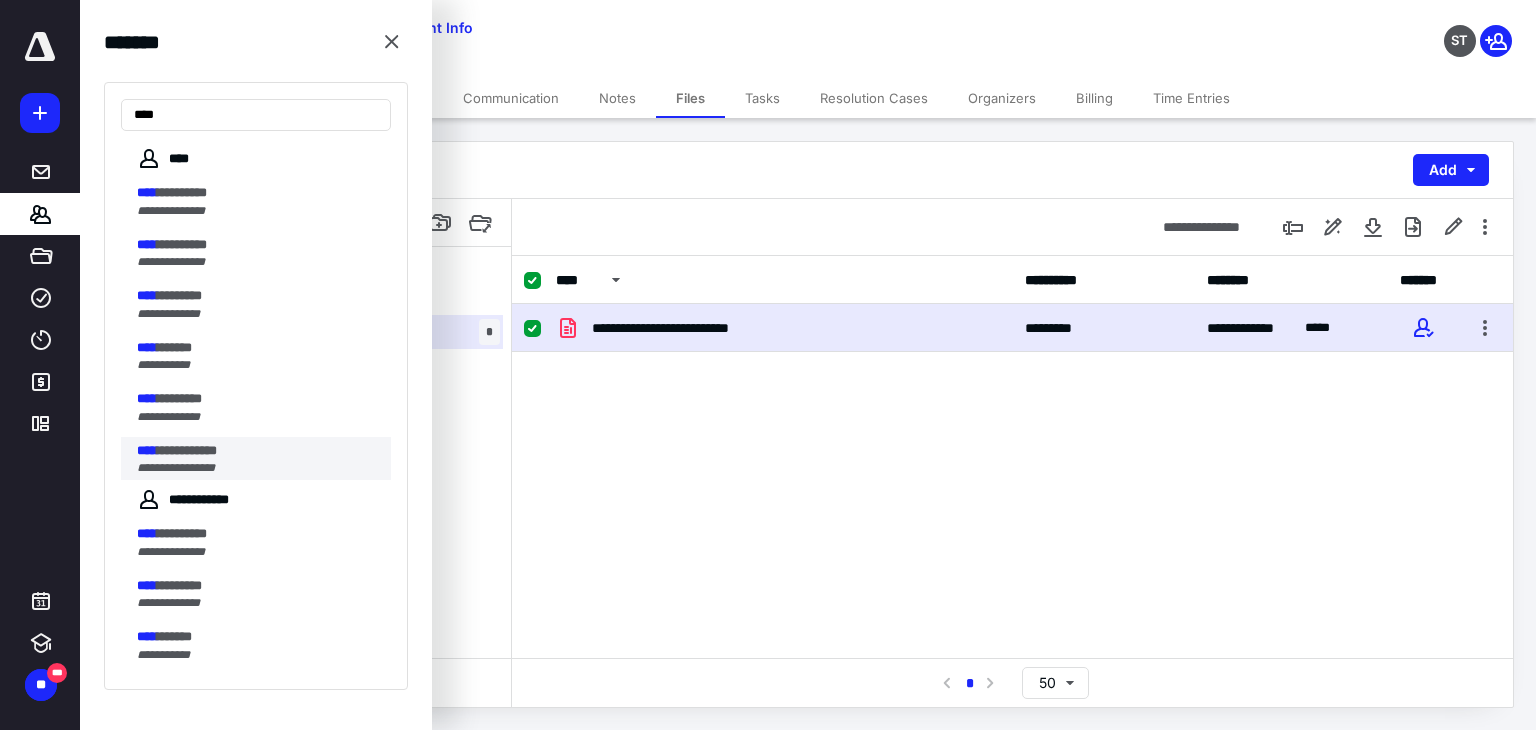type on "****" 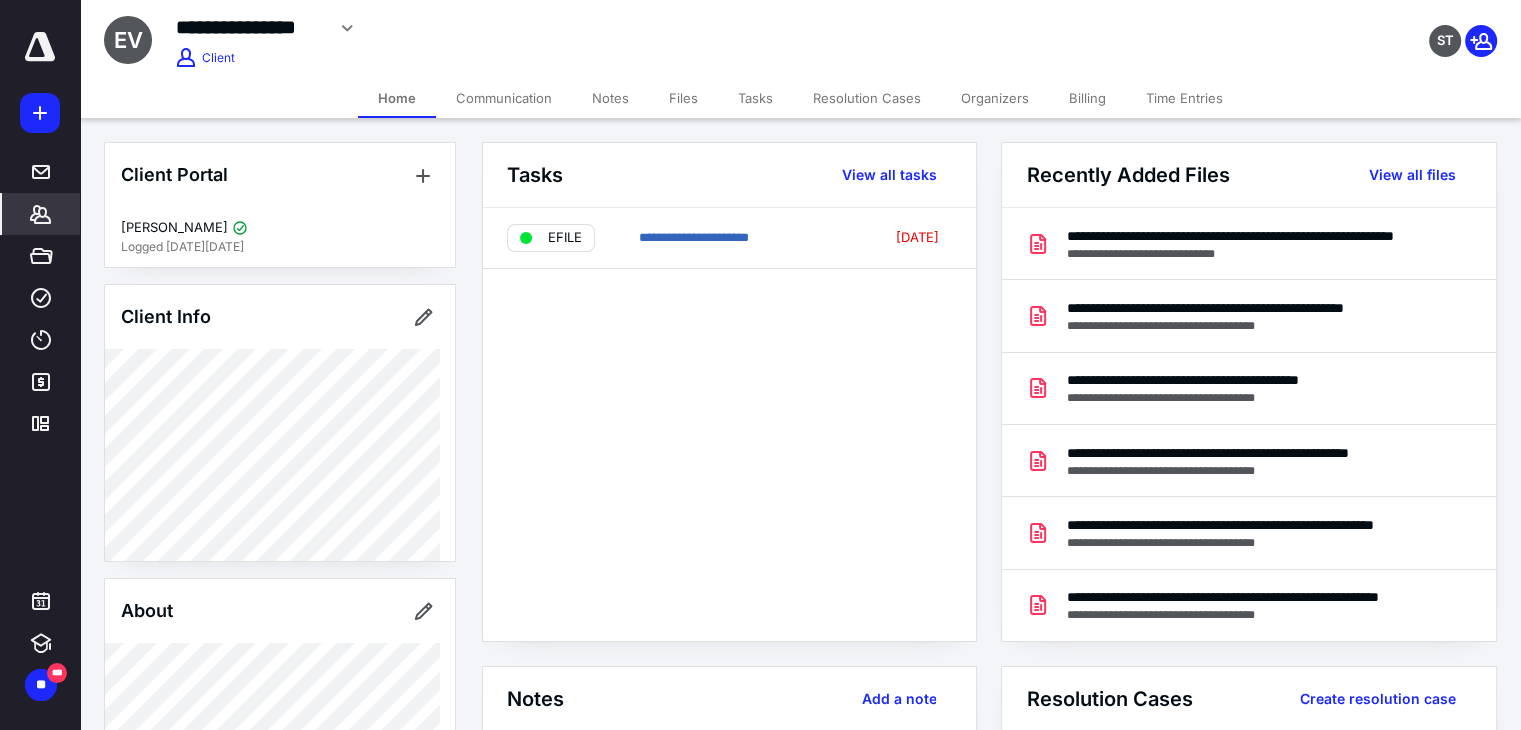 click on "Files" at bounding box center [683, 98] 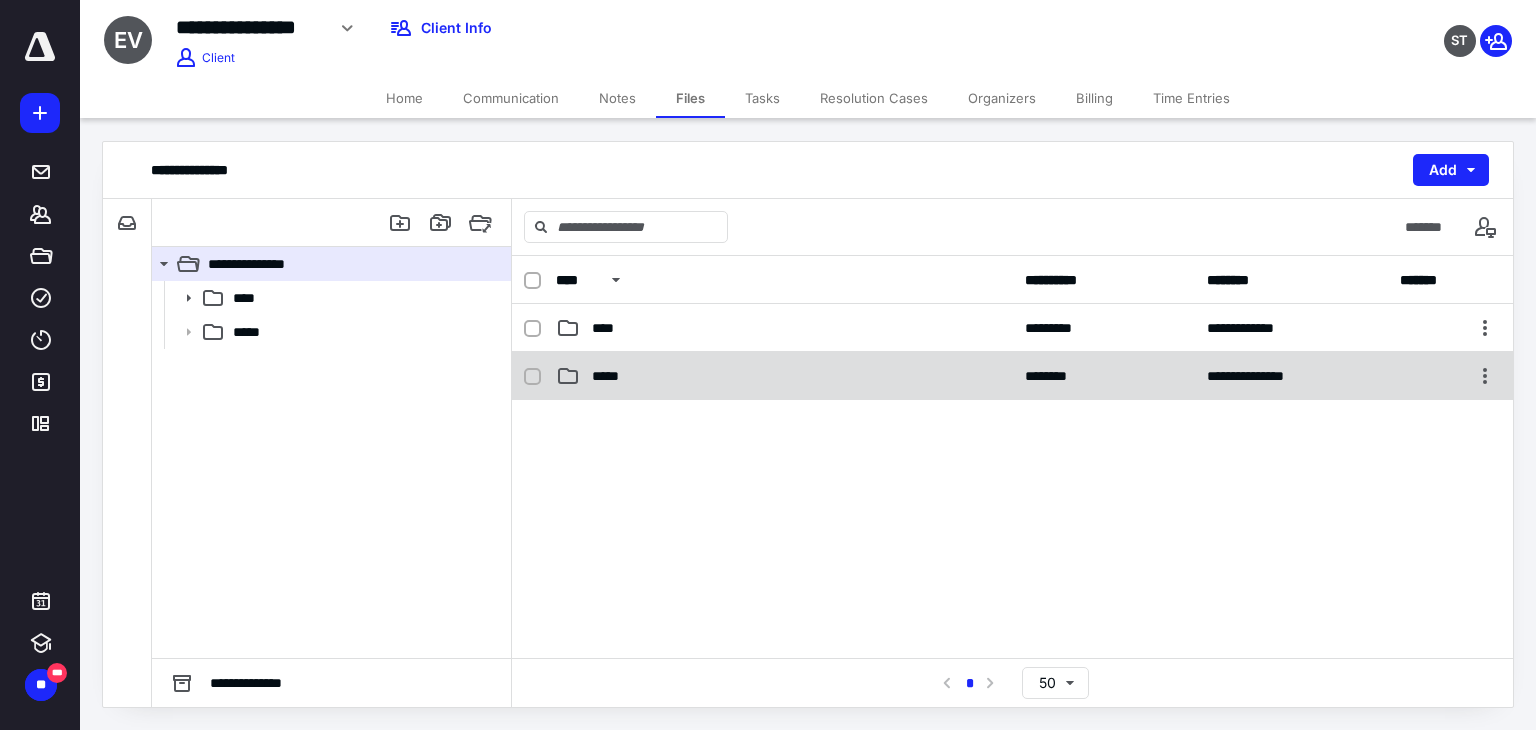 click on "*****" at bounding box center [784, 376] 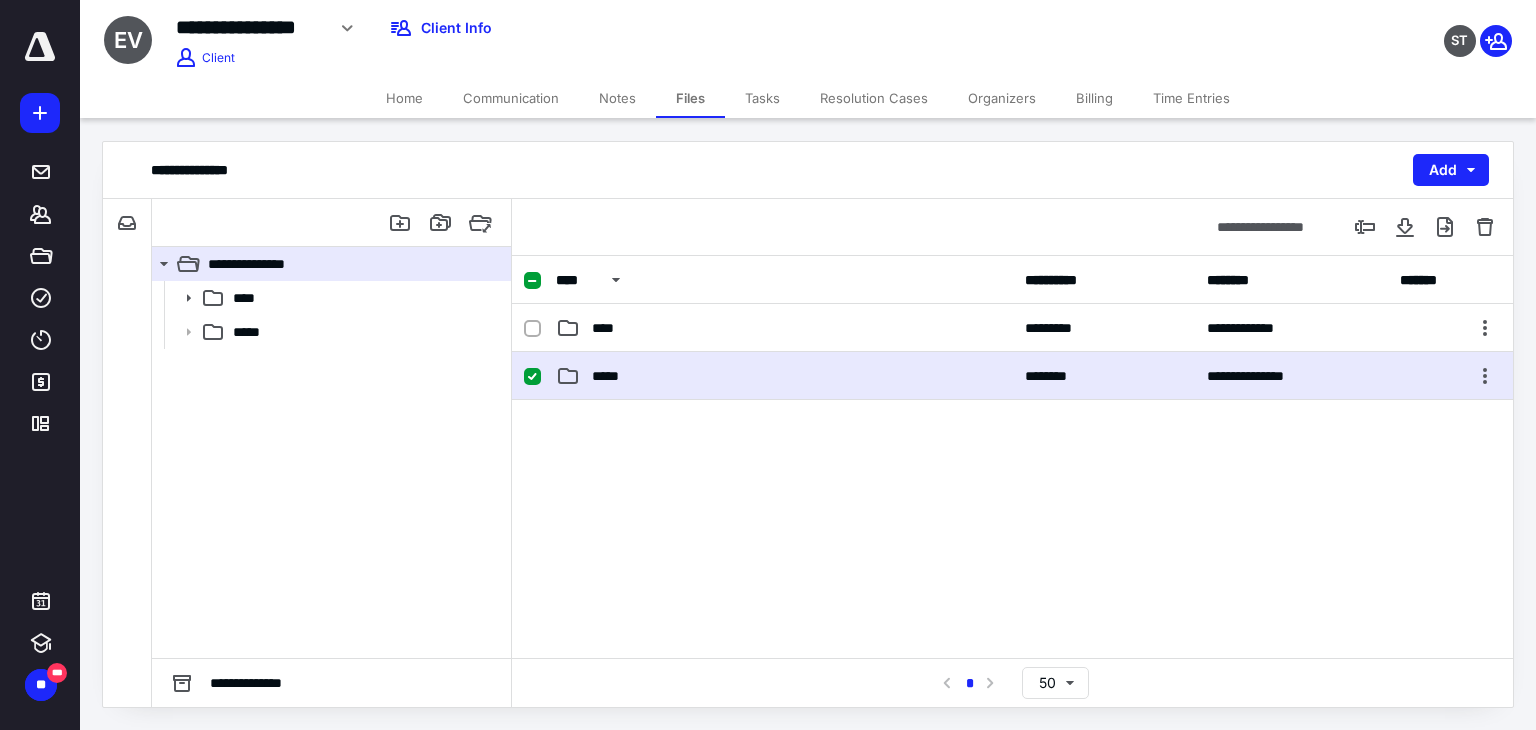click on "*****" at bounding box center (784, 376) 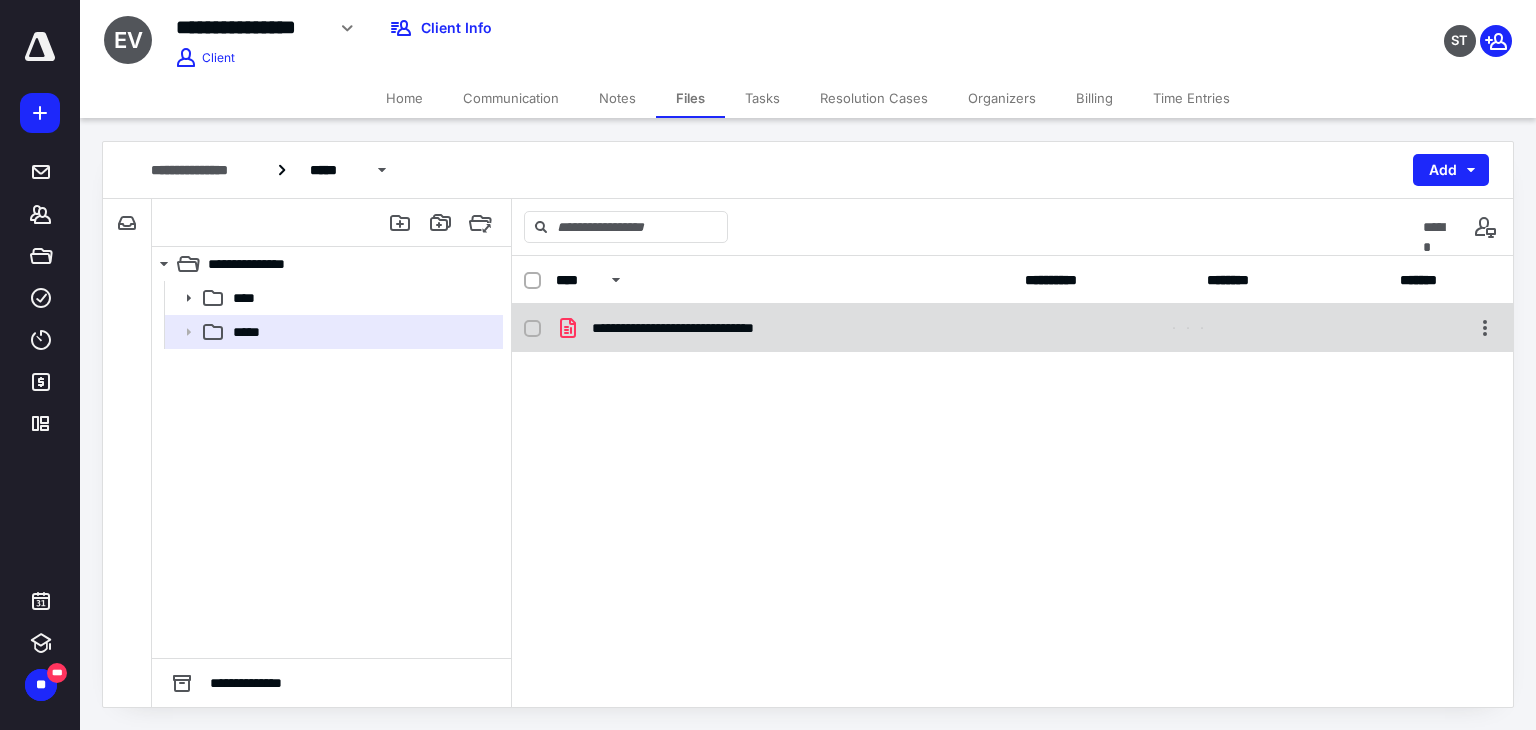 click on "**********" at bounding box center (731, 328) 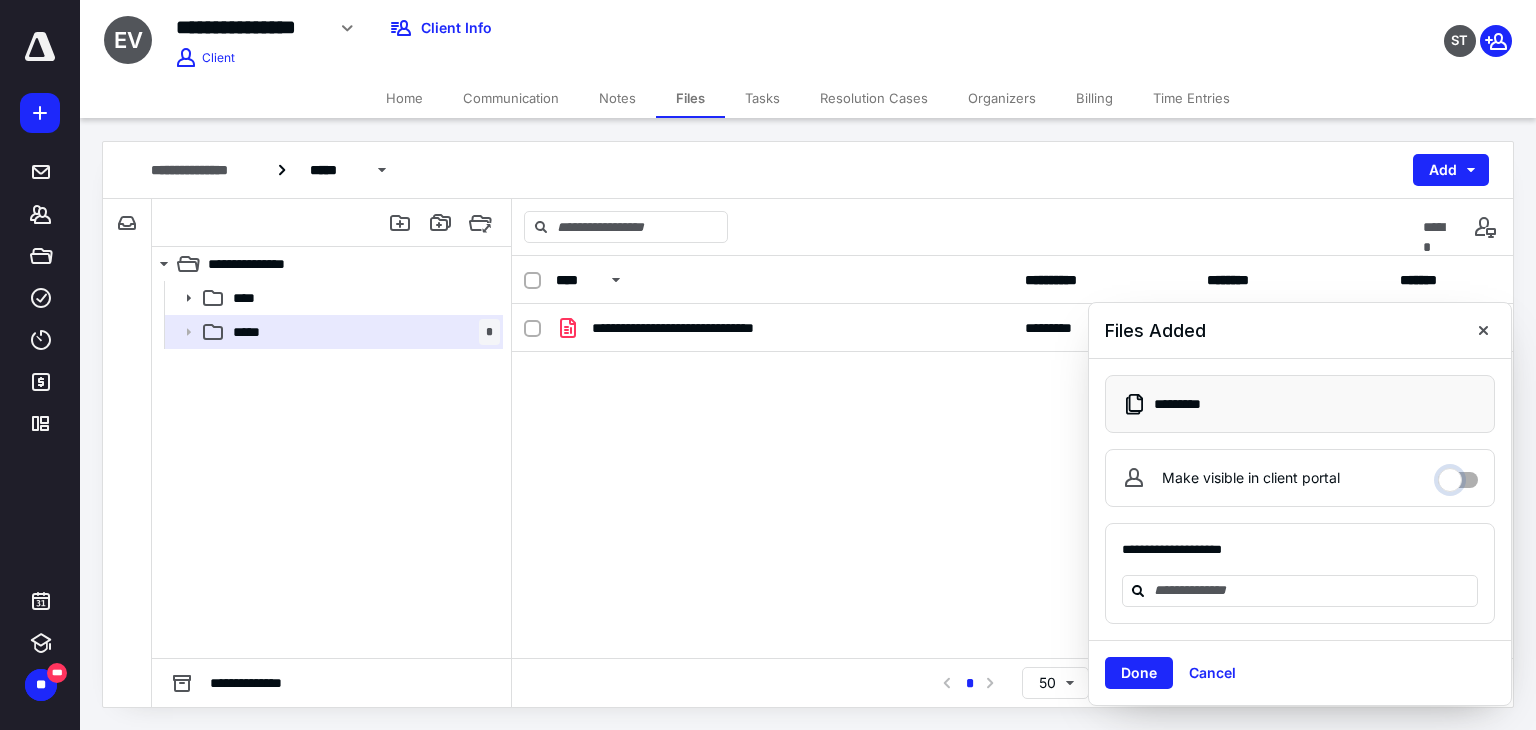 click on "Make visible in client portal" at bounding box center (1458, 475) 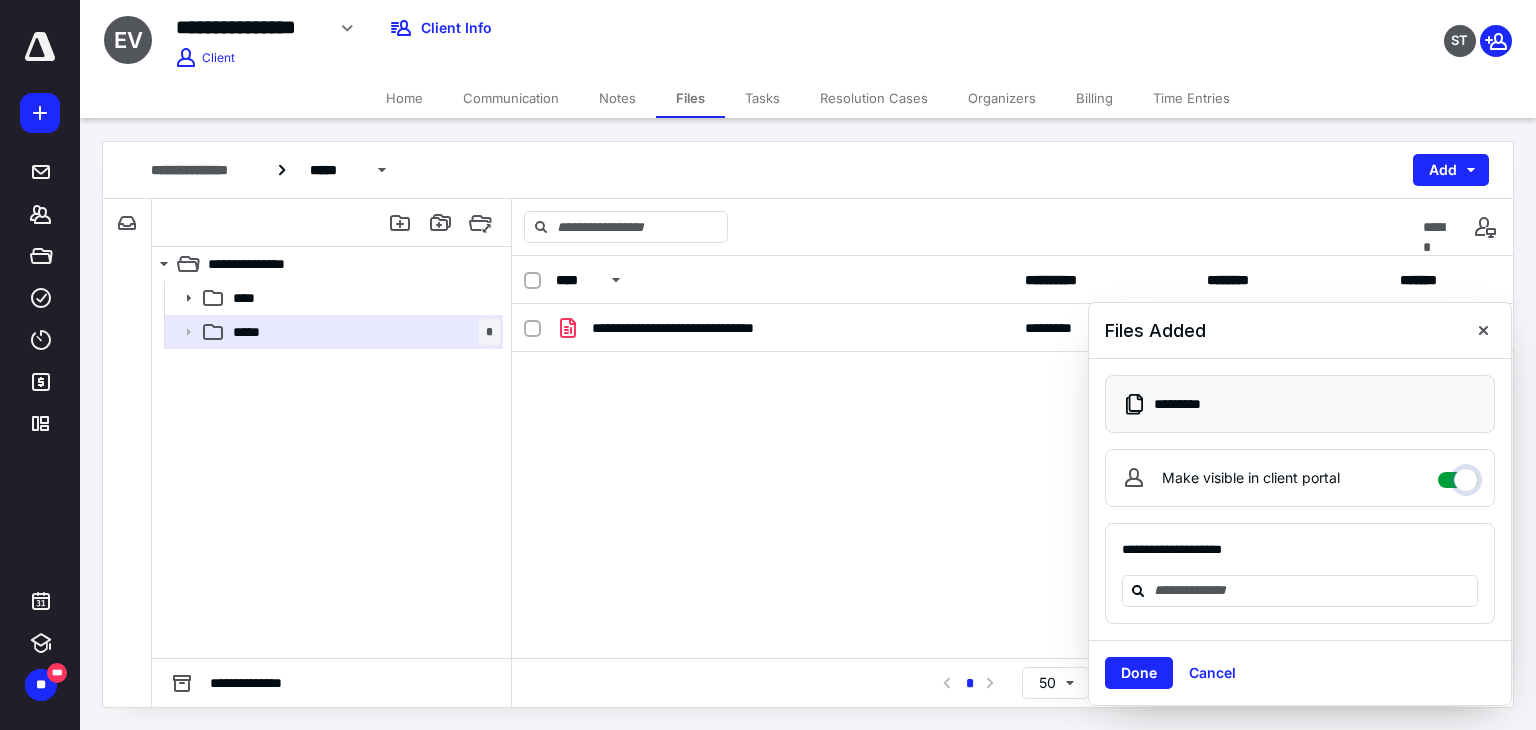 checkbox on "****" 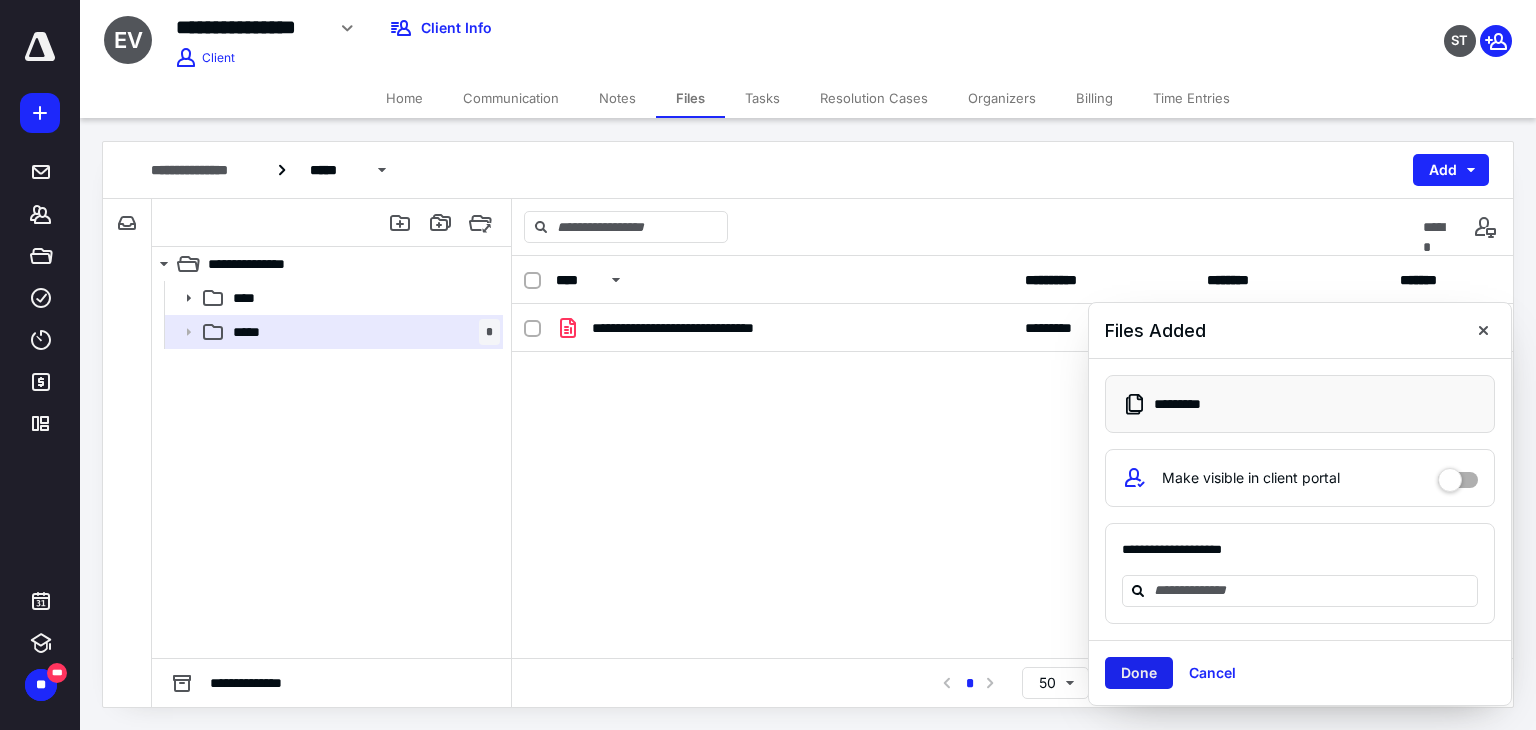 click on "Done" at bounding box center [1139, 673] 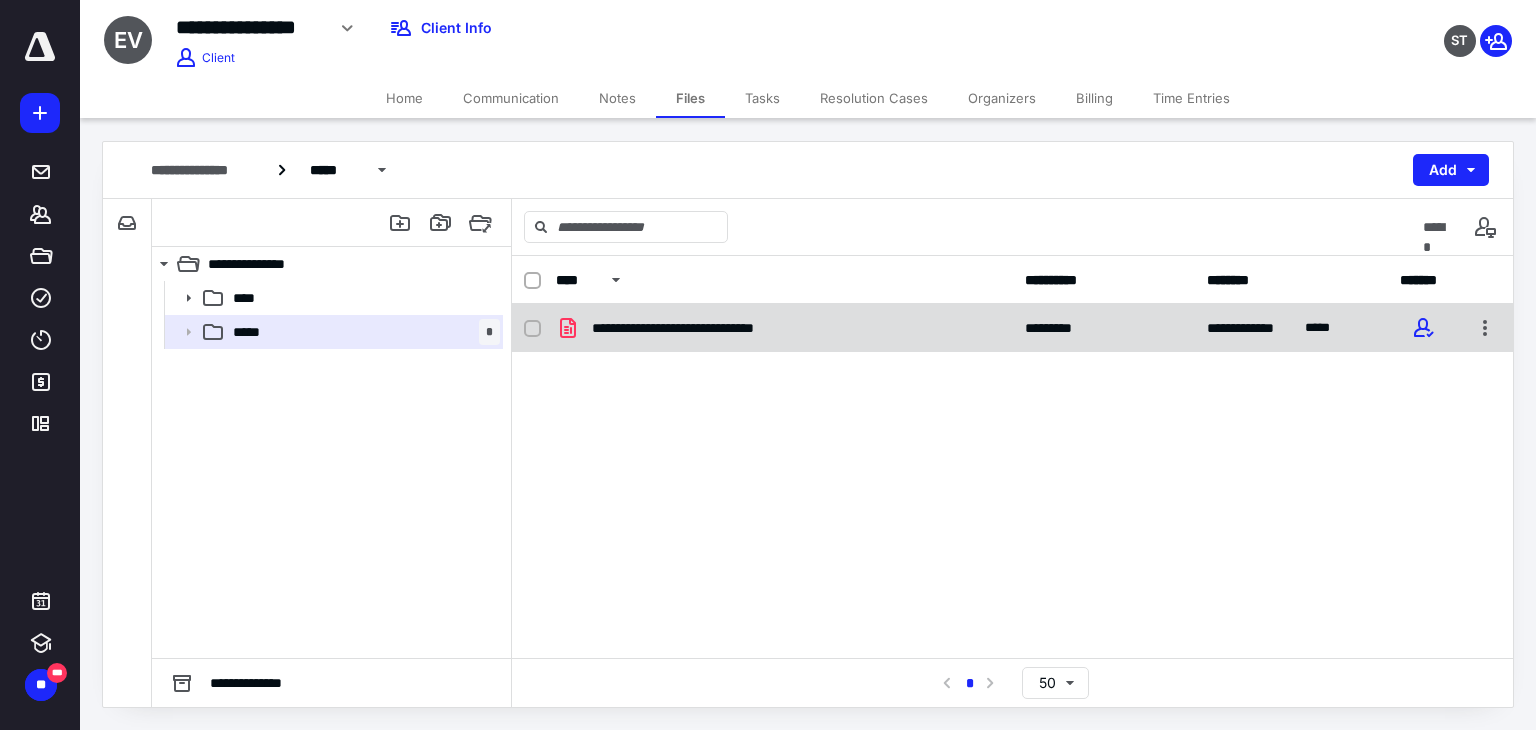 click on "**********" at bounding box center [1012, 328] 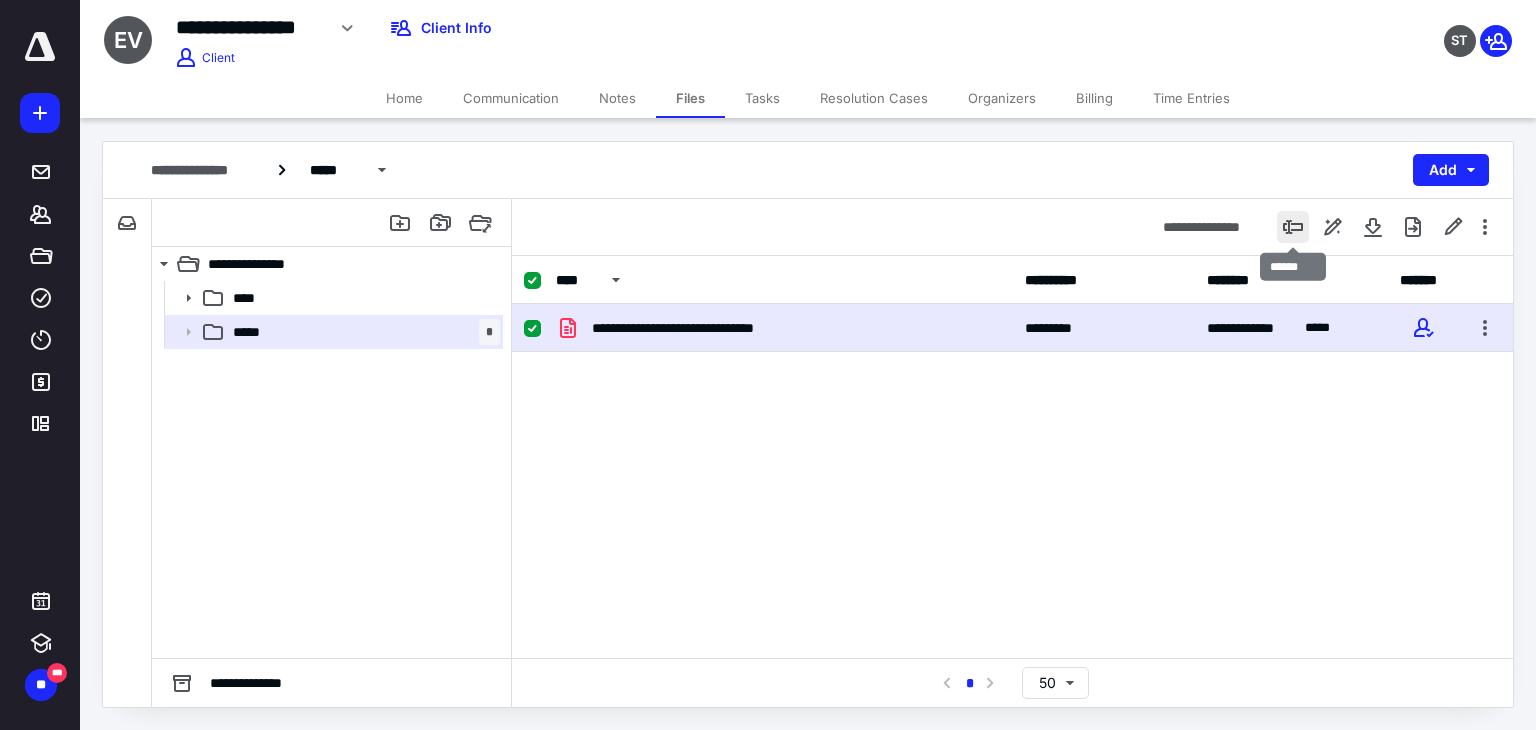 click at bounding box center (1293, 227) 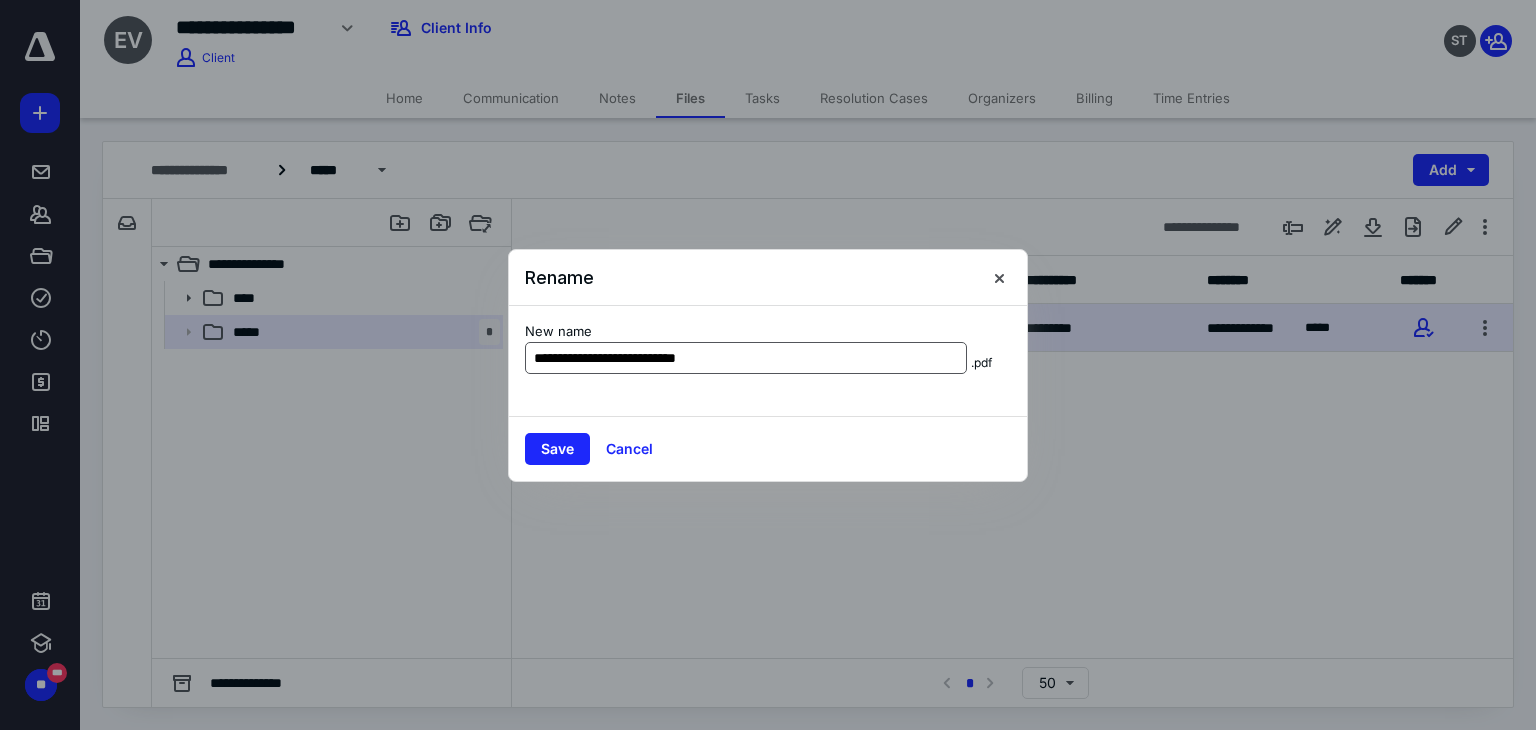 click on "**********" at bounding box center [746, 358] 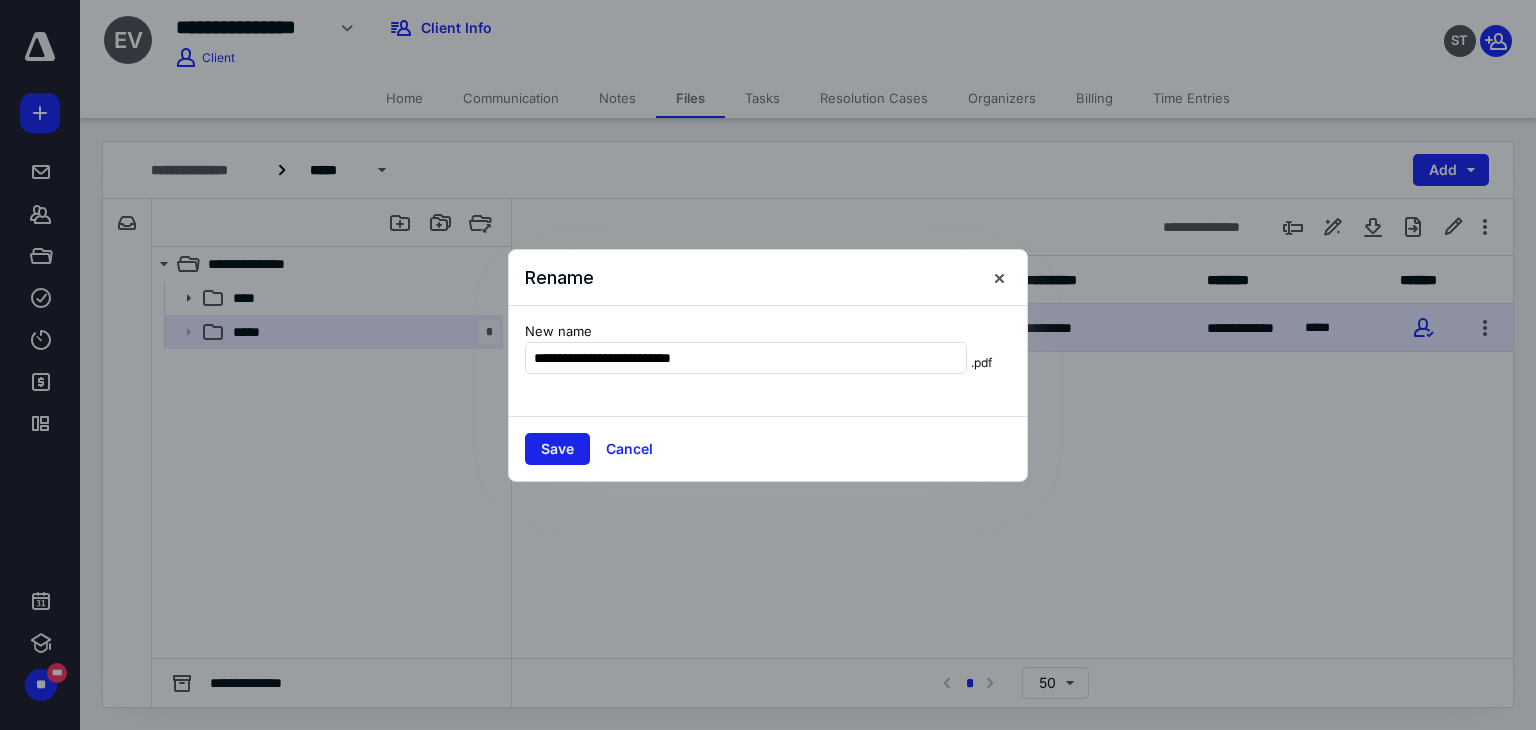 type on "**********" 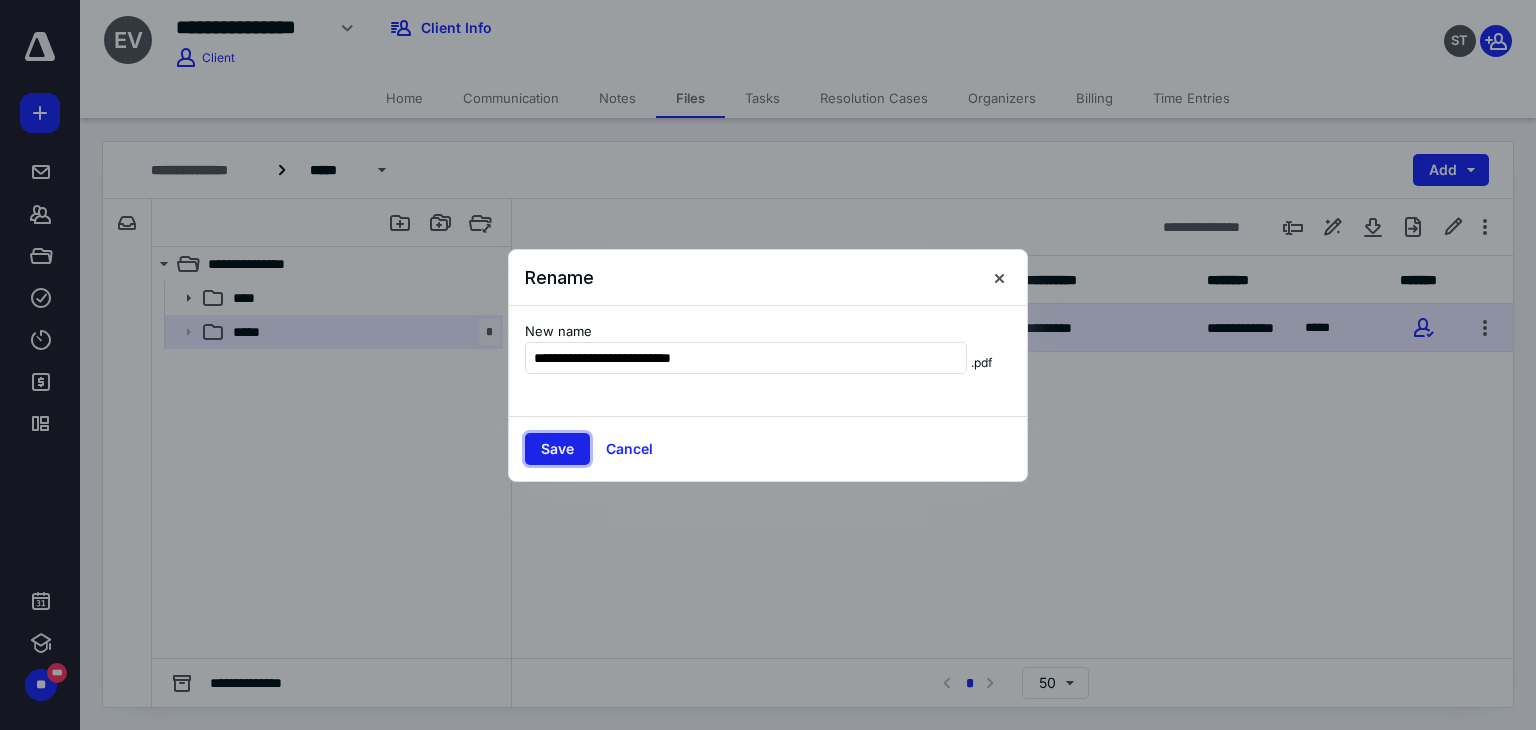 click on "Save" at bounding box center (557, 449) 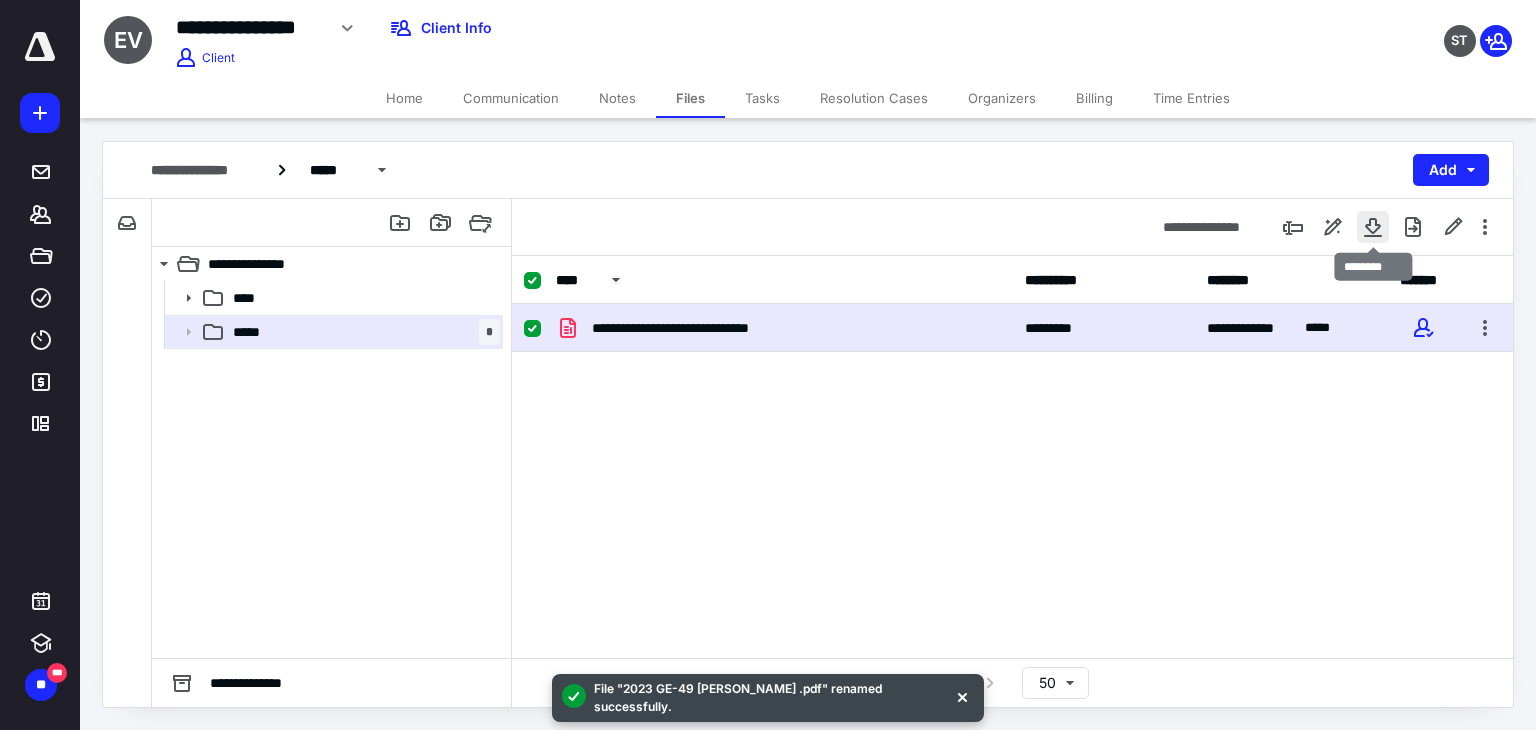 click at bounding box center (1373, 227) 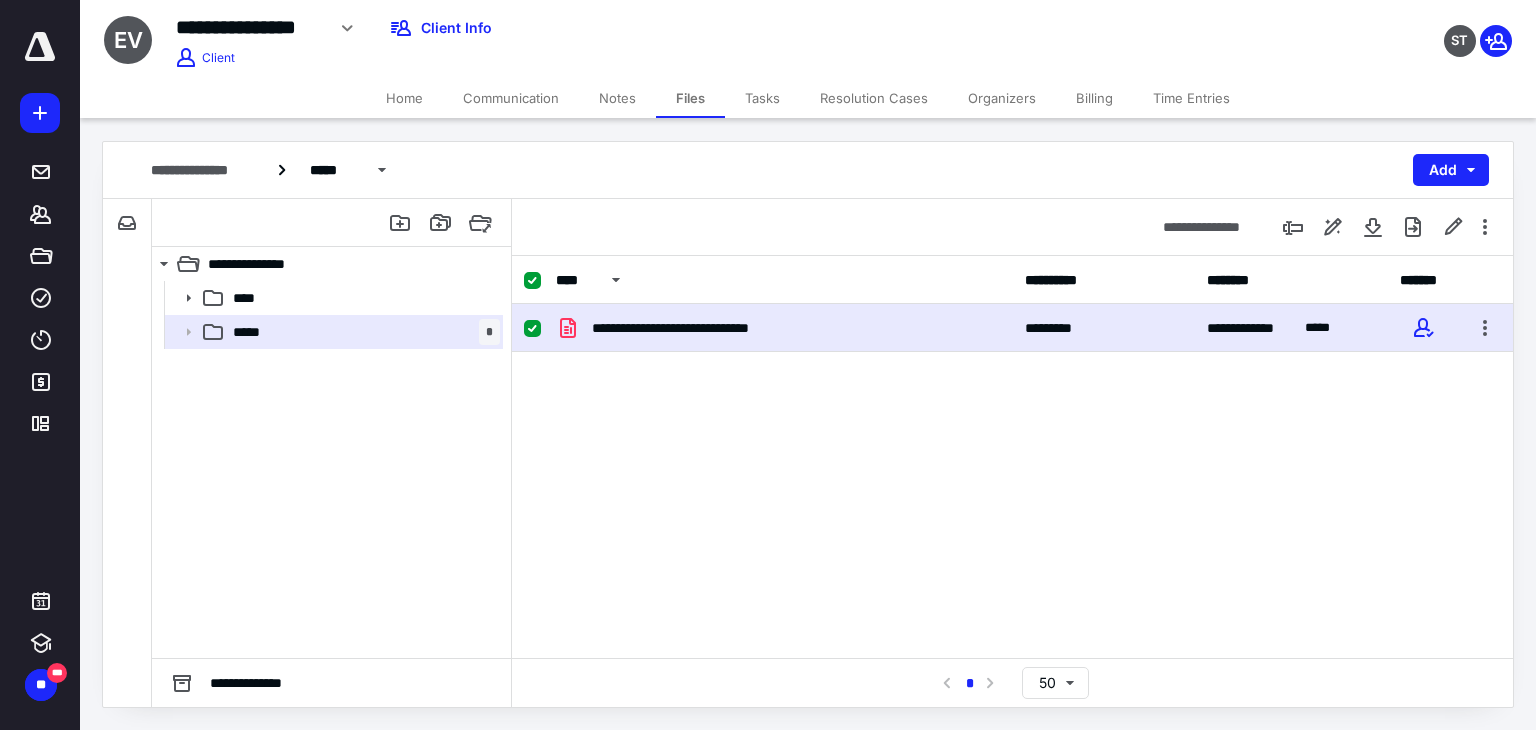 click on "**********" at bounding box center (784, 328) 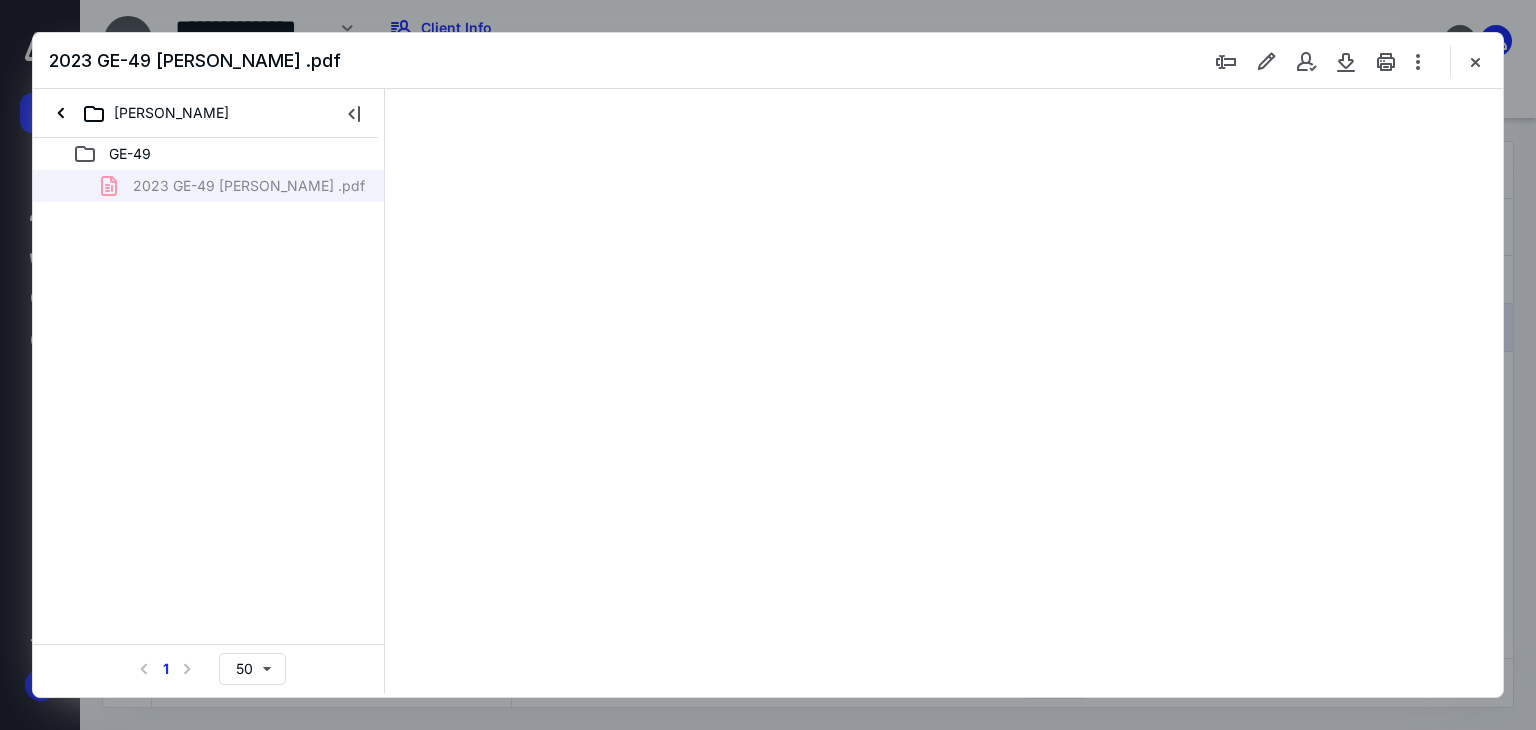scroll, scrollTop: 0, scrollLeft: 0, axis: both 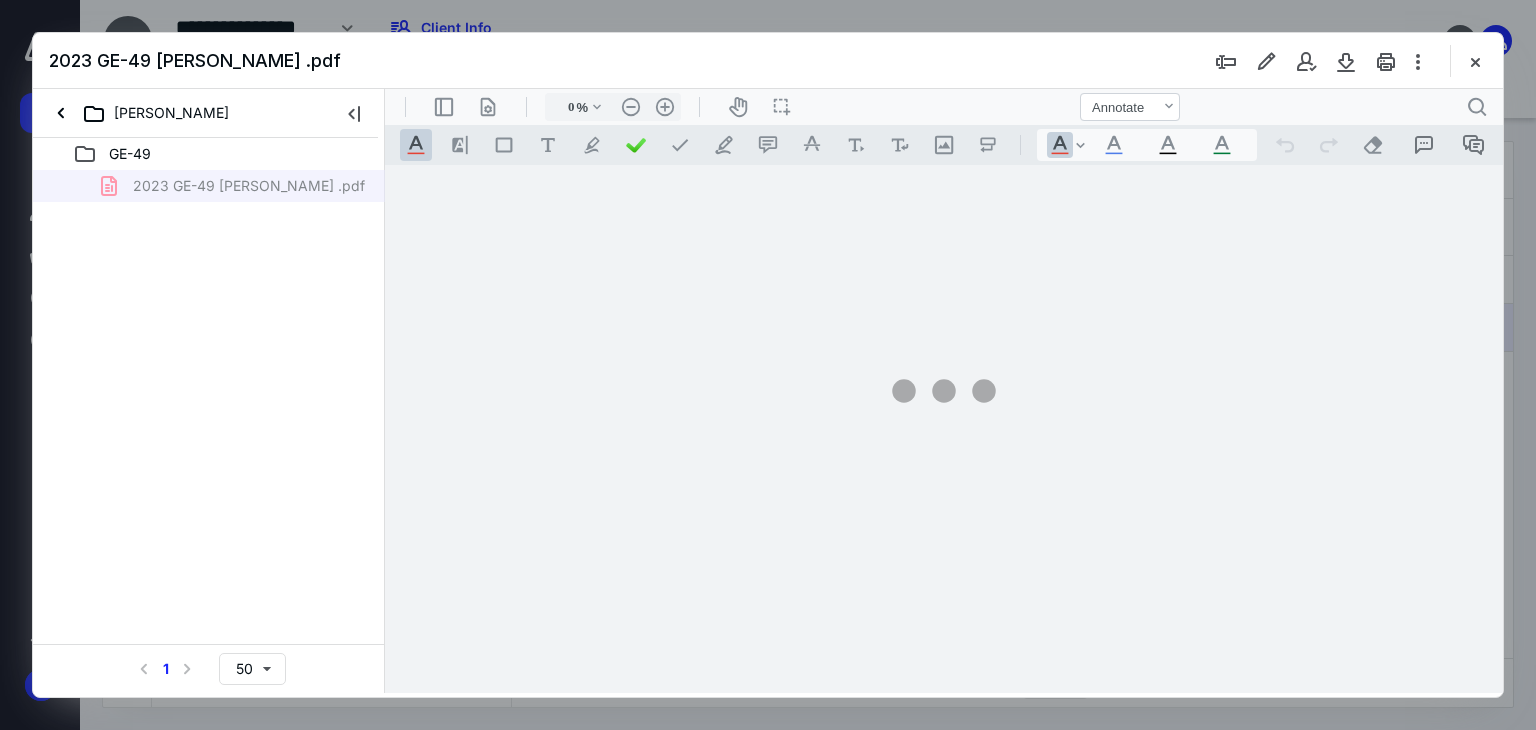 type on "66" 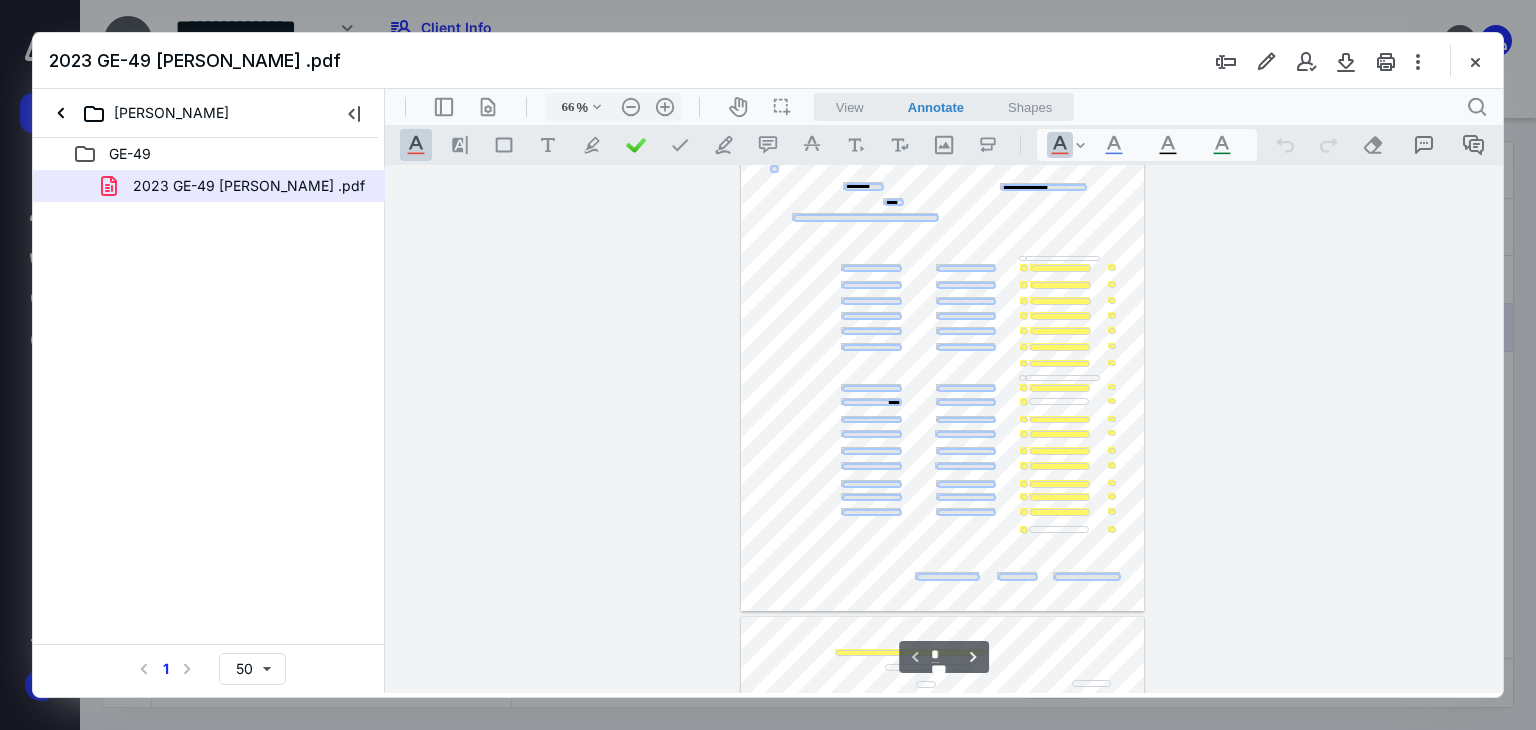 scroll, scrollTop: 0, scrollLeft: 0, axis: both 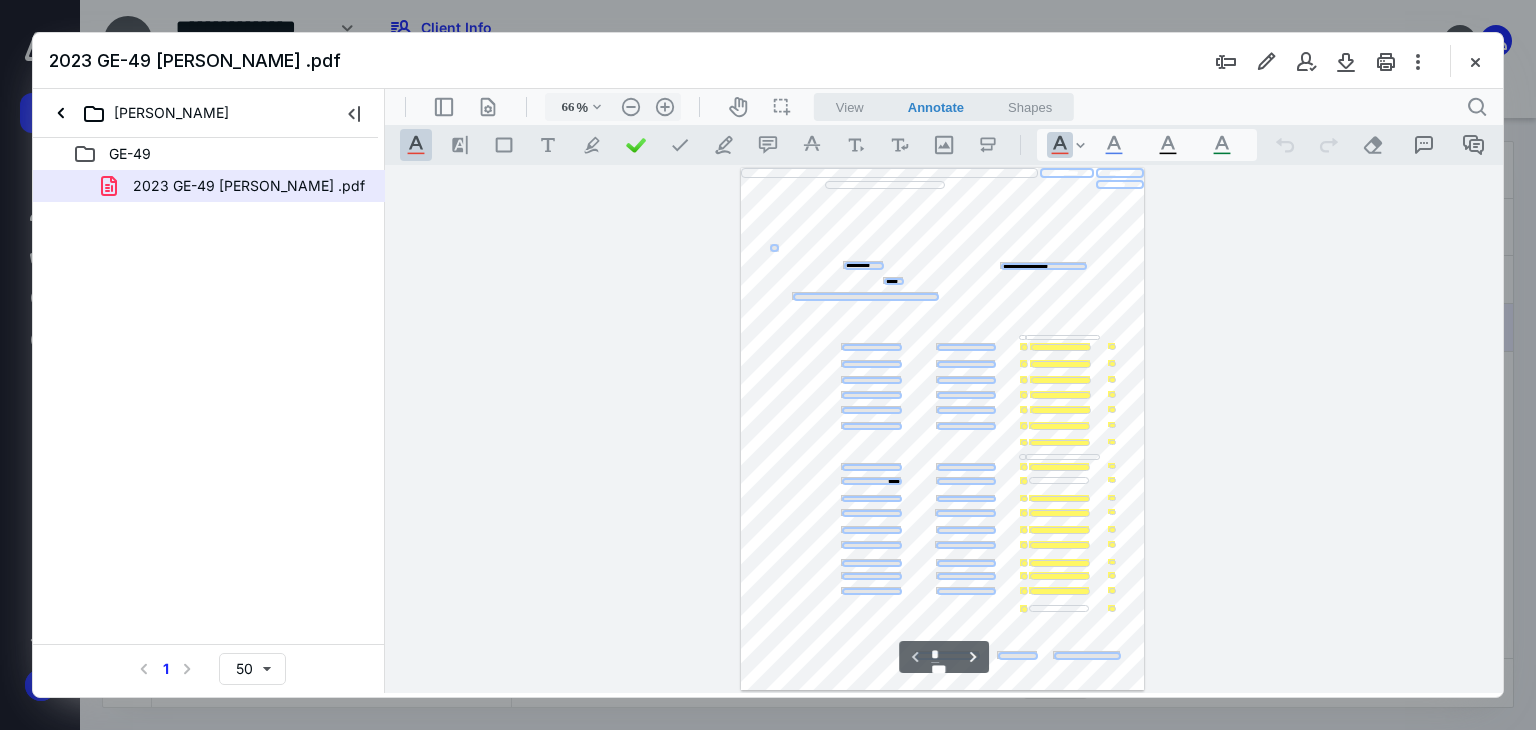 click at bounding box center [865, 296] 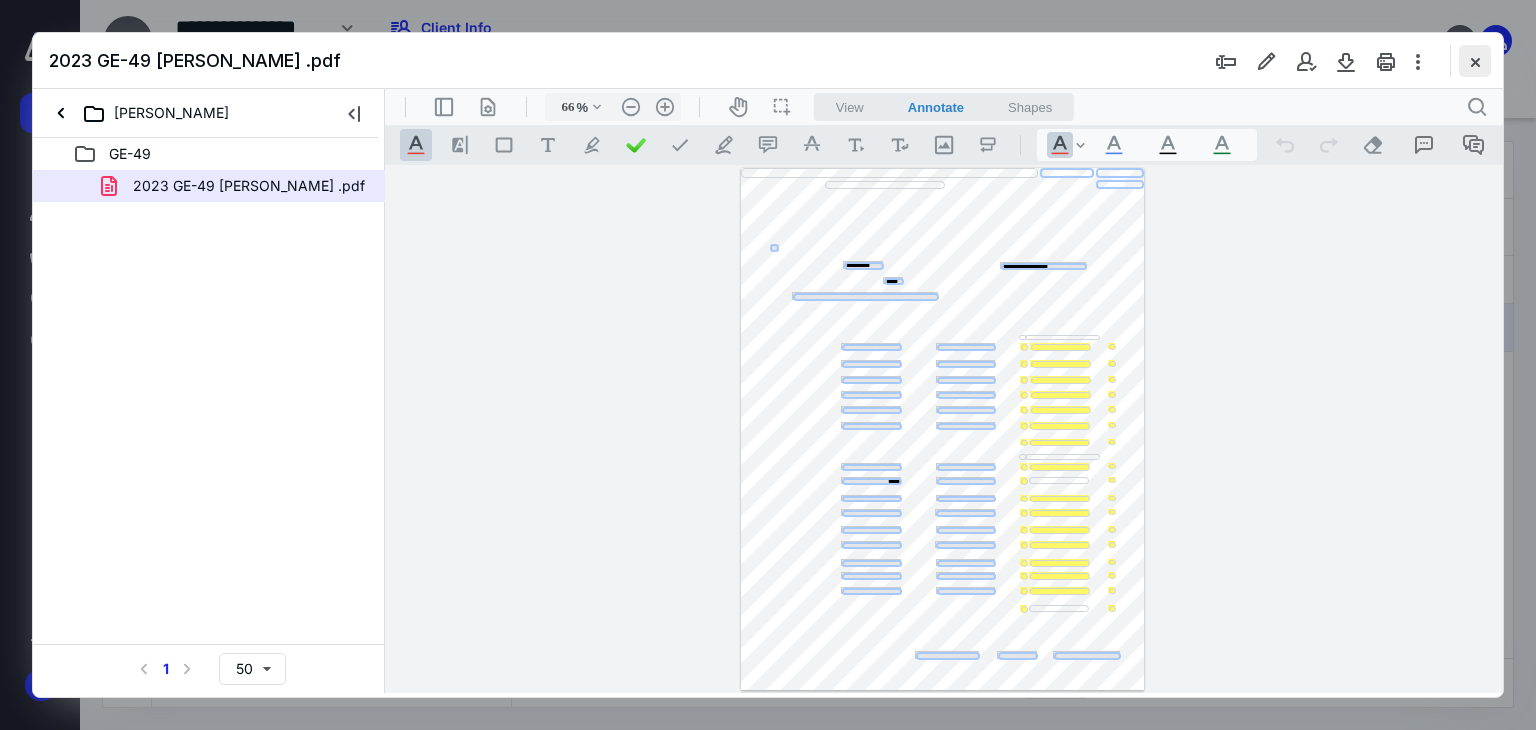 click at bounding box center [1475, 61] 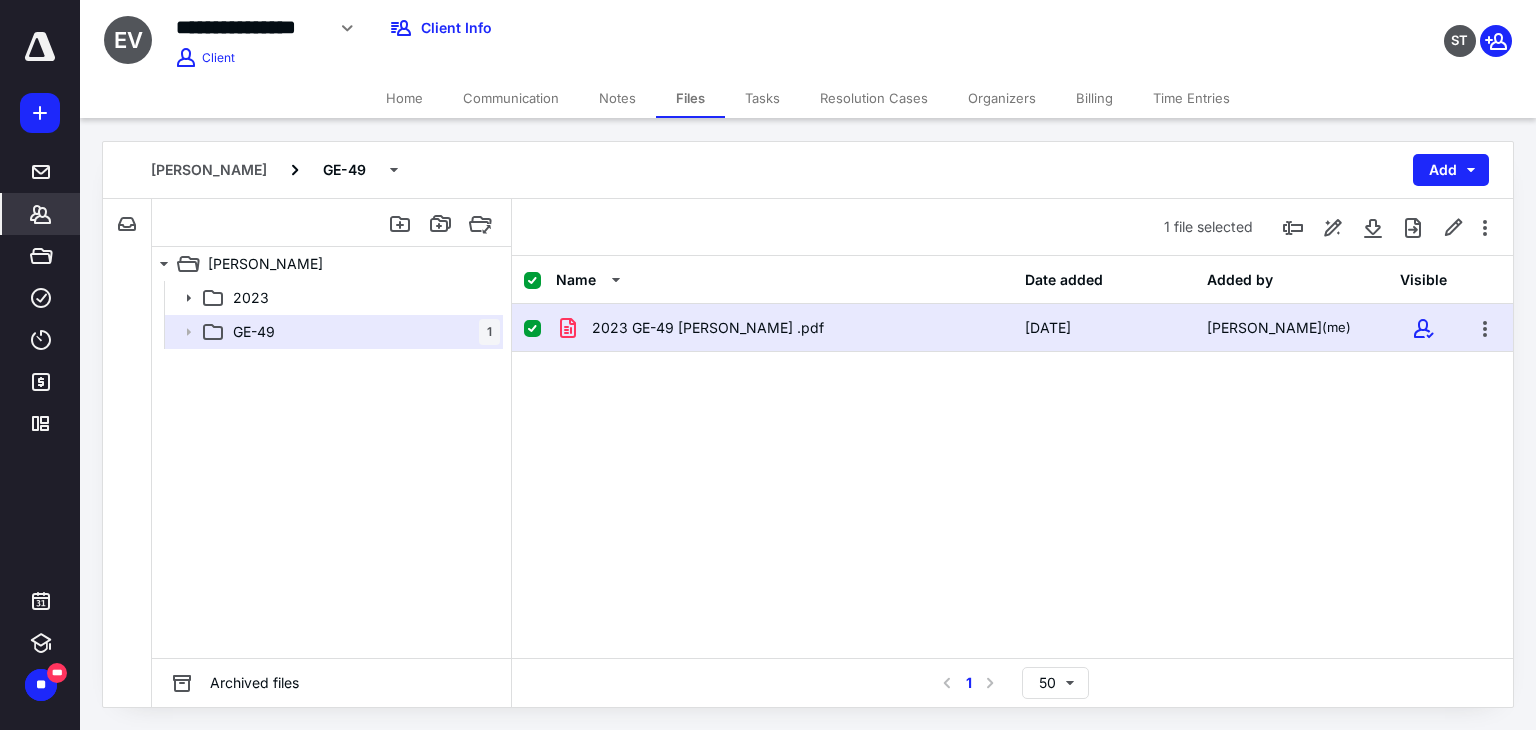 click 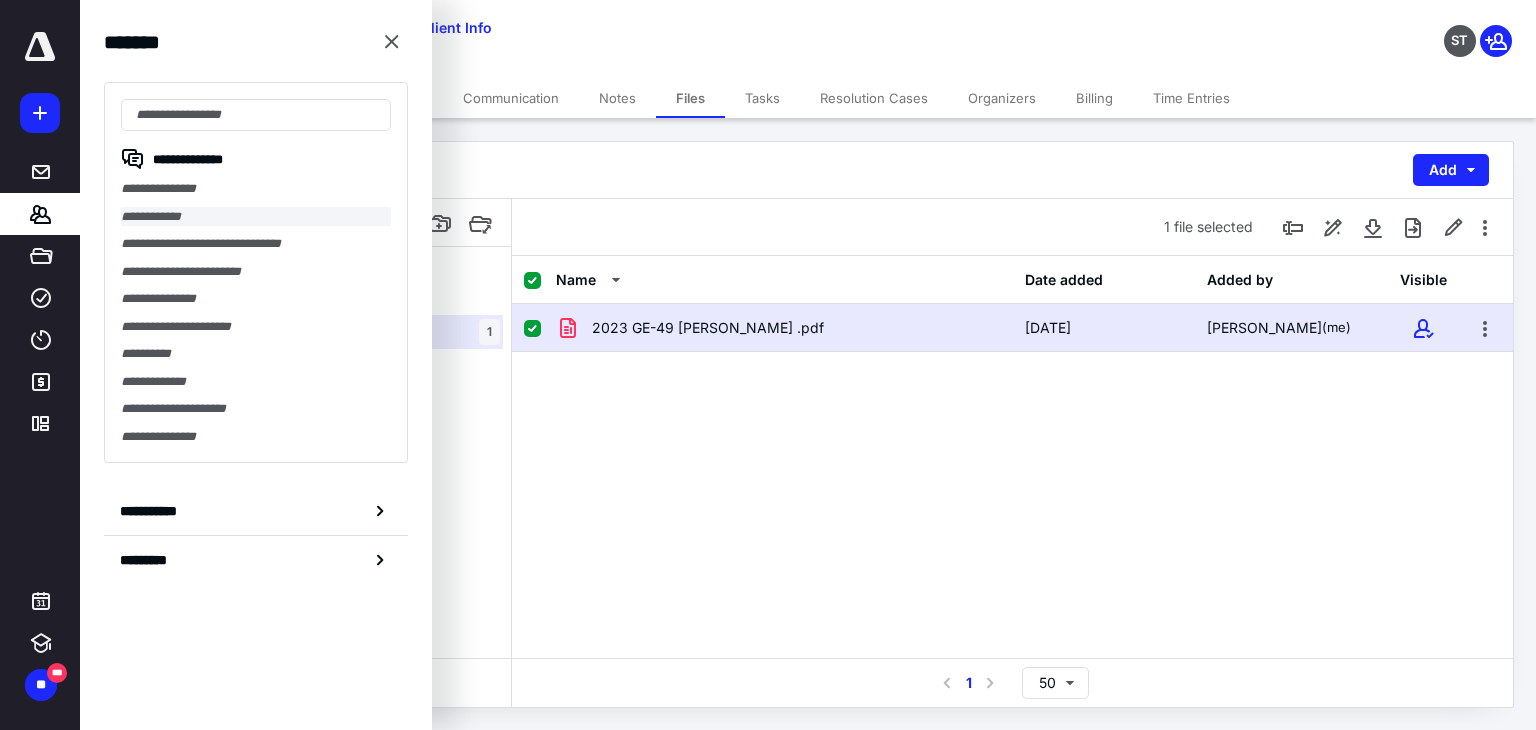 click on "**********" at bounding box center (256, 217) 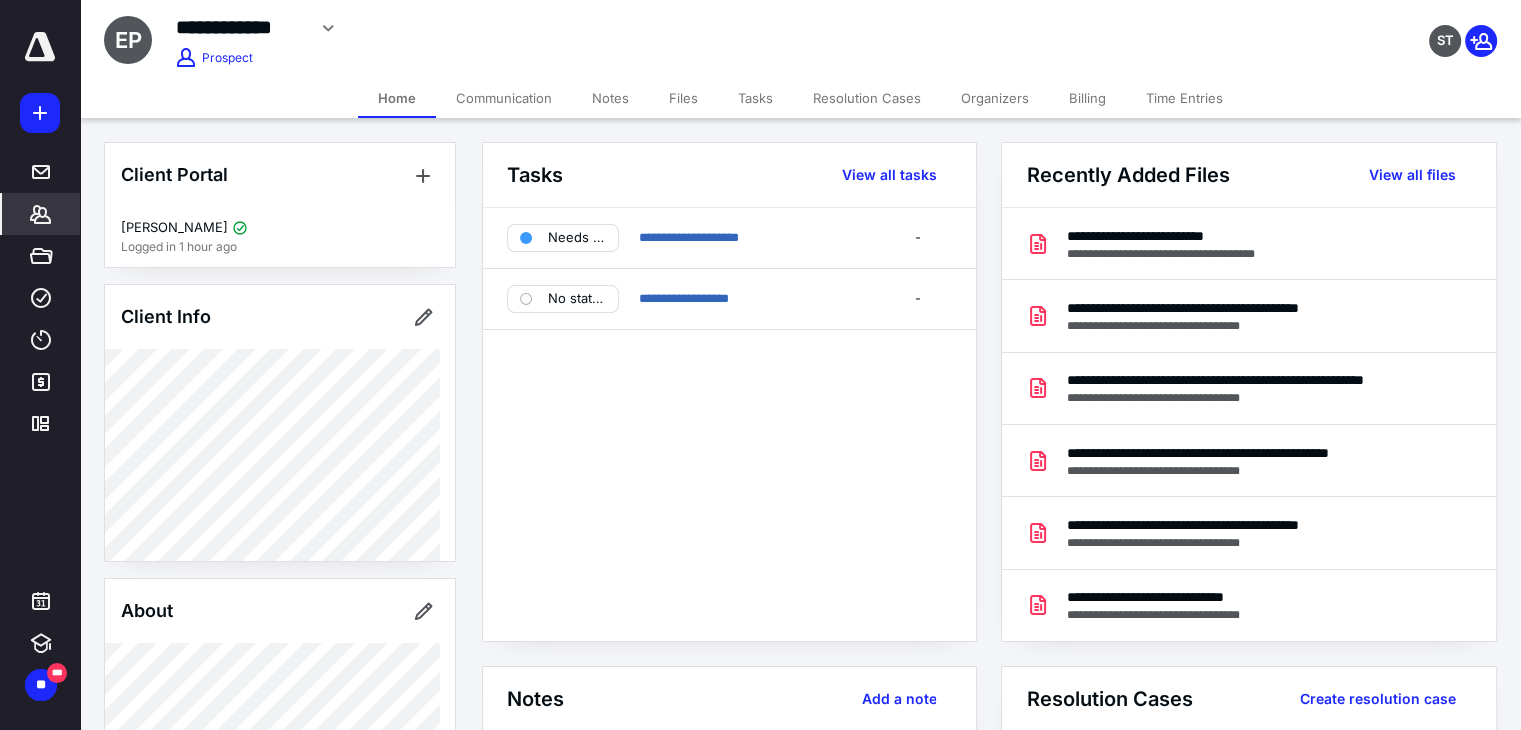 click on "Files" at bounding box center [683, 98] 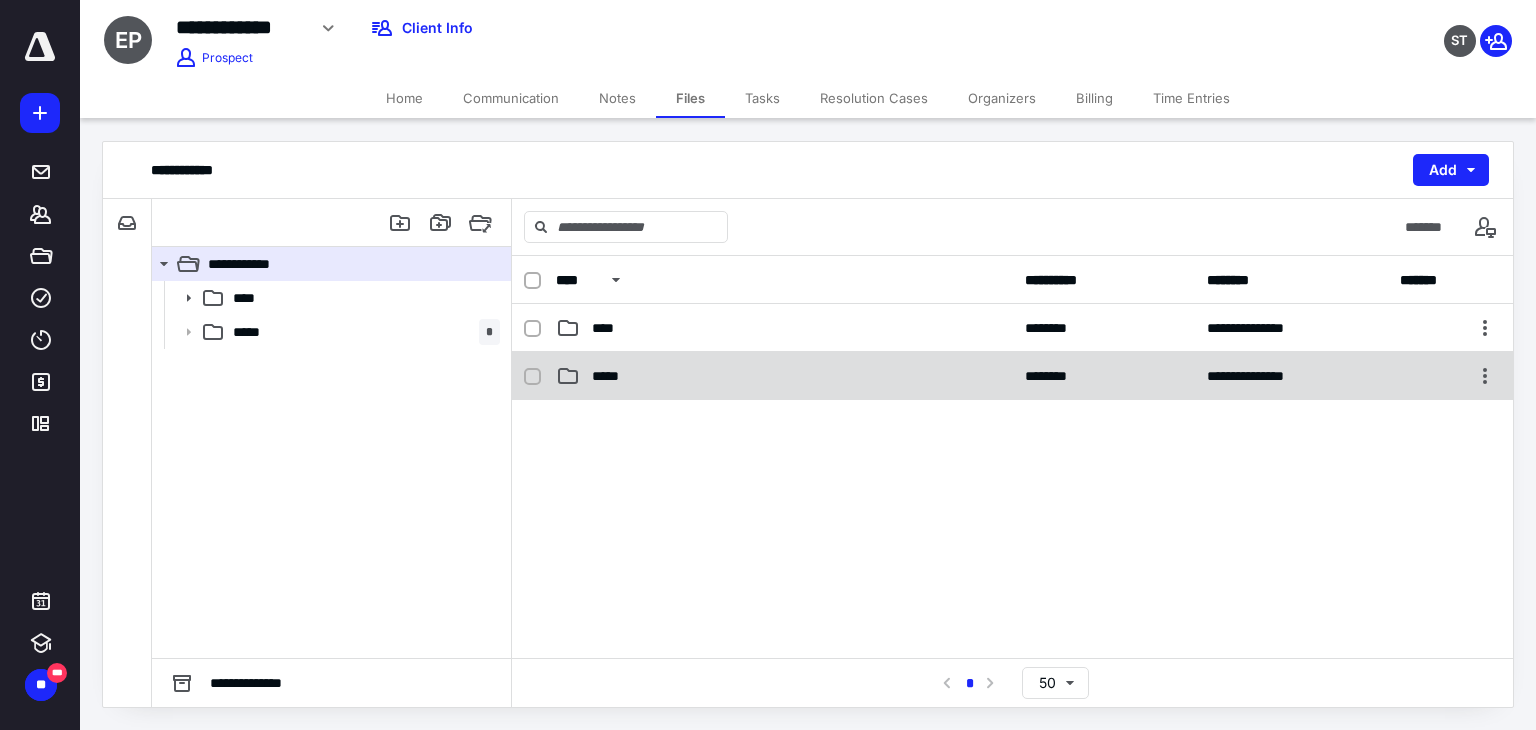 click on "*****" at bounding box center (784, 376) 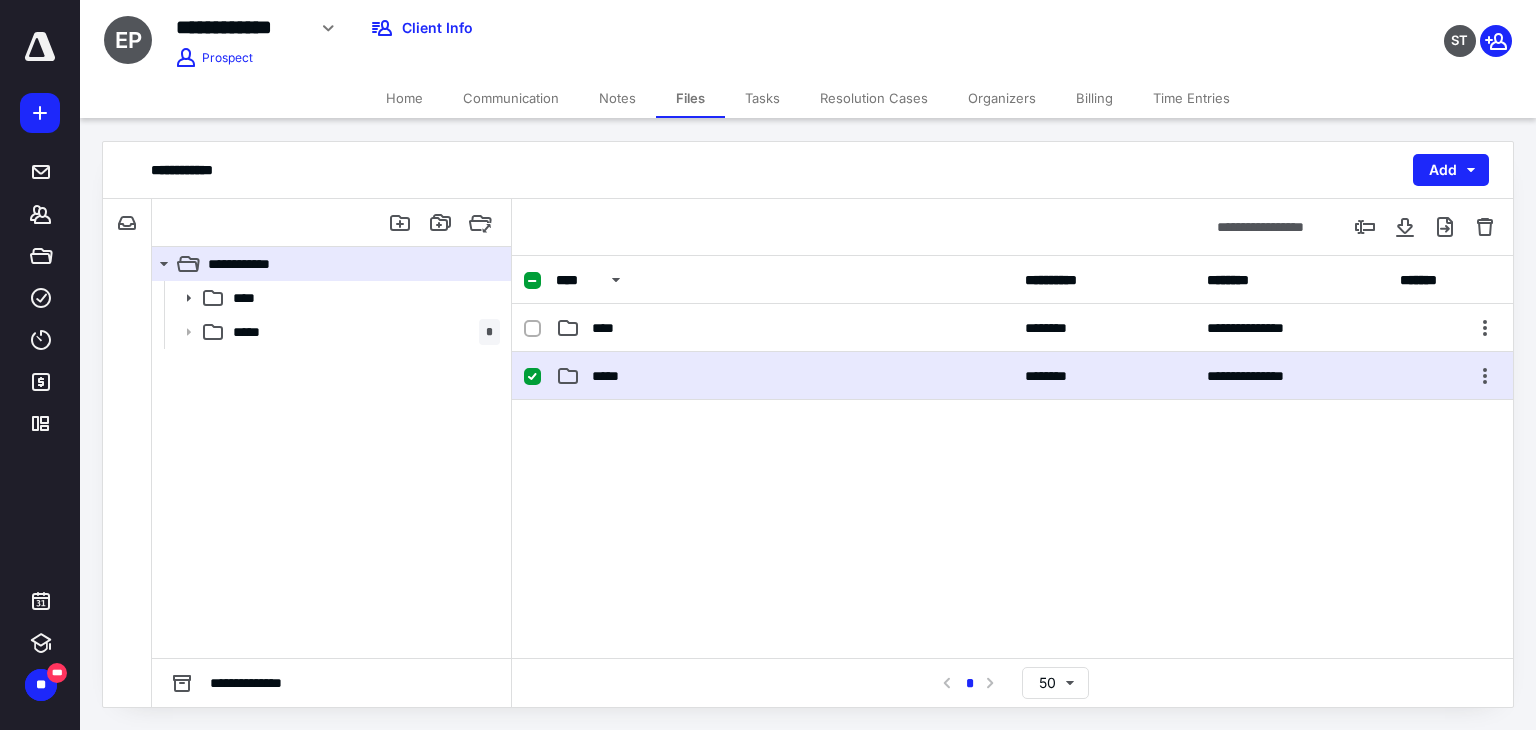 click on "*****" at bounding box center (784, 376) 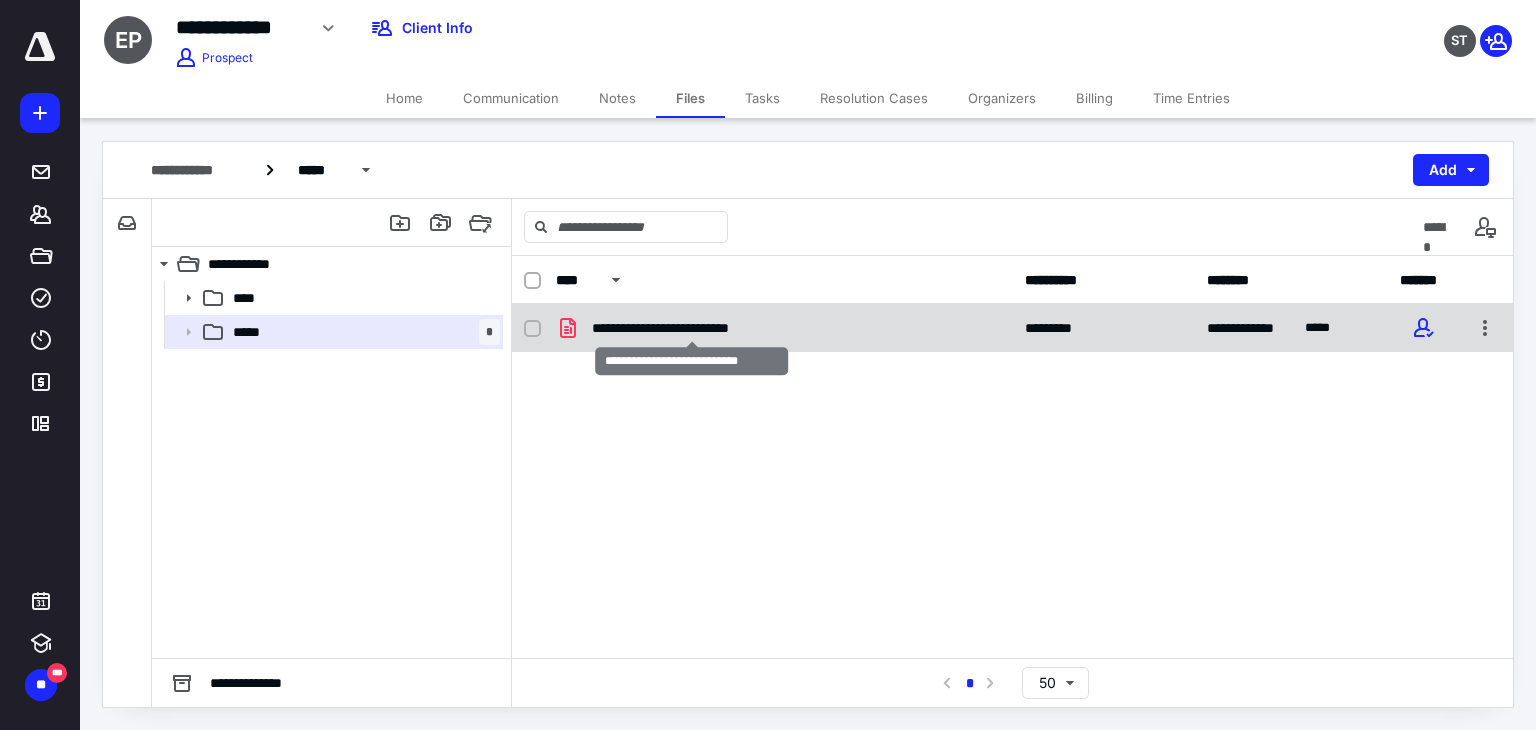 click on "**********" at bounding box center [692, 328] 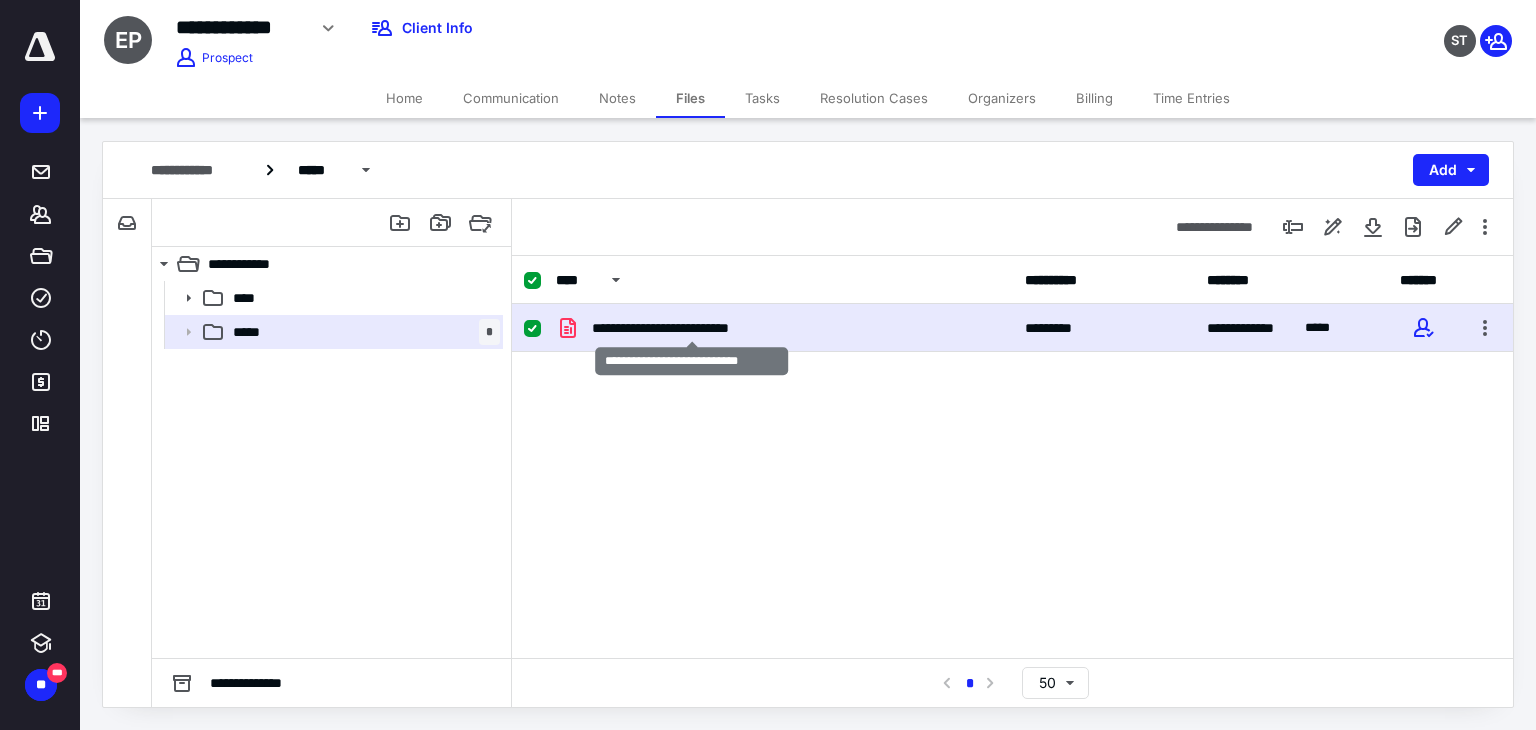 click on "**********" at bounding box center [692, 328] 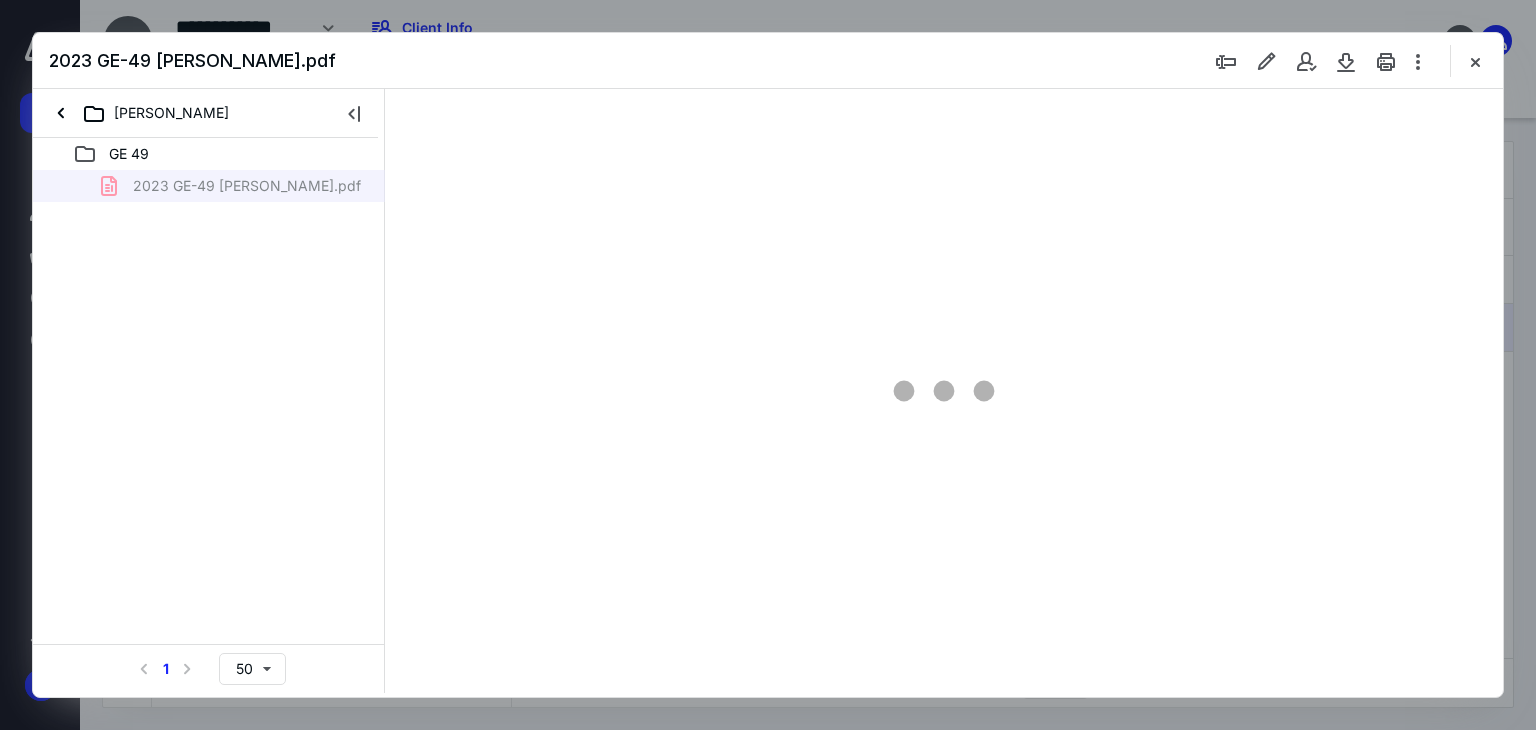 scroll, scrollTop: 0, scrollLeft: 0, axis: both 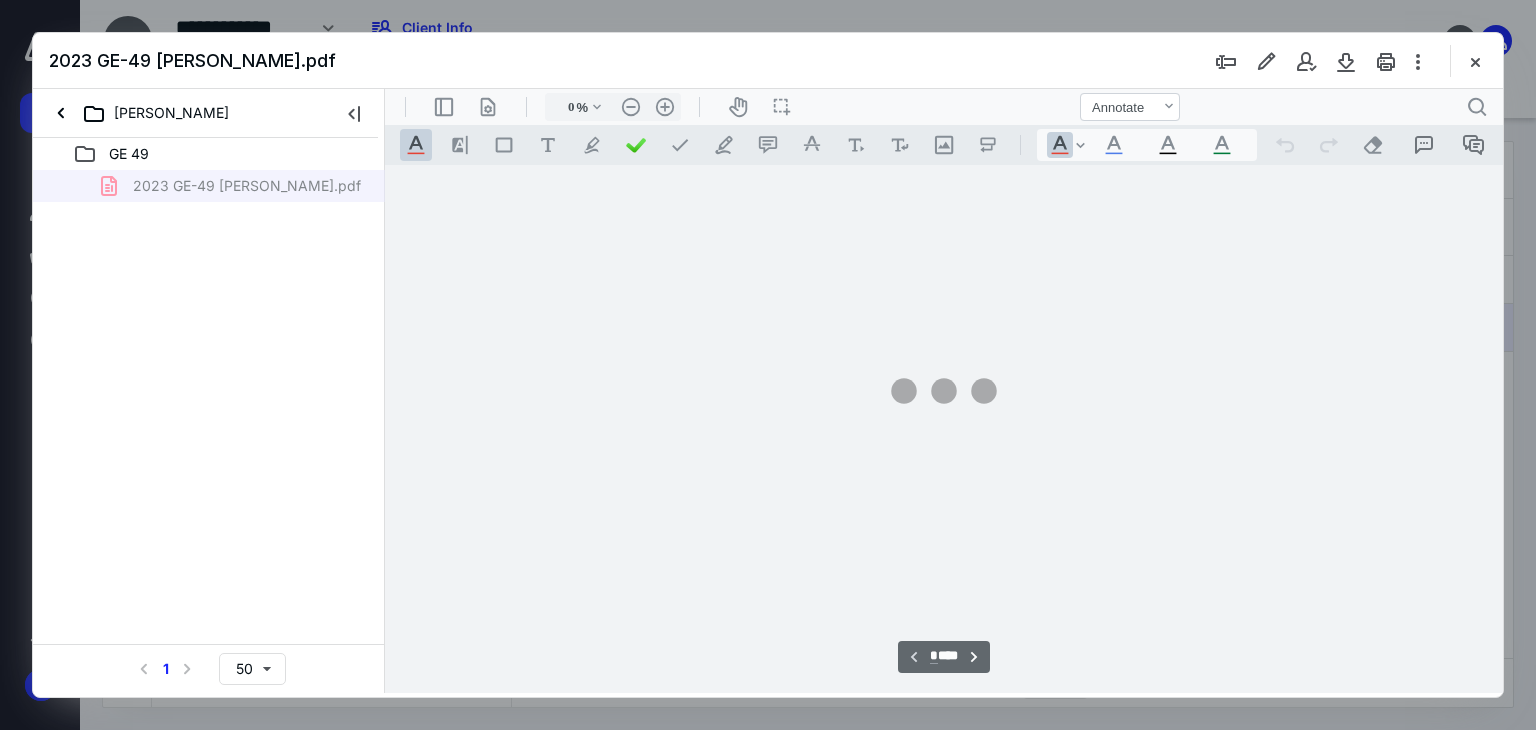 type on "66" 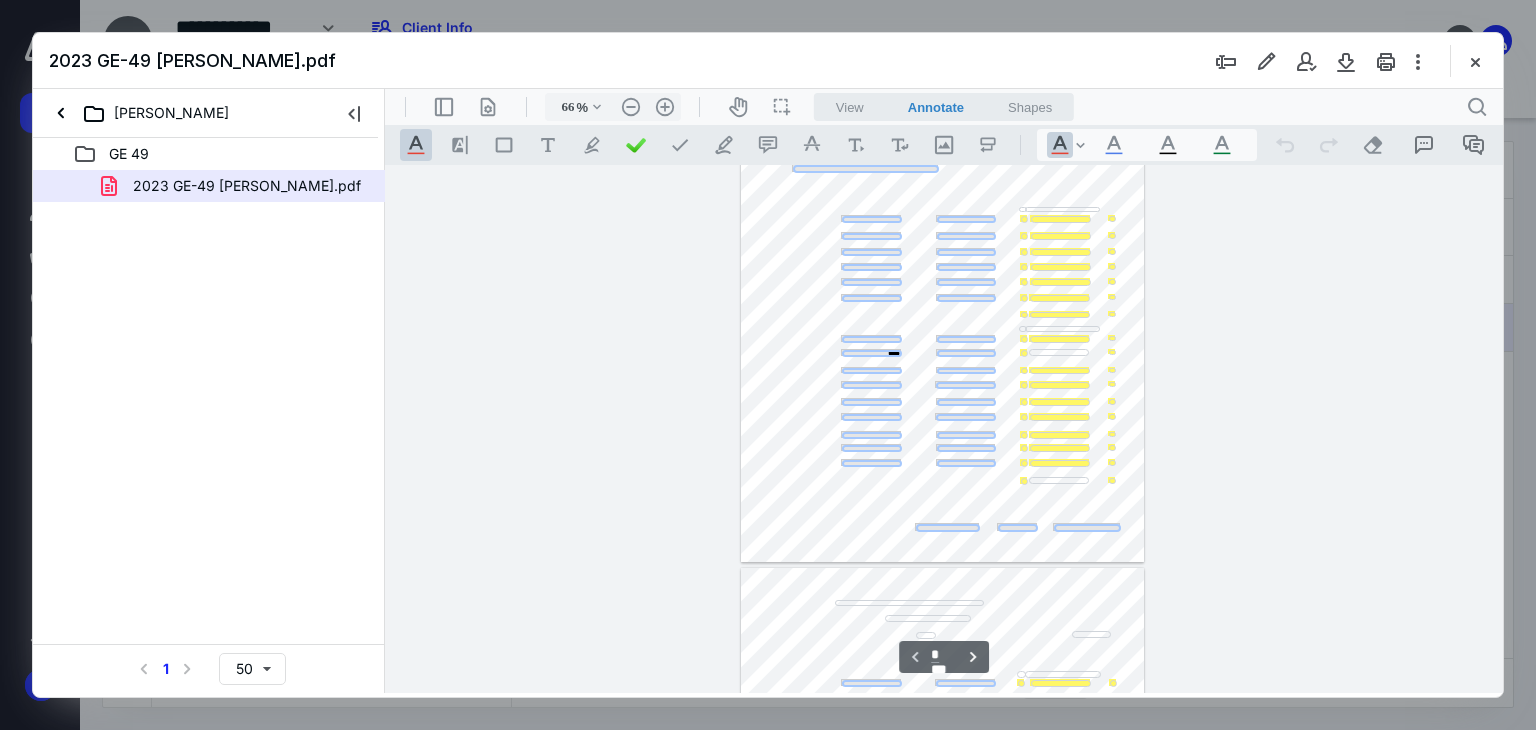 scroll, scrollTop: 528, scrollLeft: 0, axis: vertical 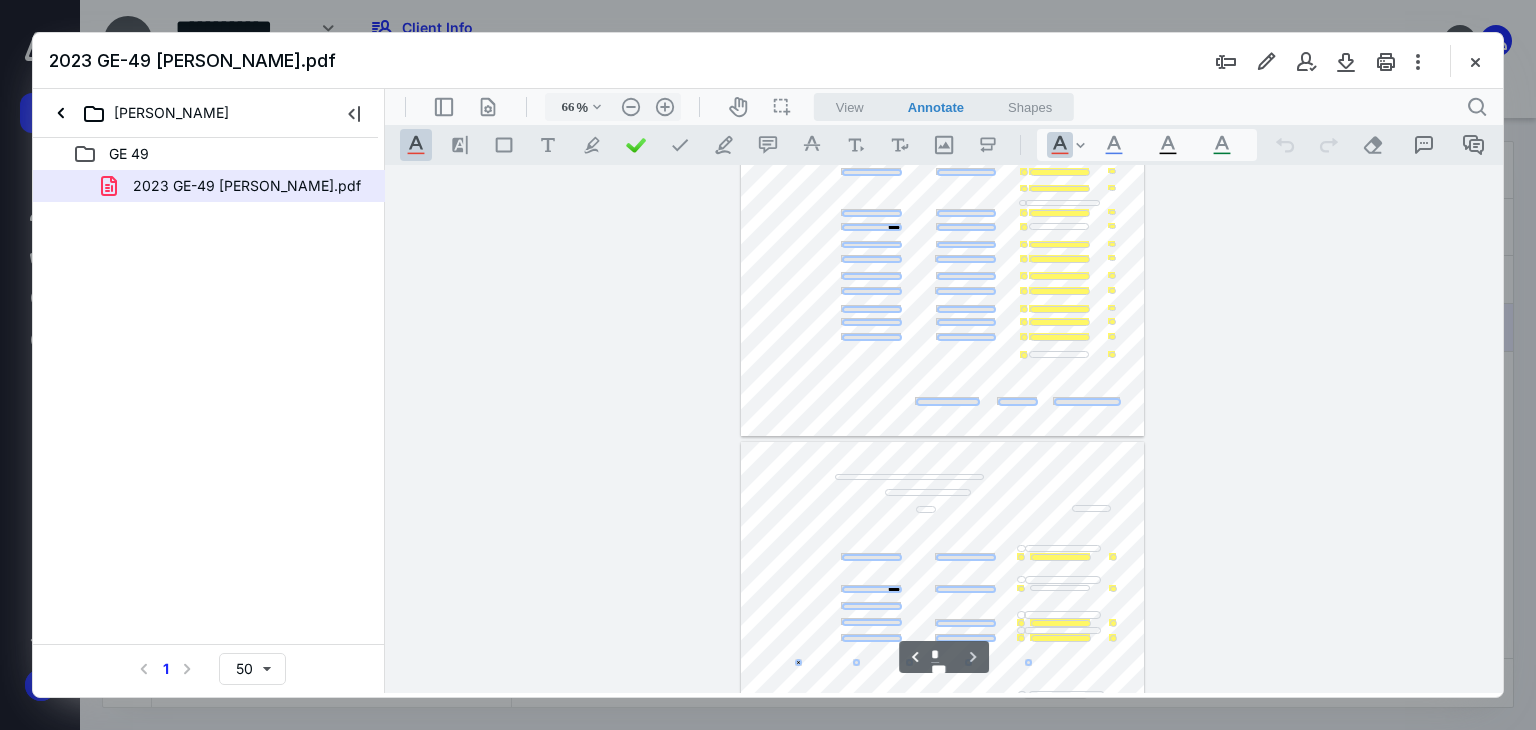type on "*" 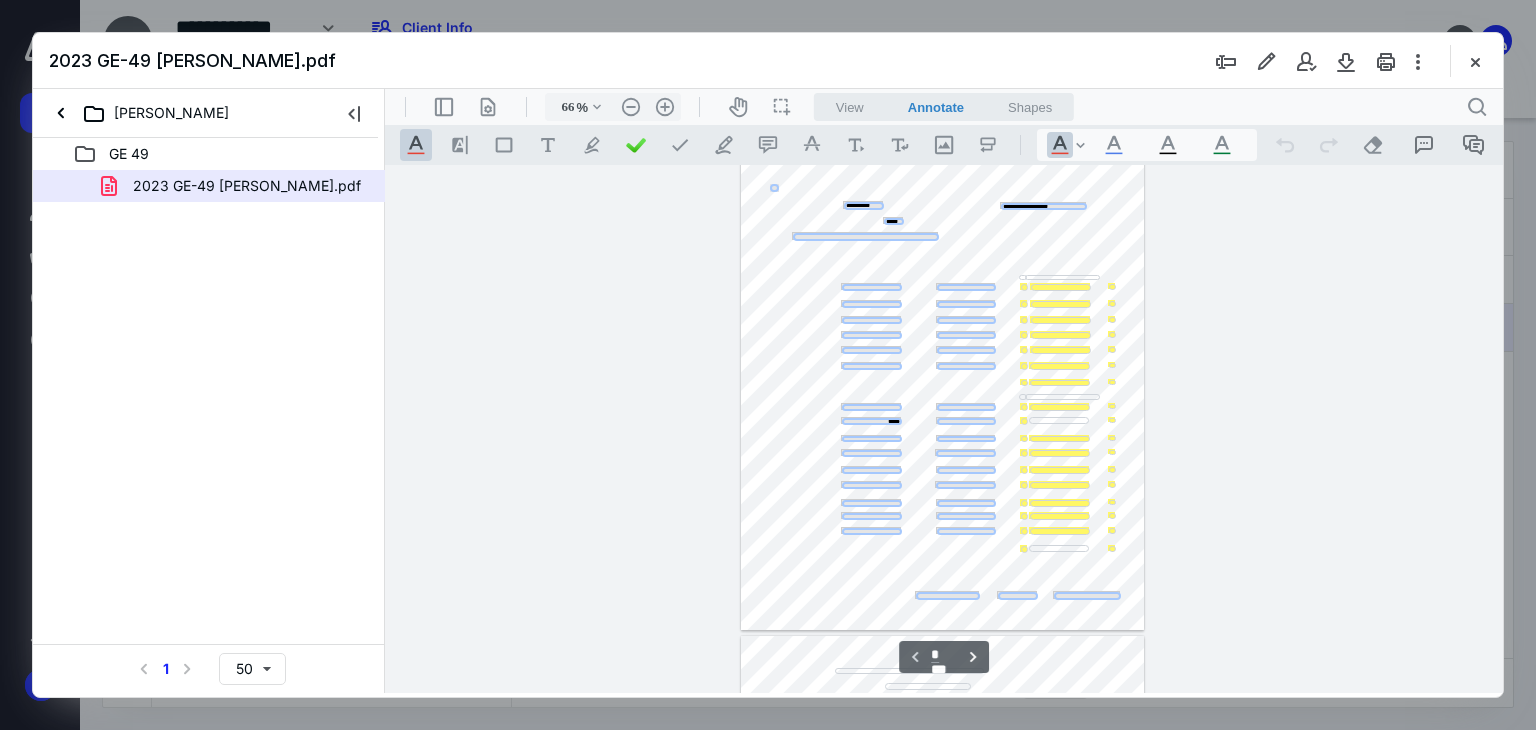 scroll, scrollTop: 0, scrollLeft: 0, axis: both 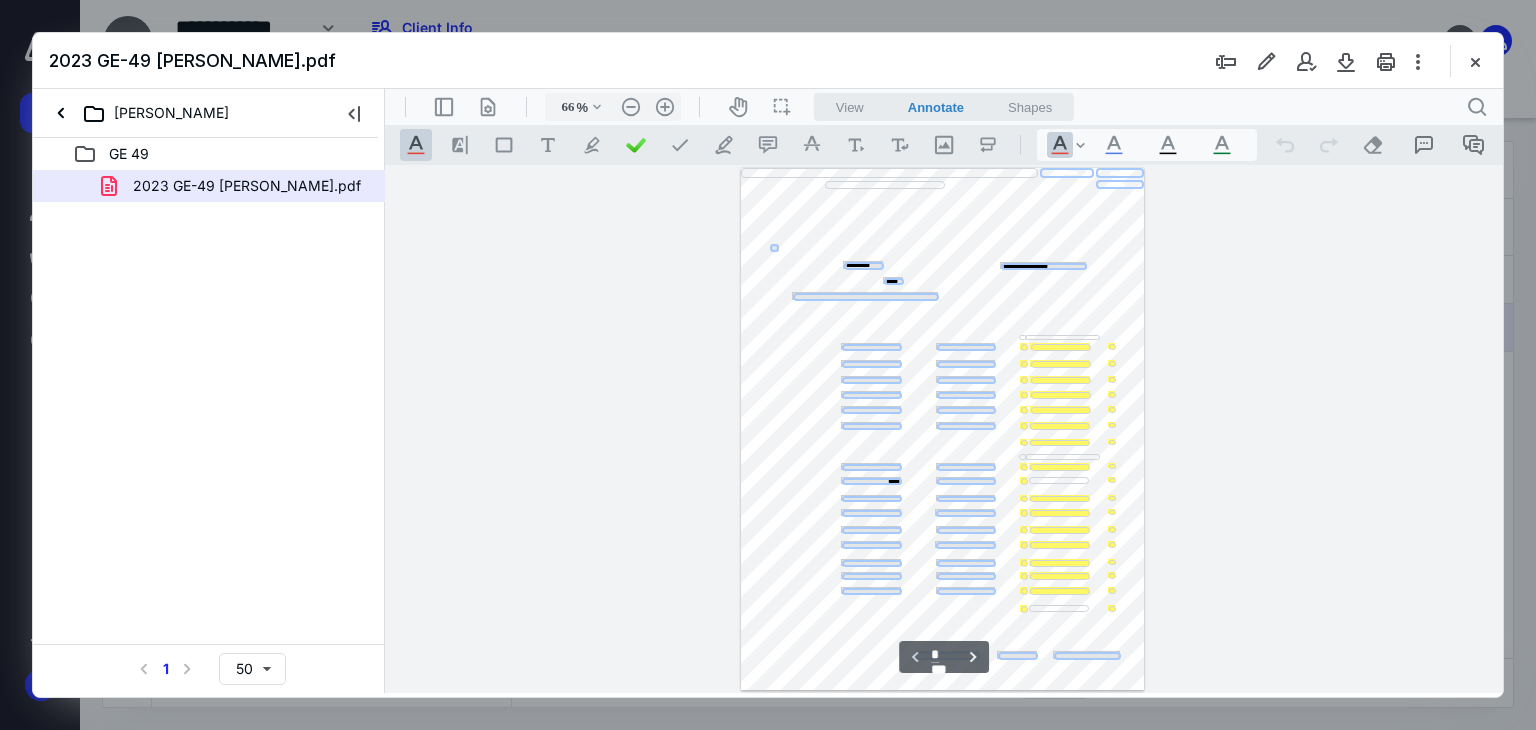 click at bounding box center (866, 297) 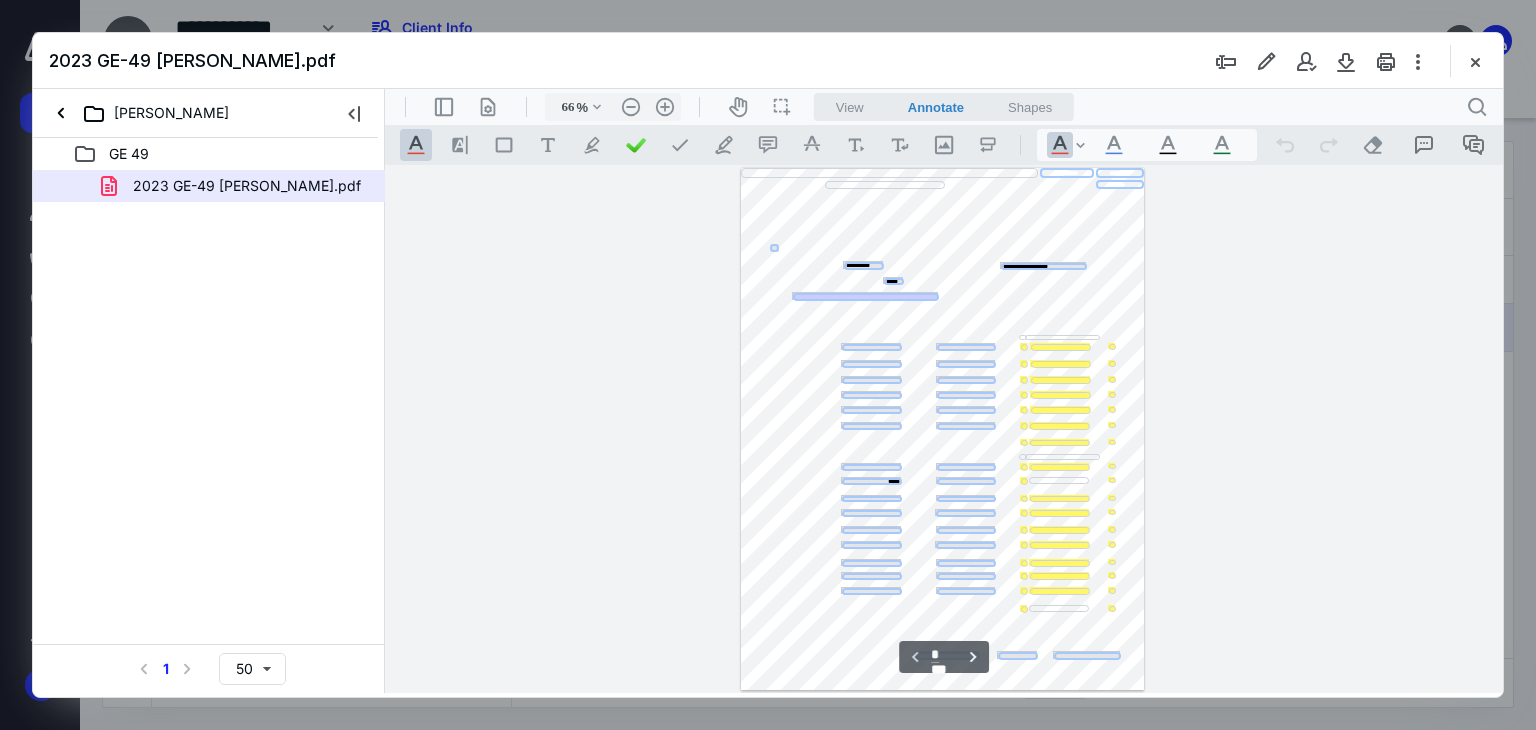 click at bounding box center (866, 297) 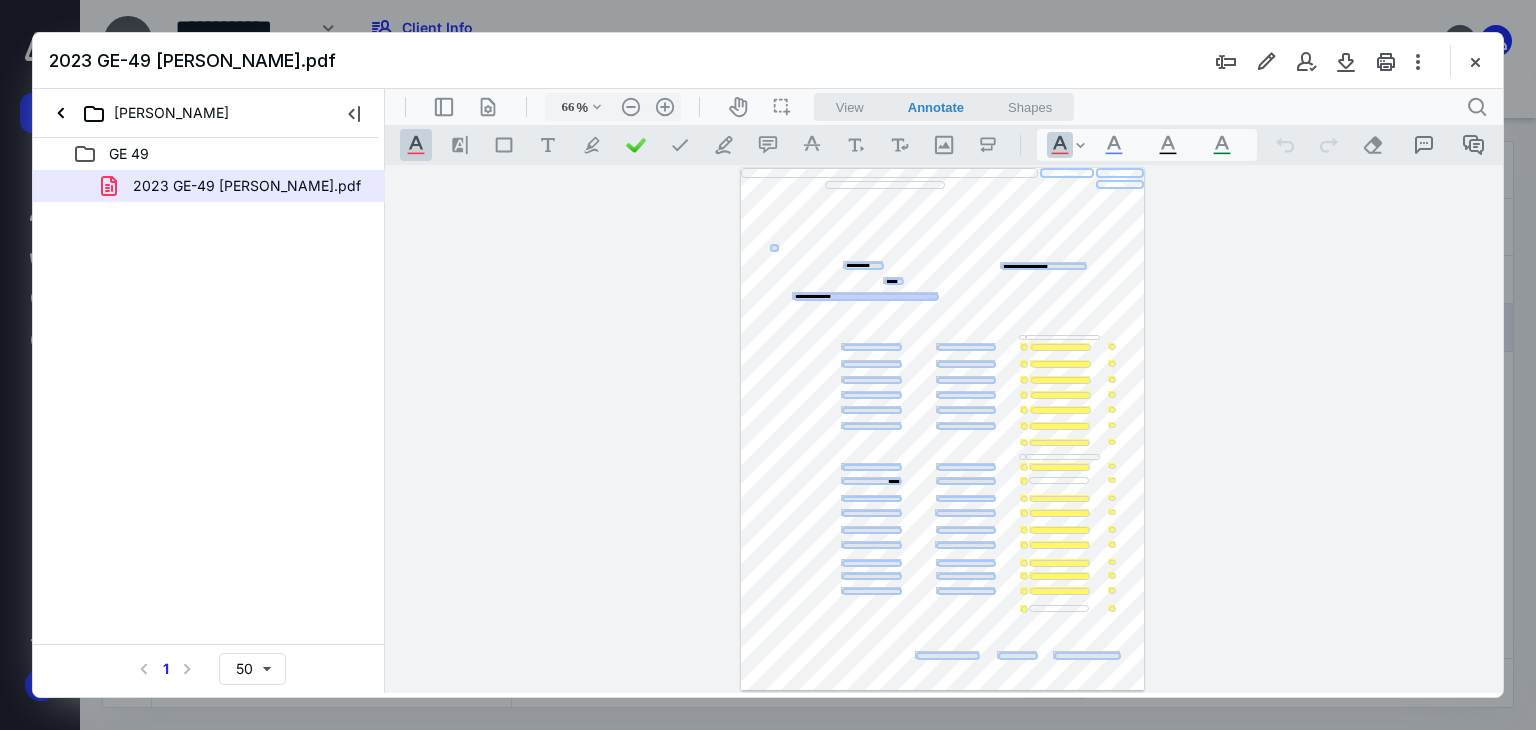 type on "**********" 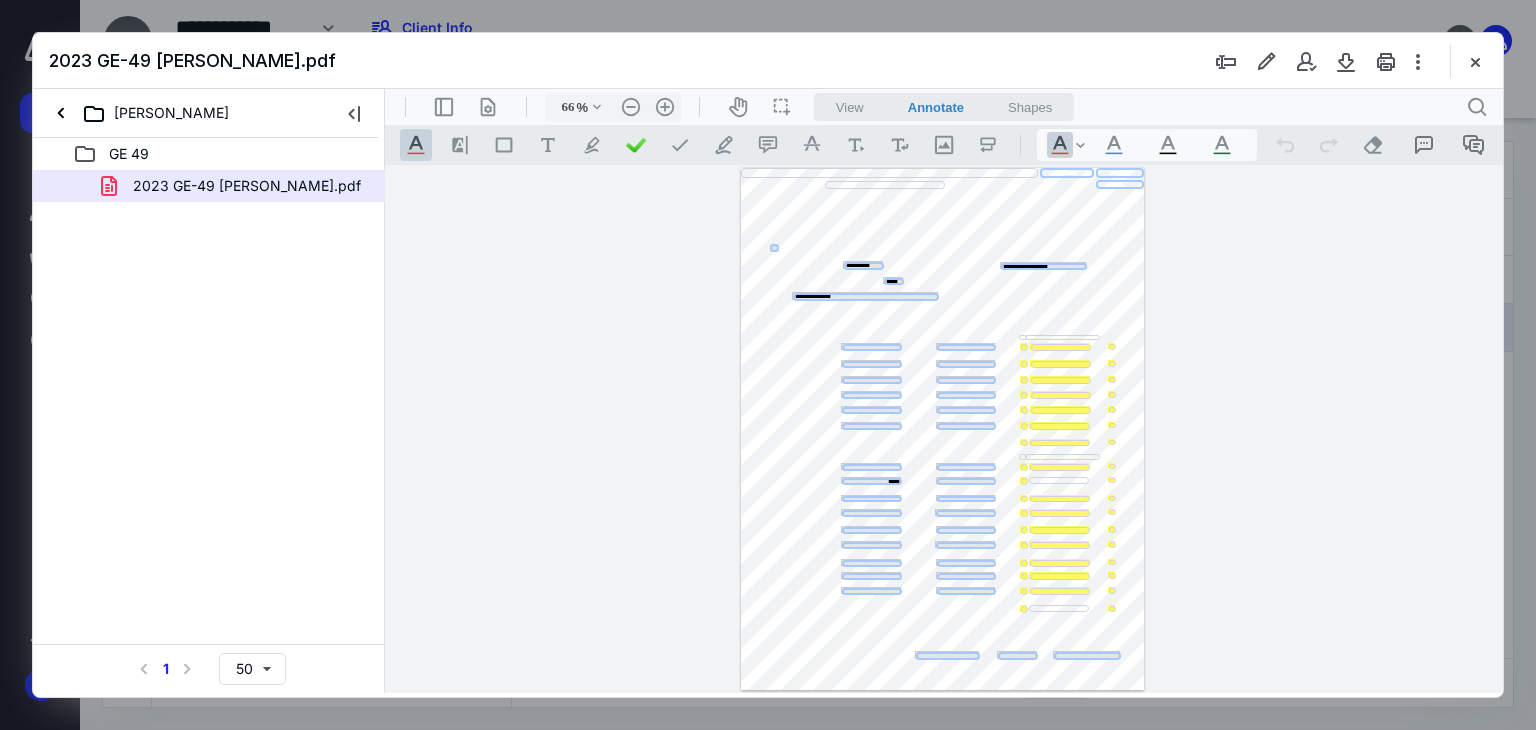 click on "**********" at bounding box center (944, 429) 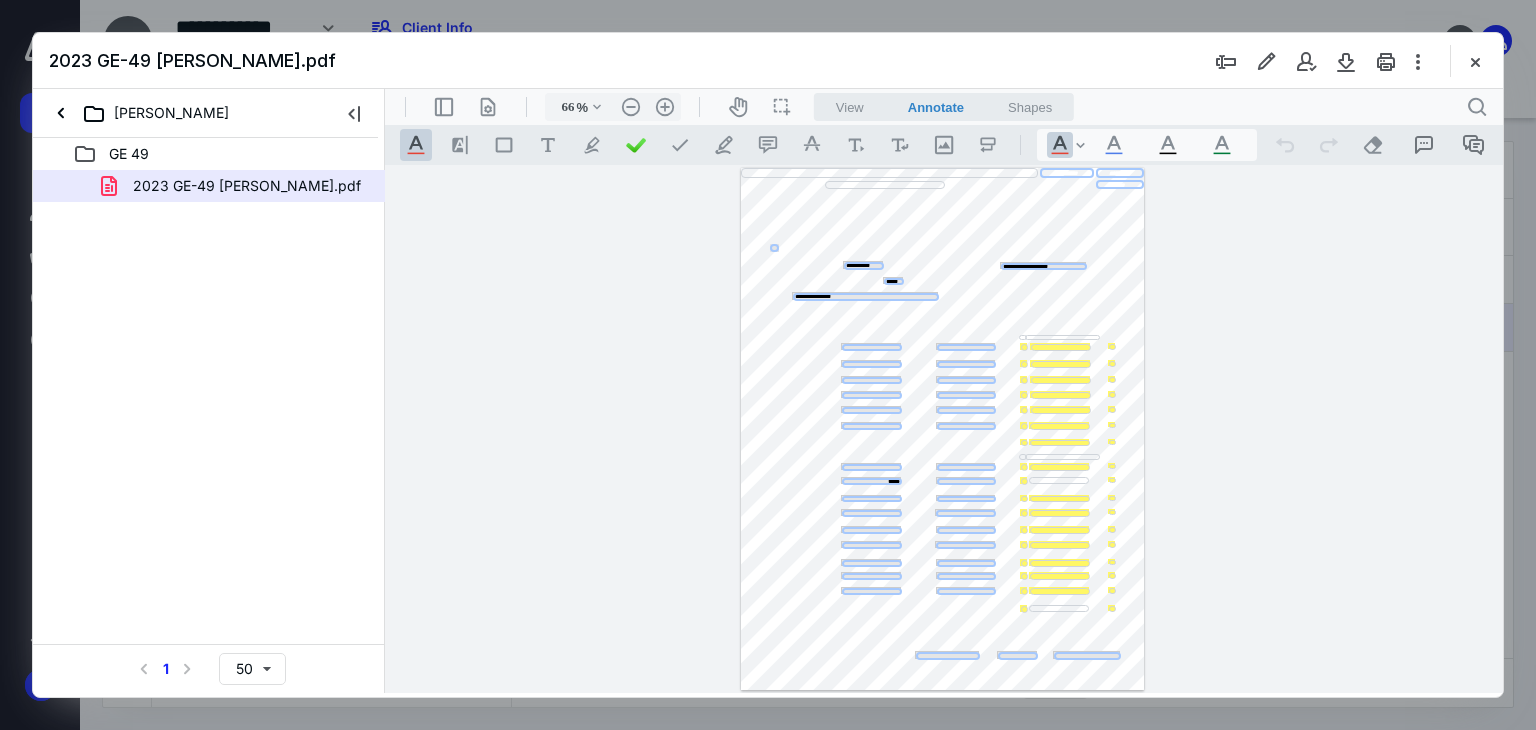 click on "View" at bounding box center (850, 107) 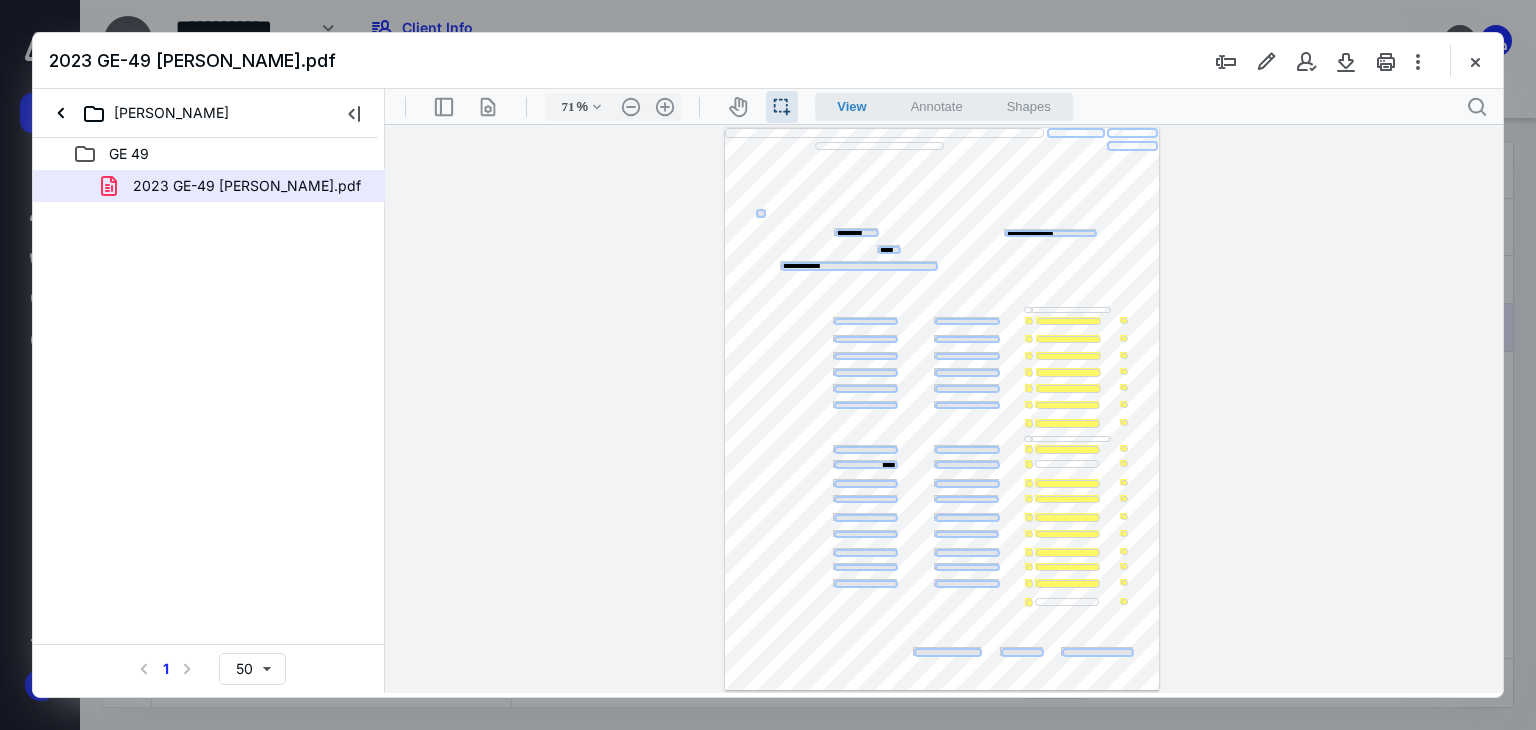 click on "Annotate" at bounding box center (937, 106) 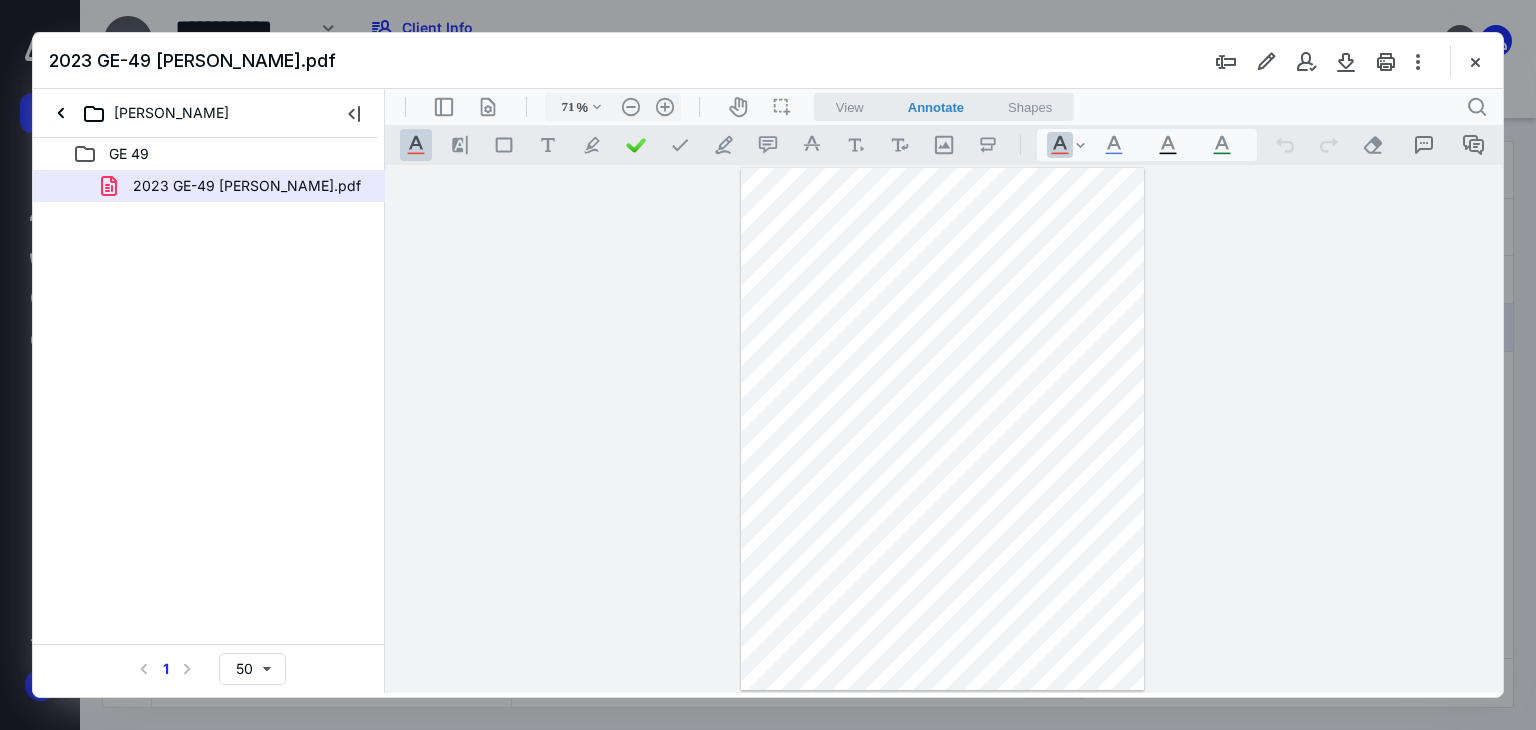 type on "66" 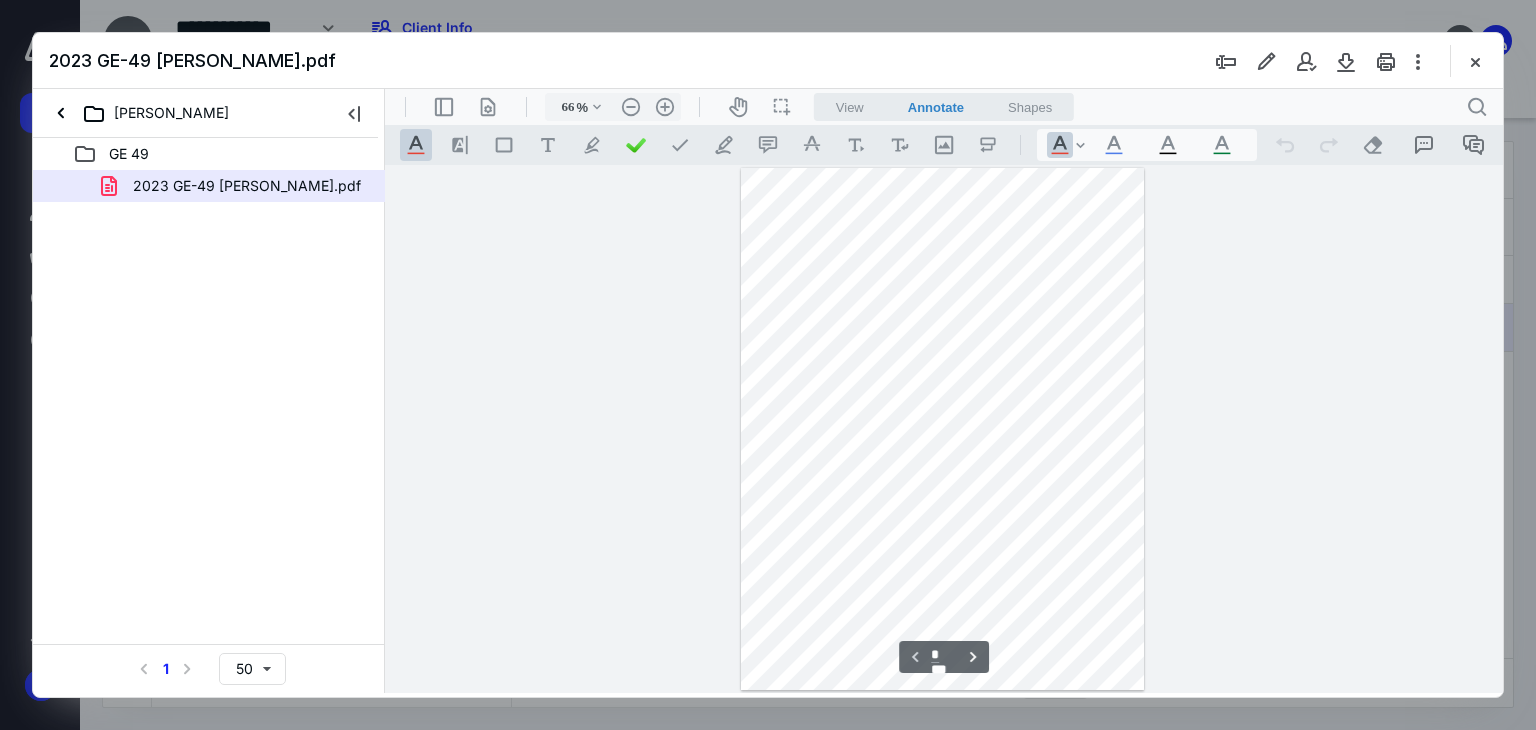 scroll, scrollTop: 40, scrollLeft: 0, axis: vertical 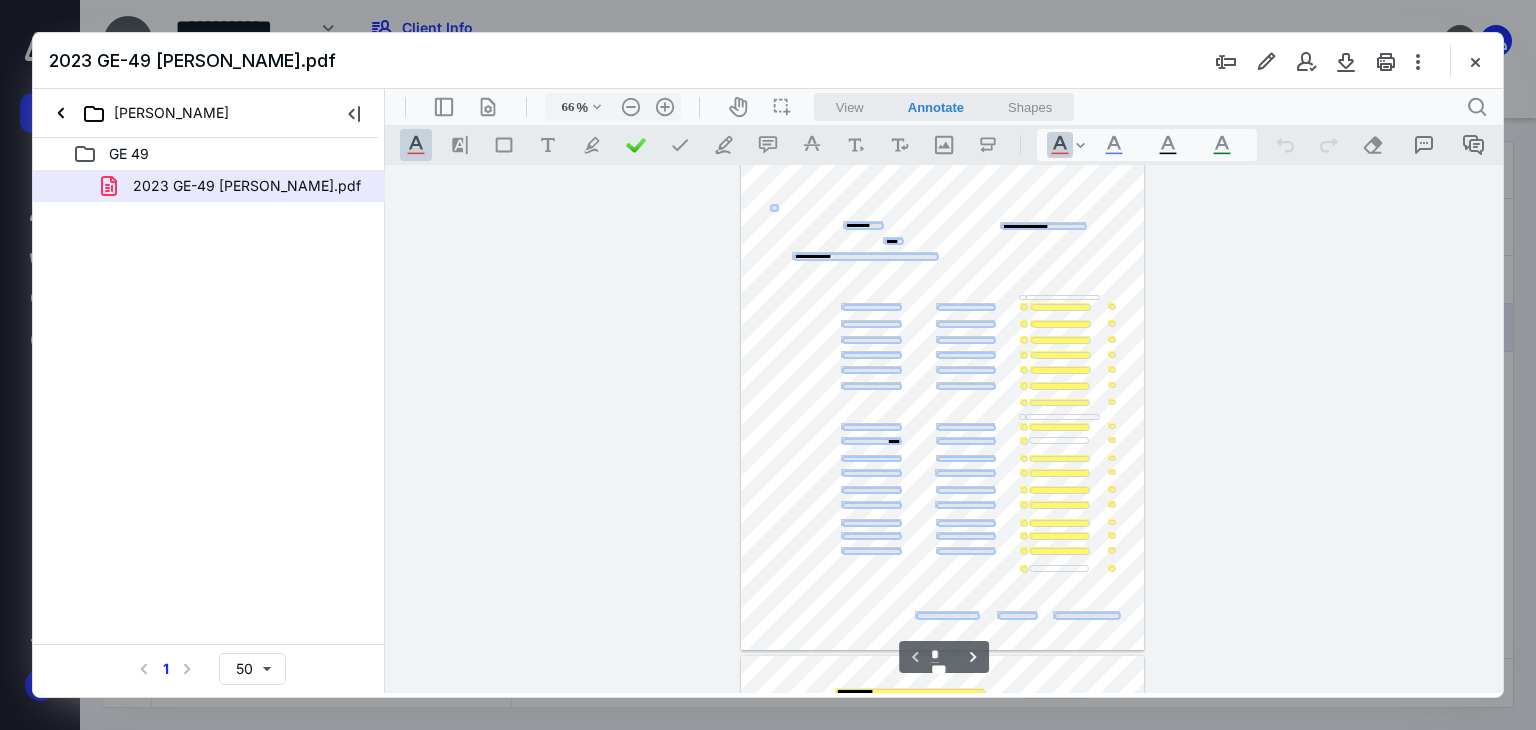 click on "Shapes" at bounding box center [1030, 107] 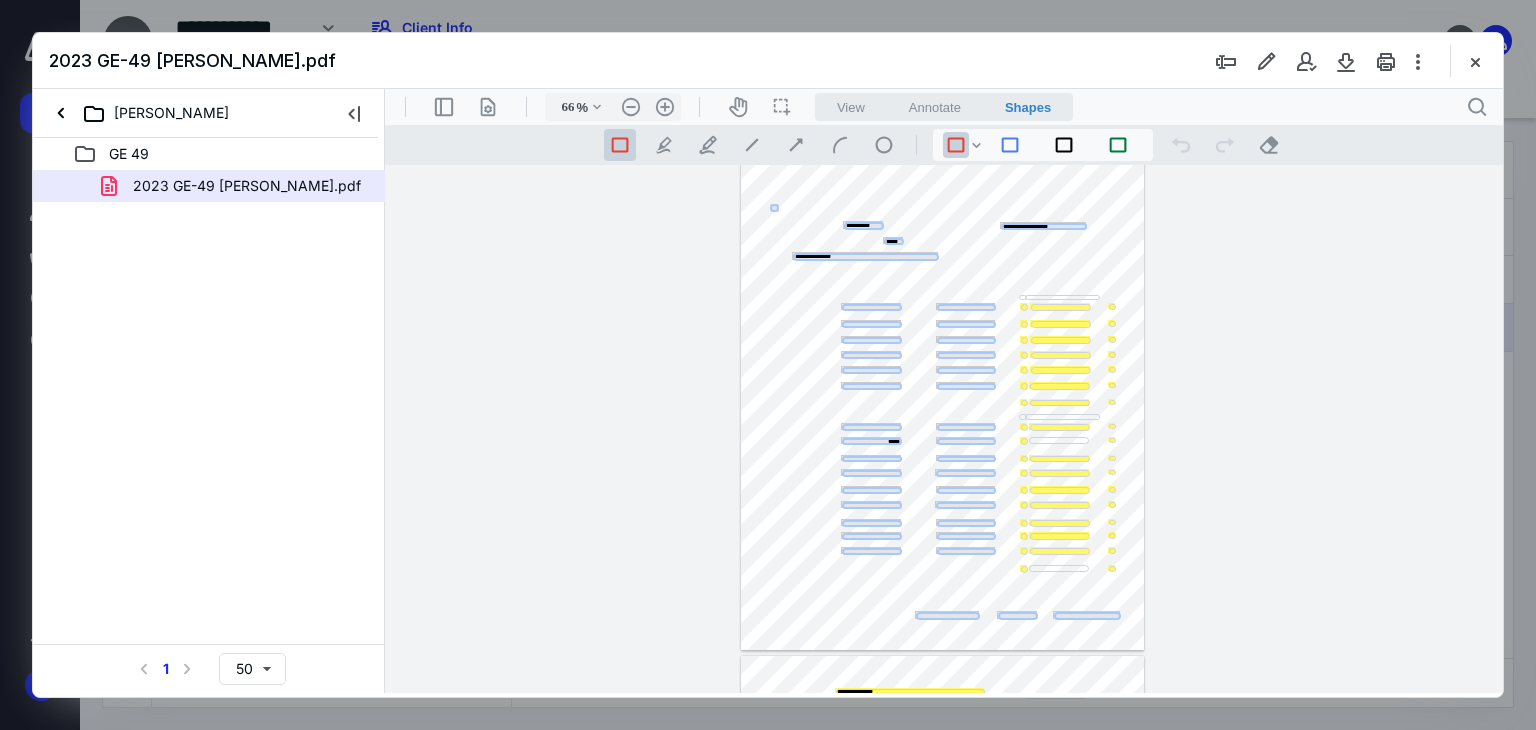 click on "**********" at bounding box center (944, 429) 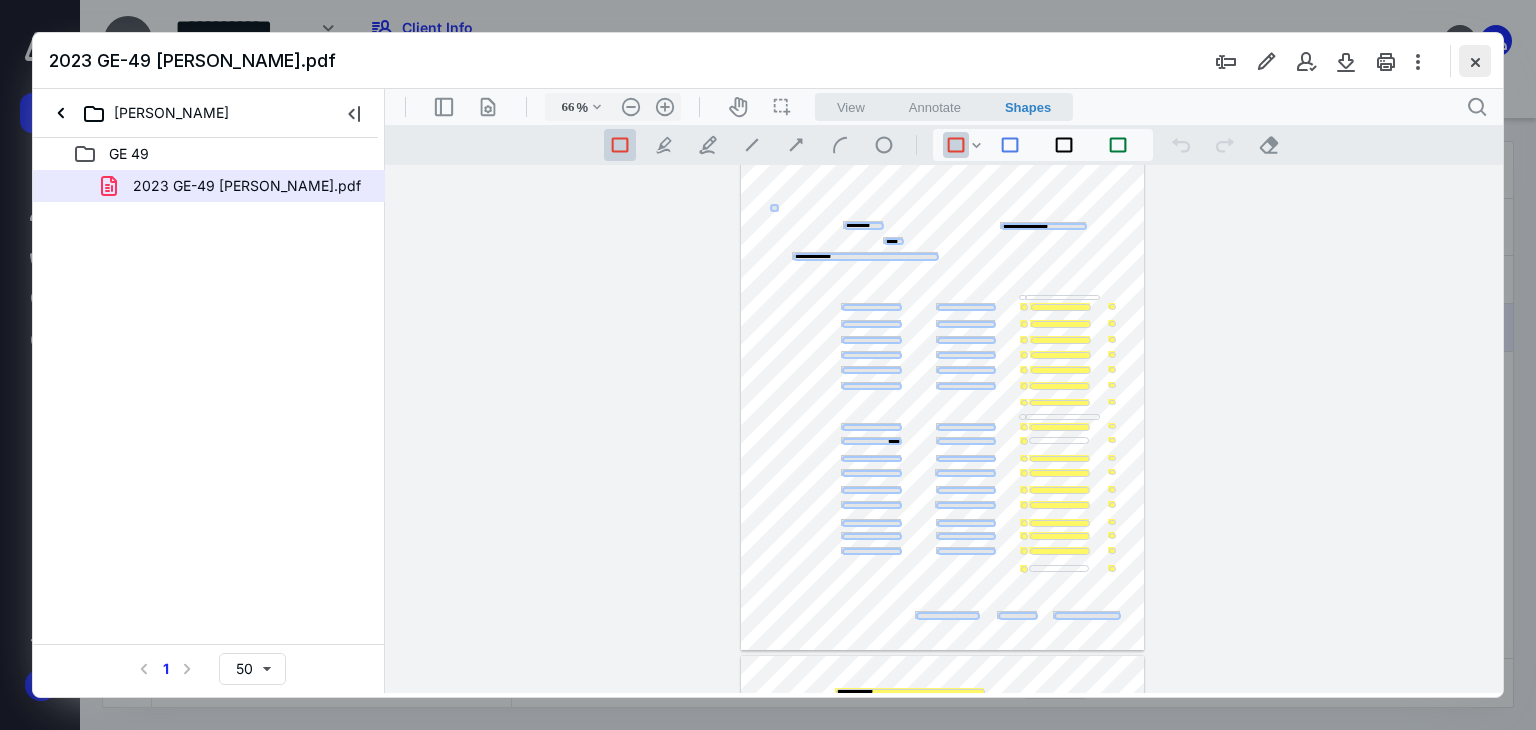 click at bounding box center [1475, 61] 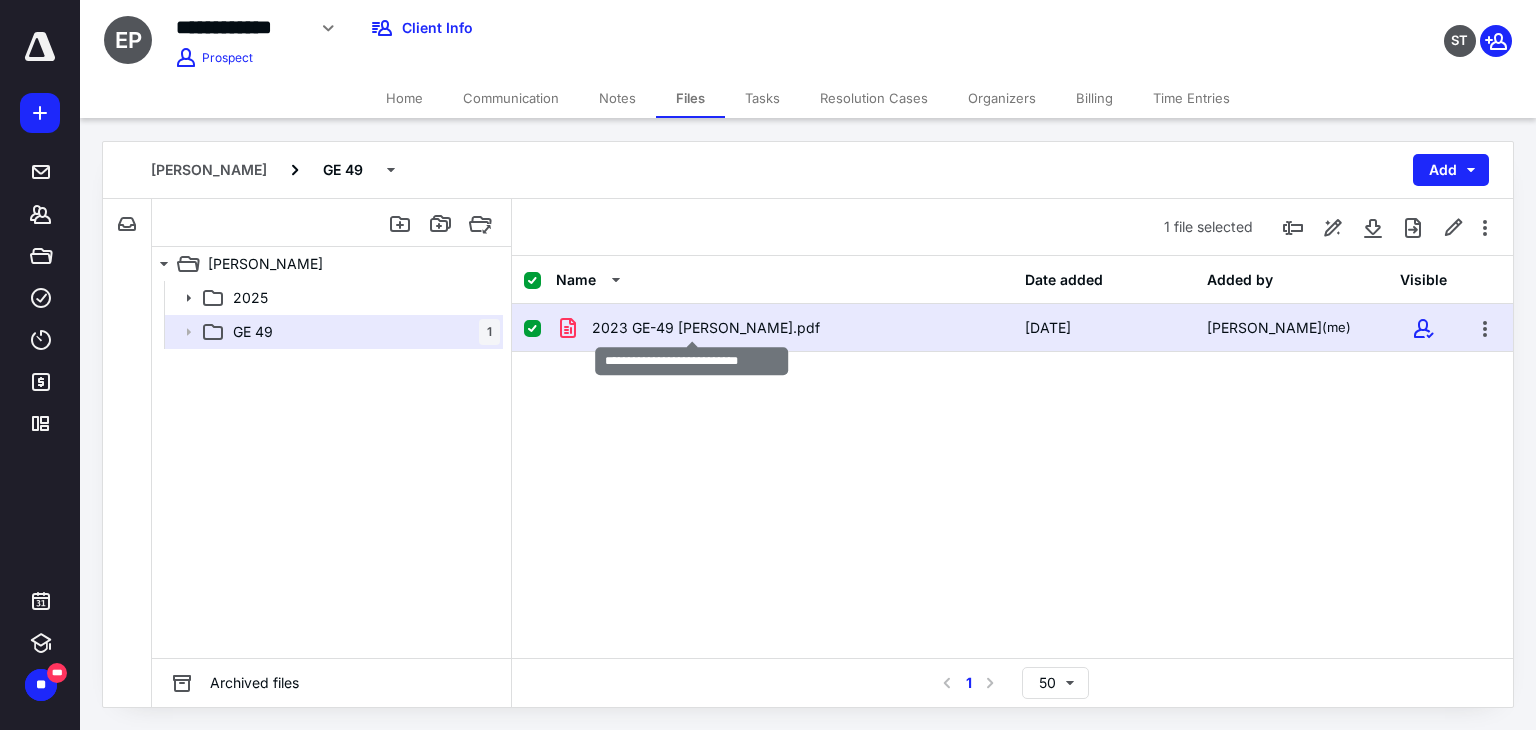 click on "2023 GE-49 [PERSON_NAME].pdf" at bounding box center [706, 328] 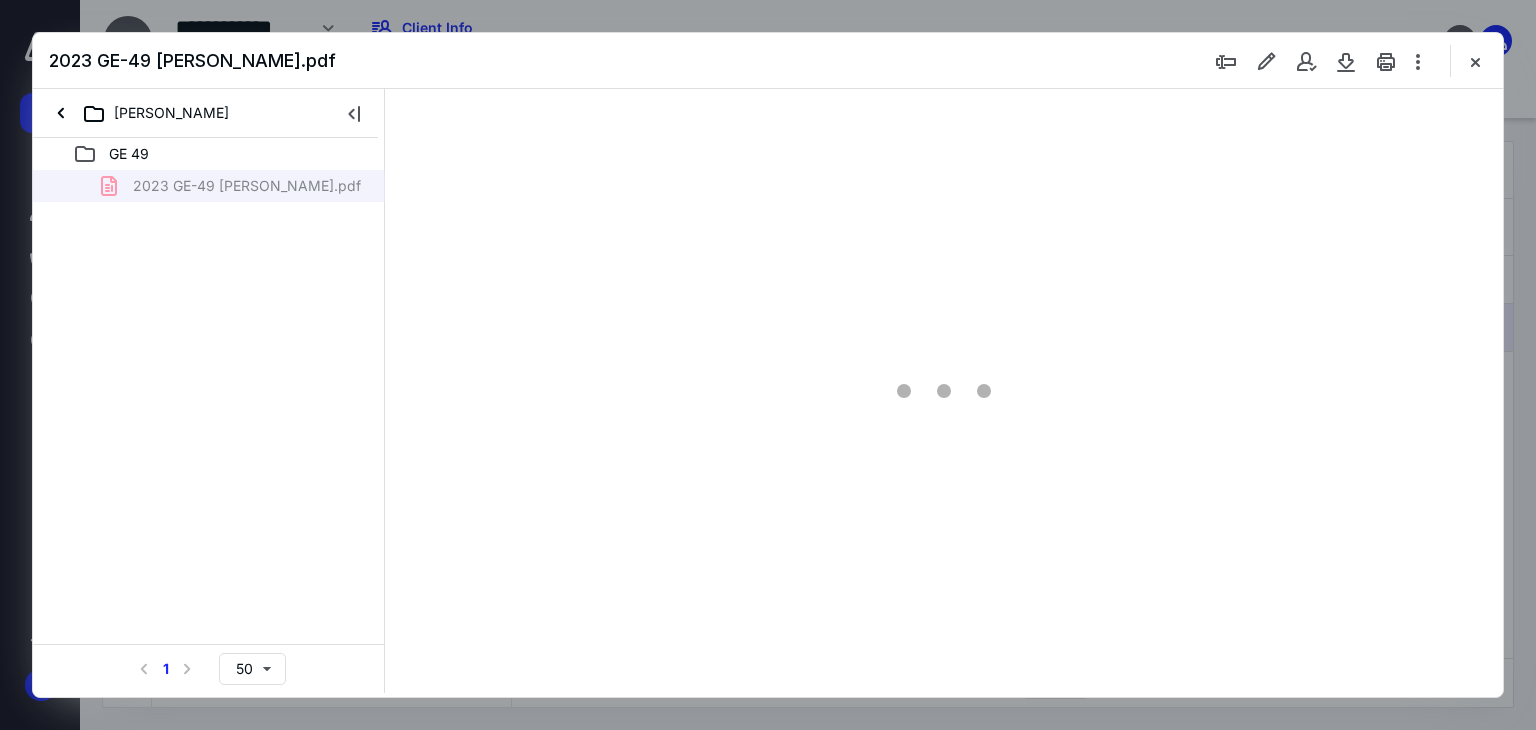 scroll, scrollTop: 0, scrollLeft: 0, axis: both 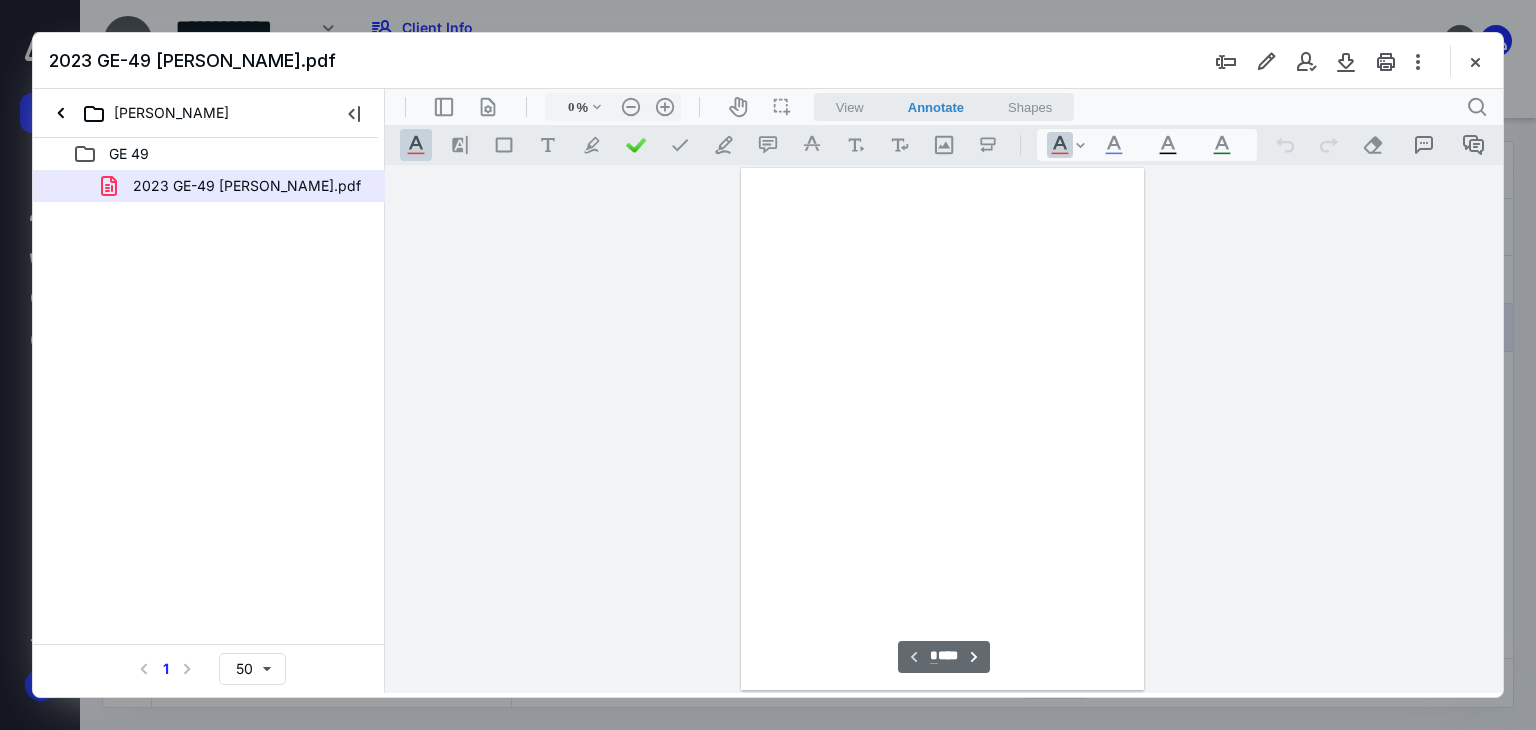 type on "66" 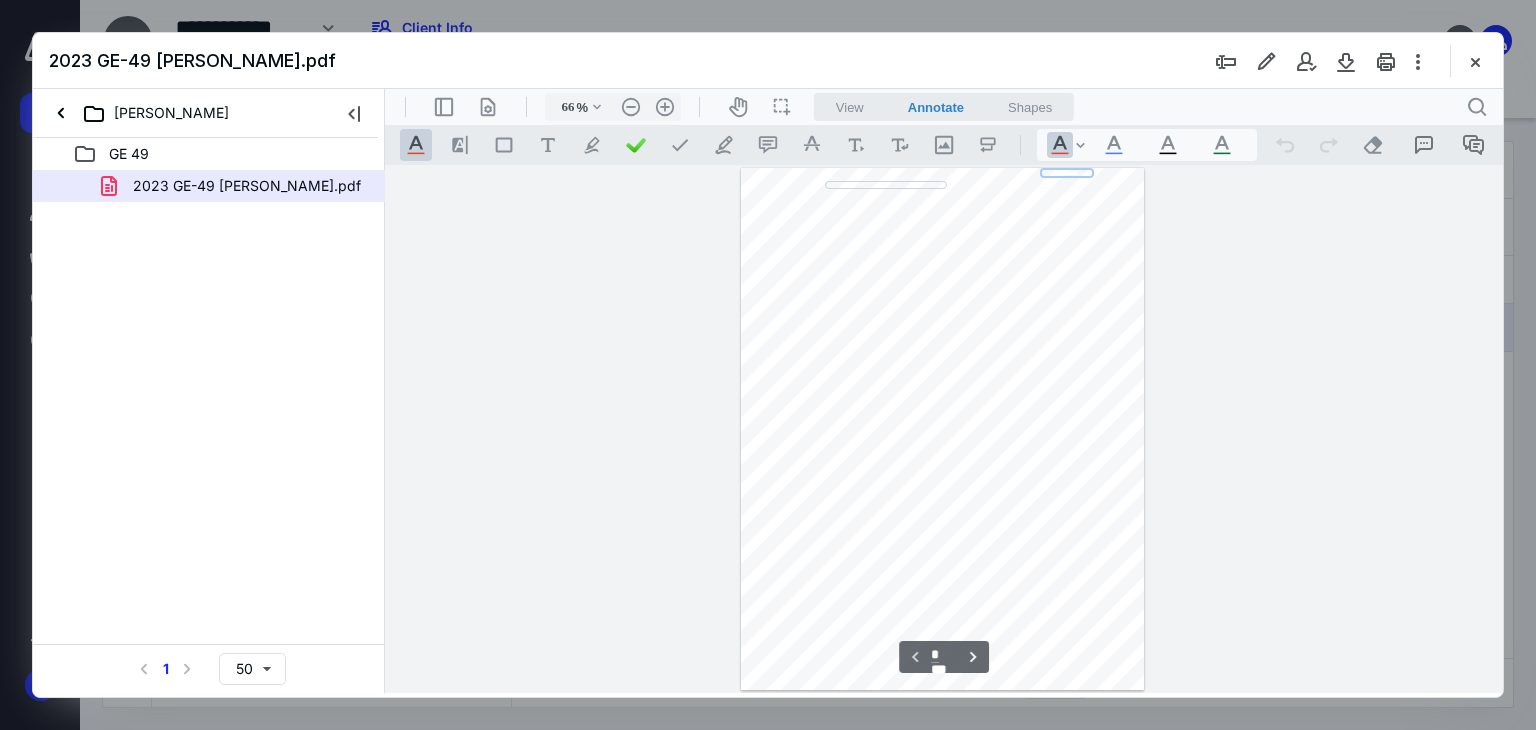 scroll, scrollTop: 79, scrollLeft: 0, axis: vertical 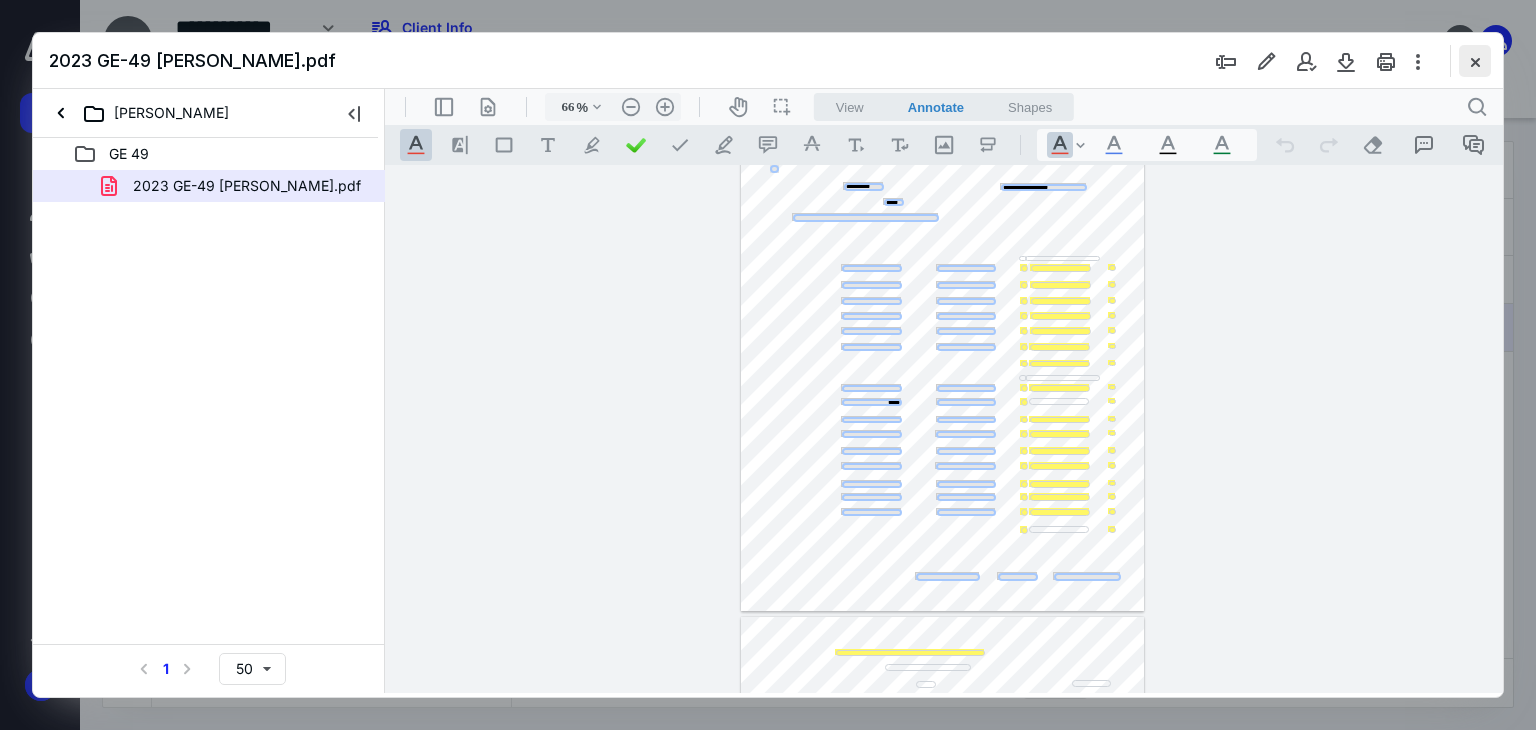 click at bounding box center [1475, 61] 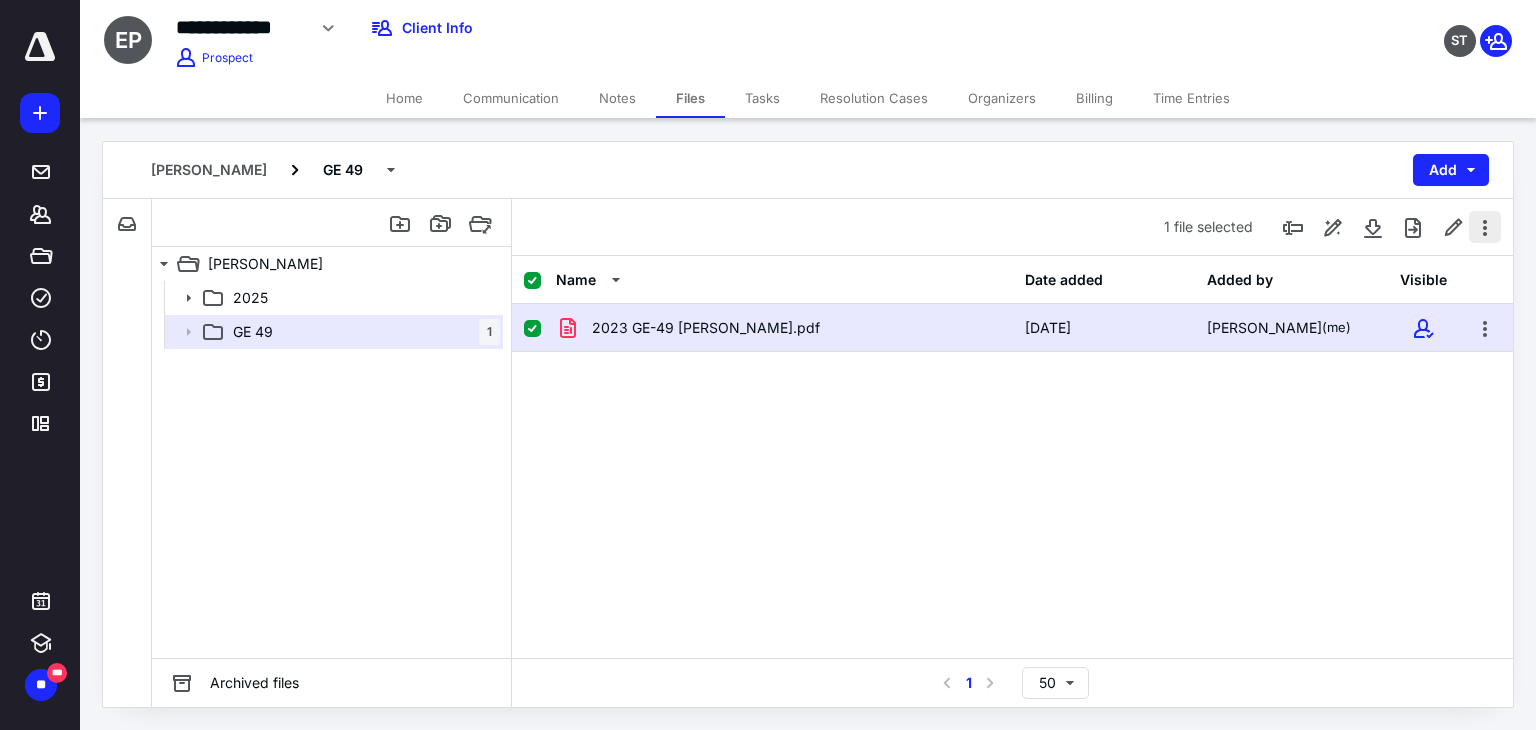 click at bounding box center (1485, 227) 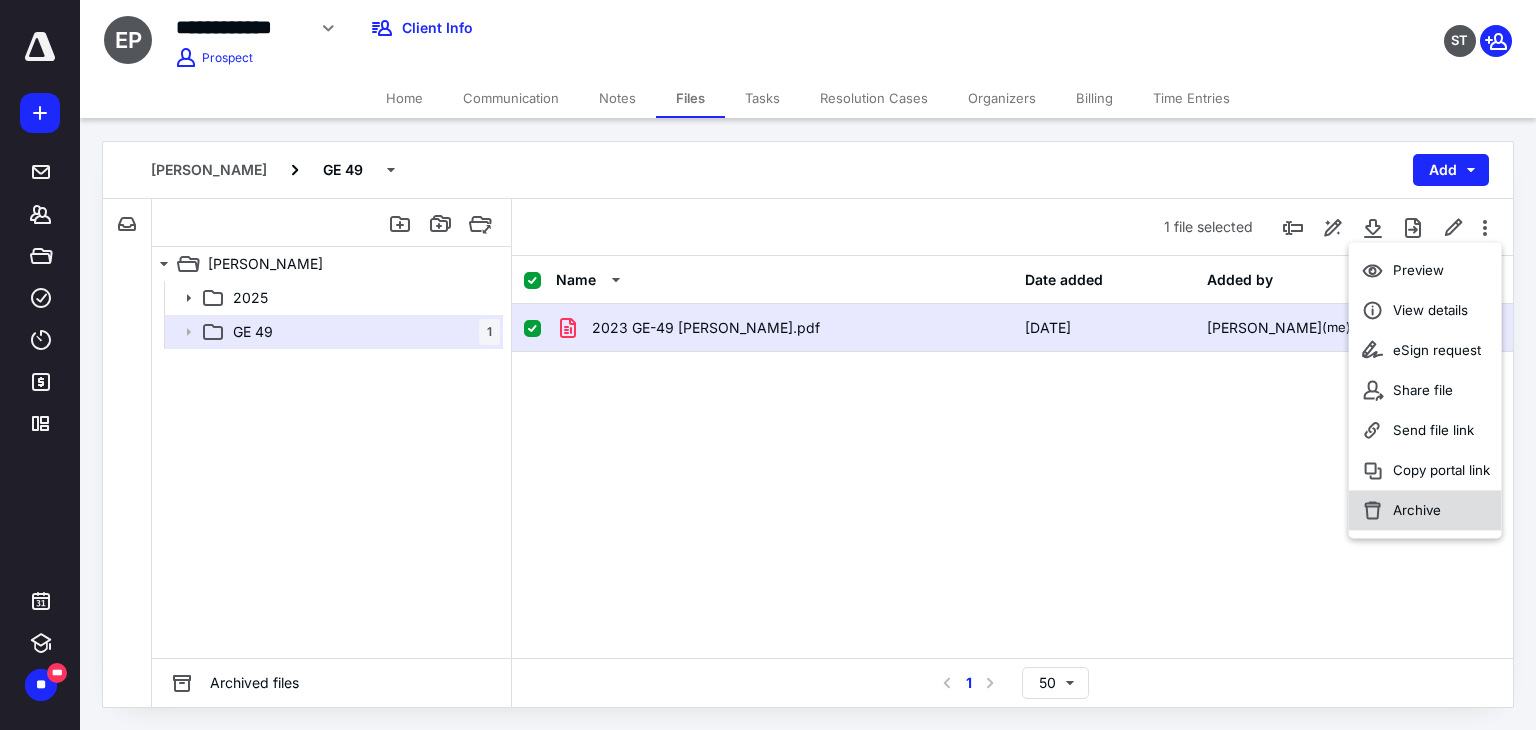 click on "Archive" at bounding box center [1425, 510] 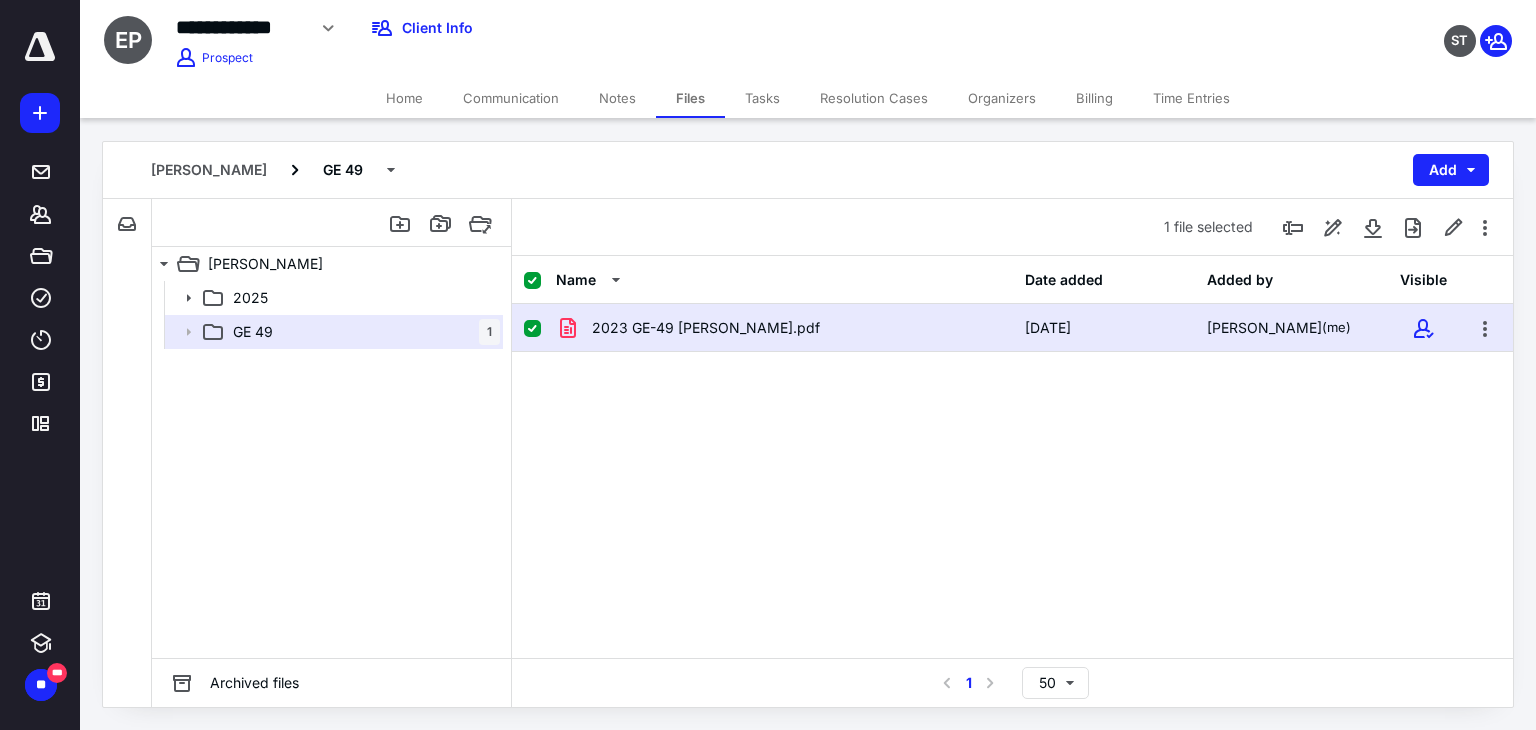 checkbox on "false" 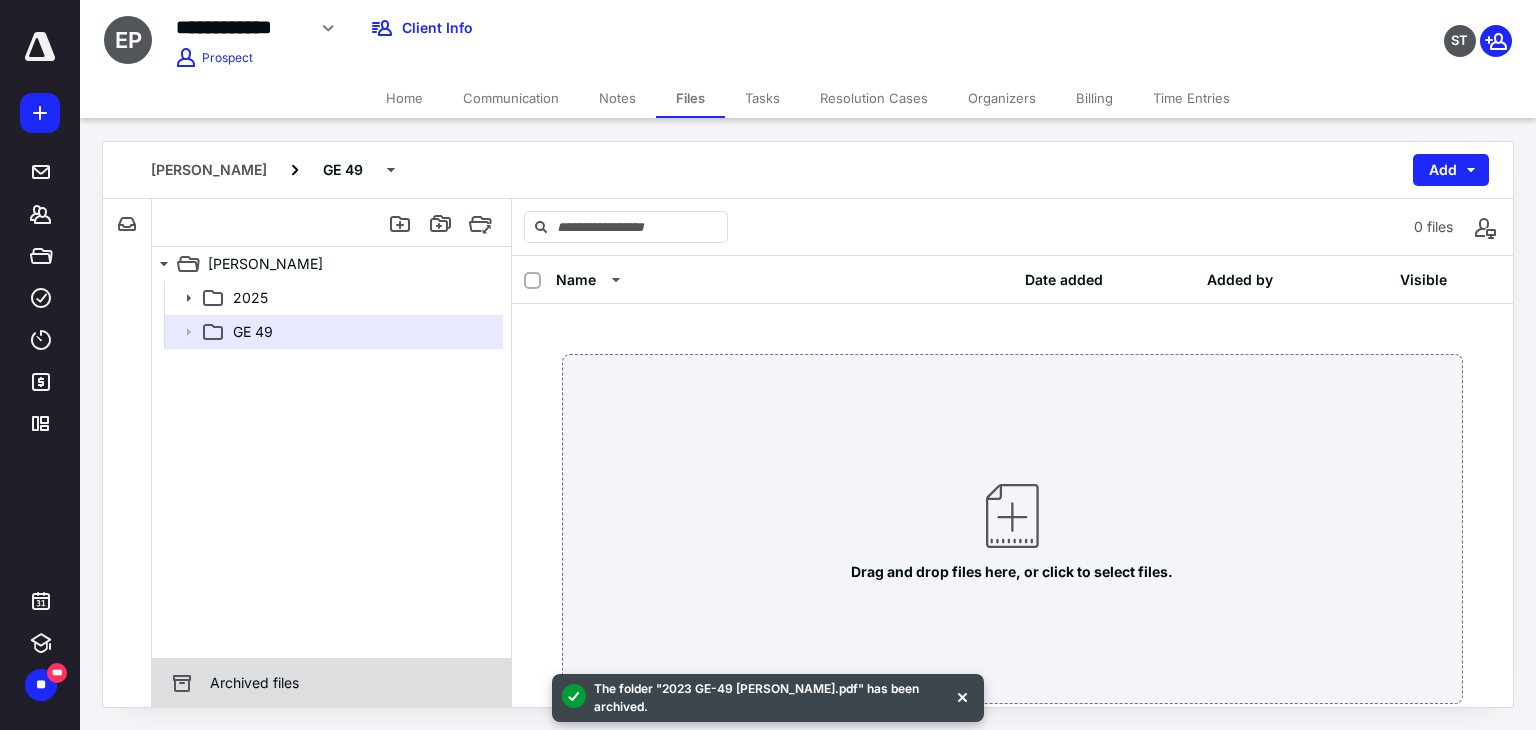 click on "Archived files" at bounding box center (331, 683) 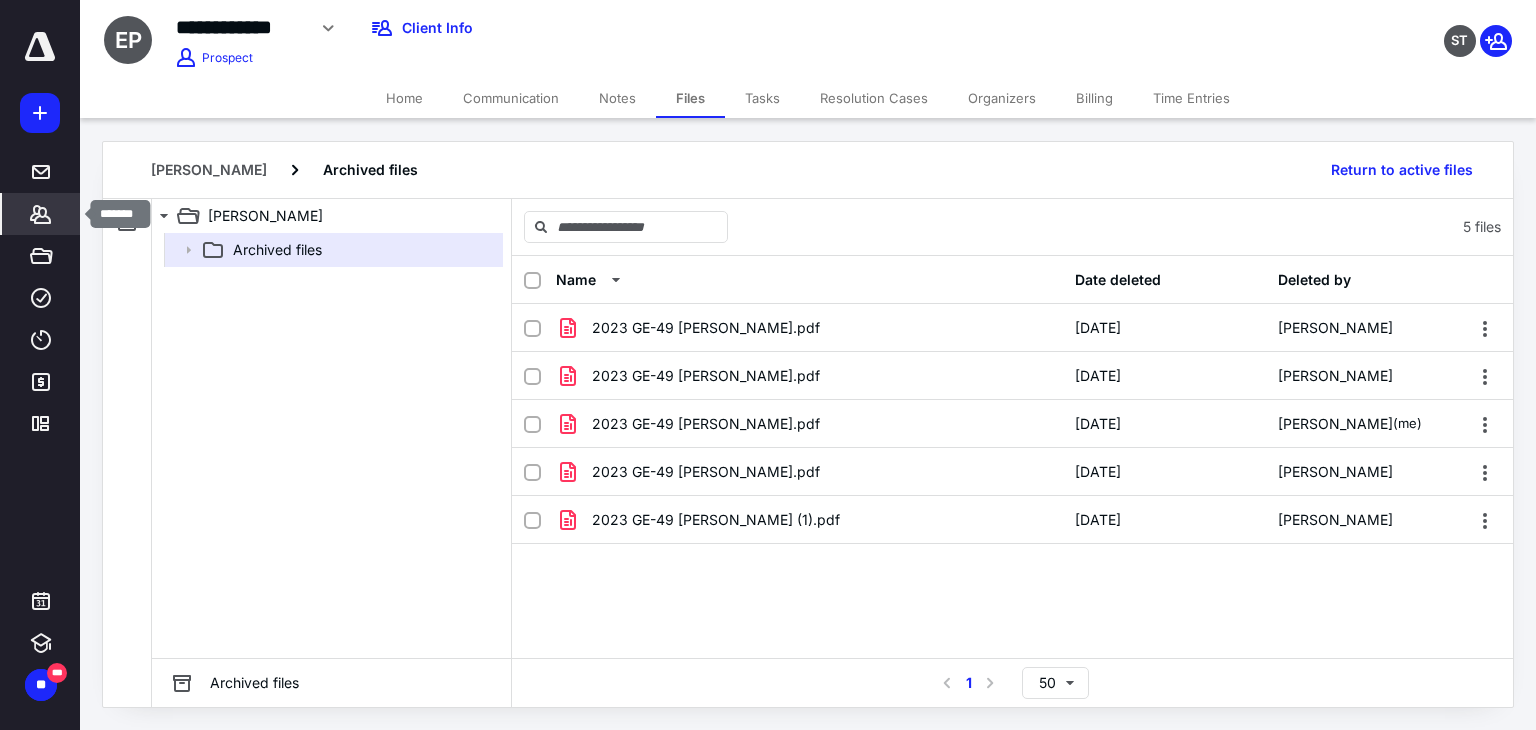 click on "*******" at bounding box center (41, 214) 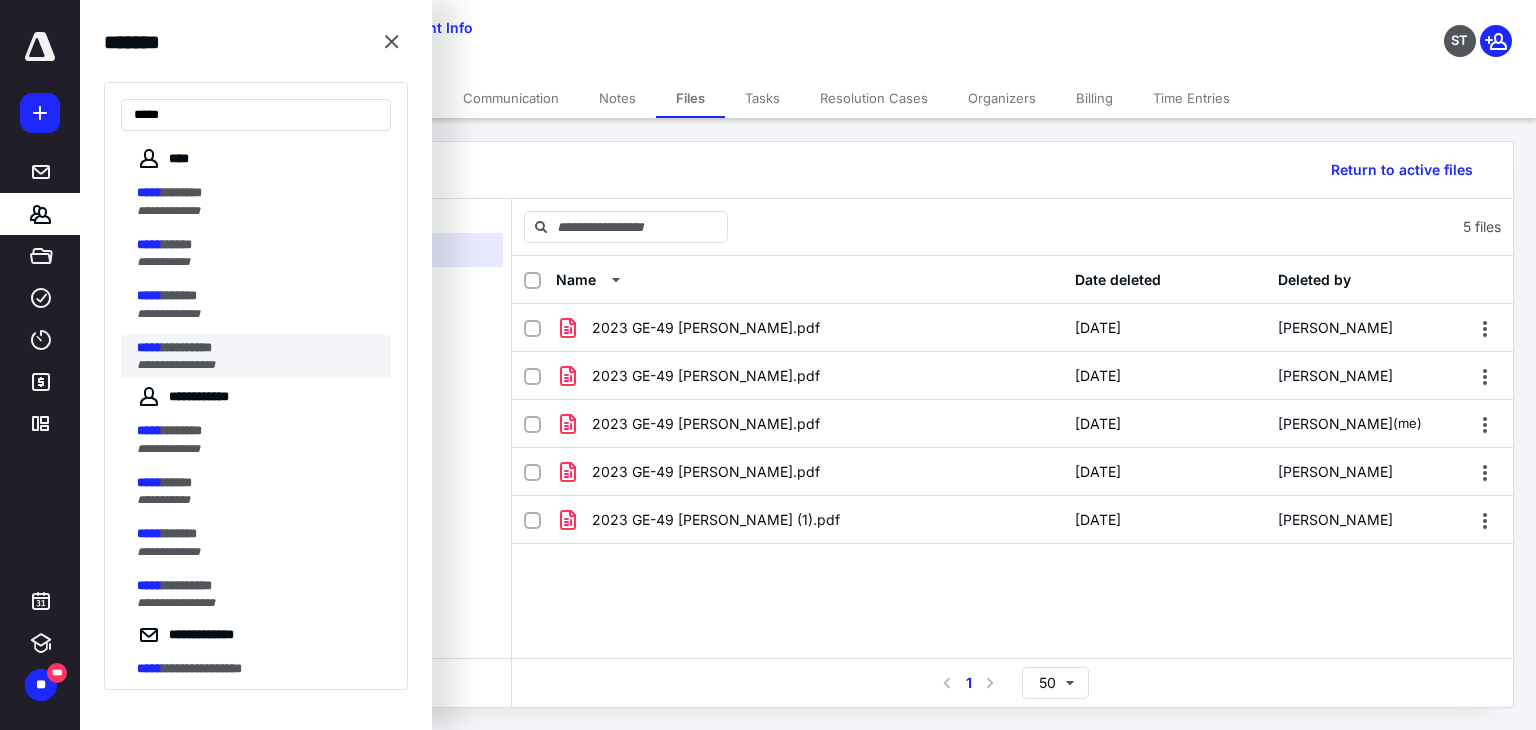 type on "*****" 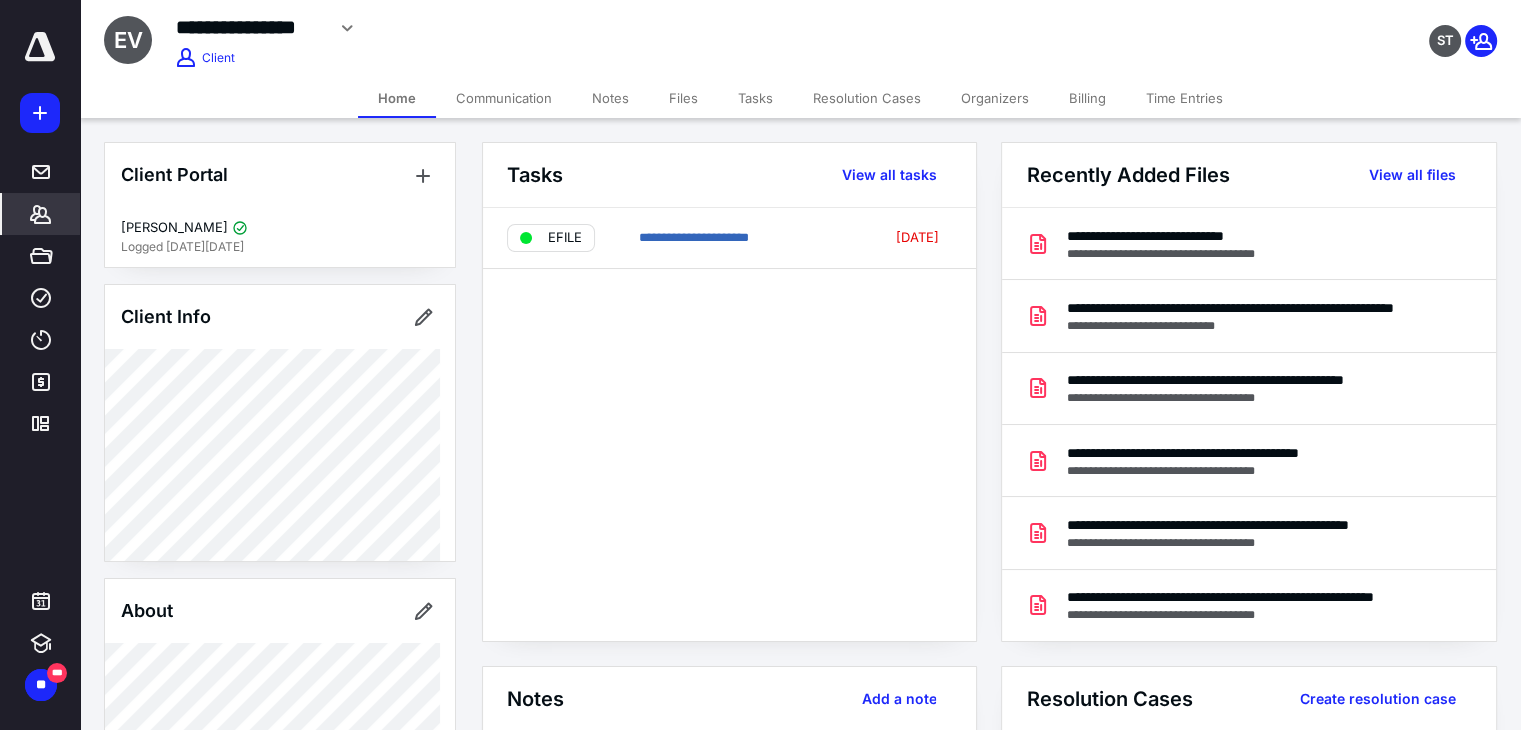click on "Tasks" at bounding box center (755, 98) 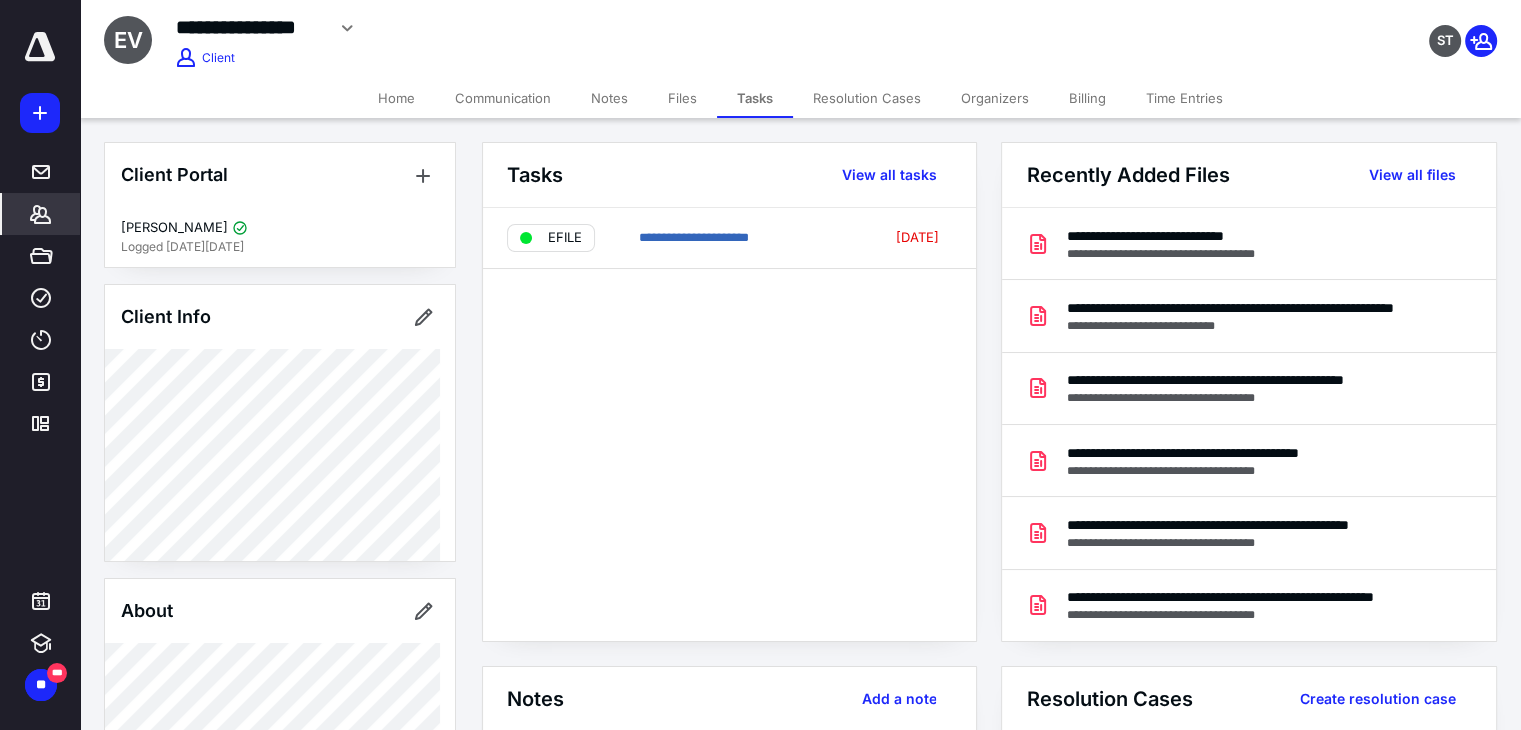 click on "Files" at bounding box center [682, 98] 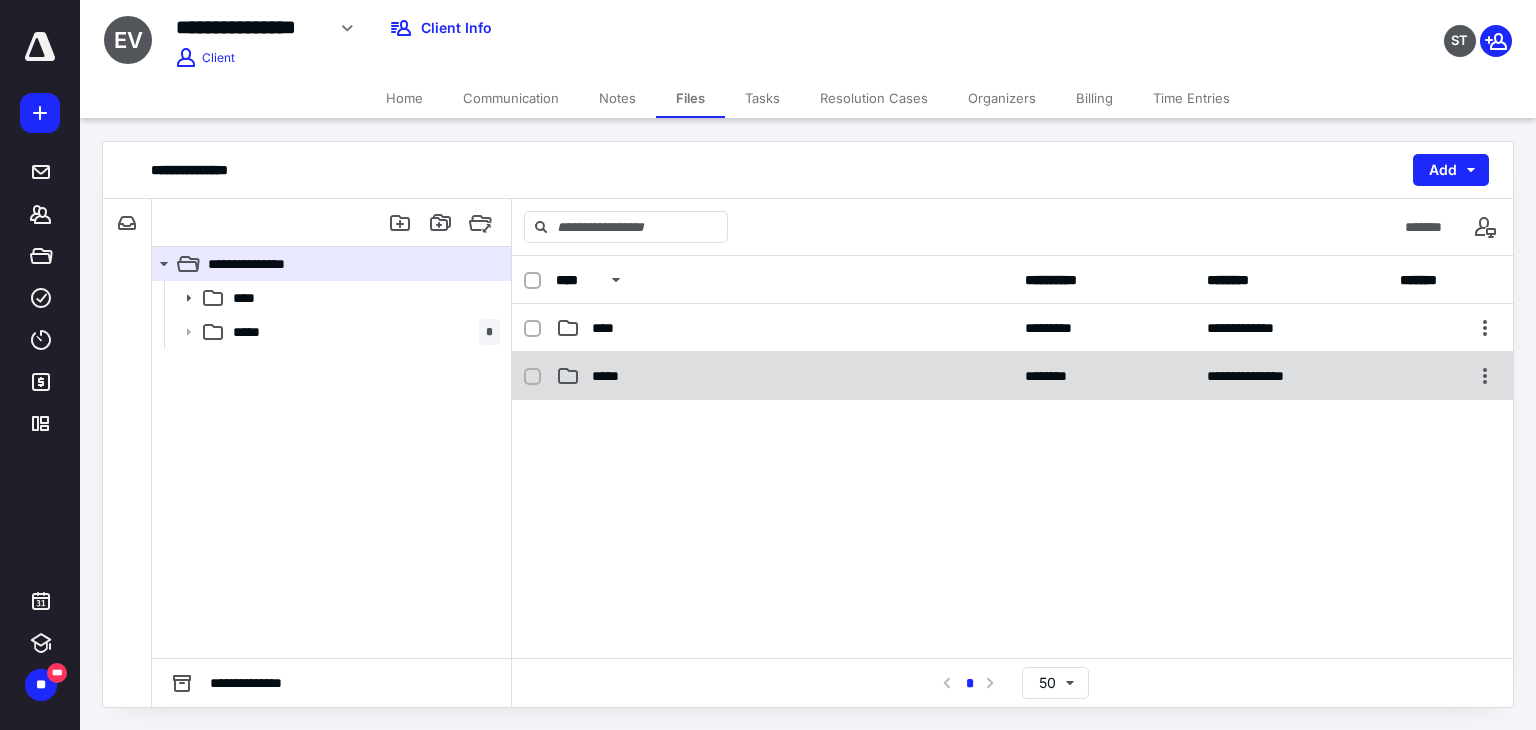 click on "*****" at bounding box center (784, 376) 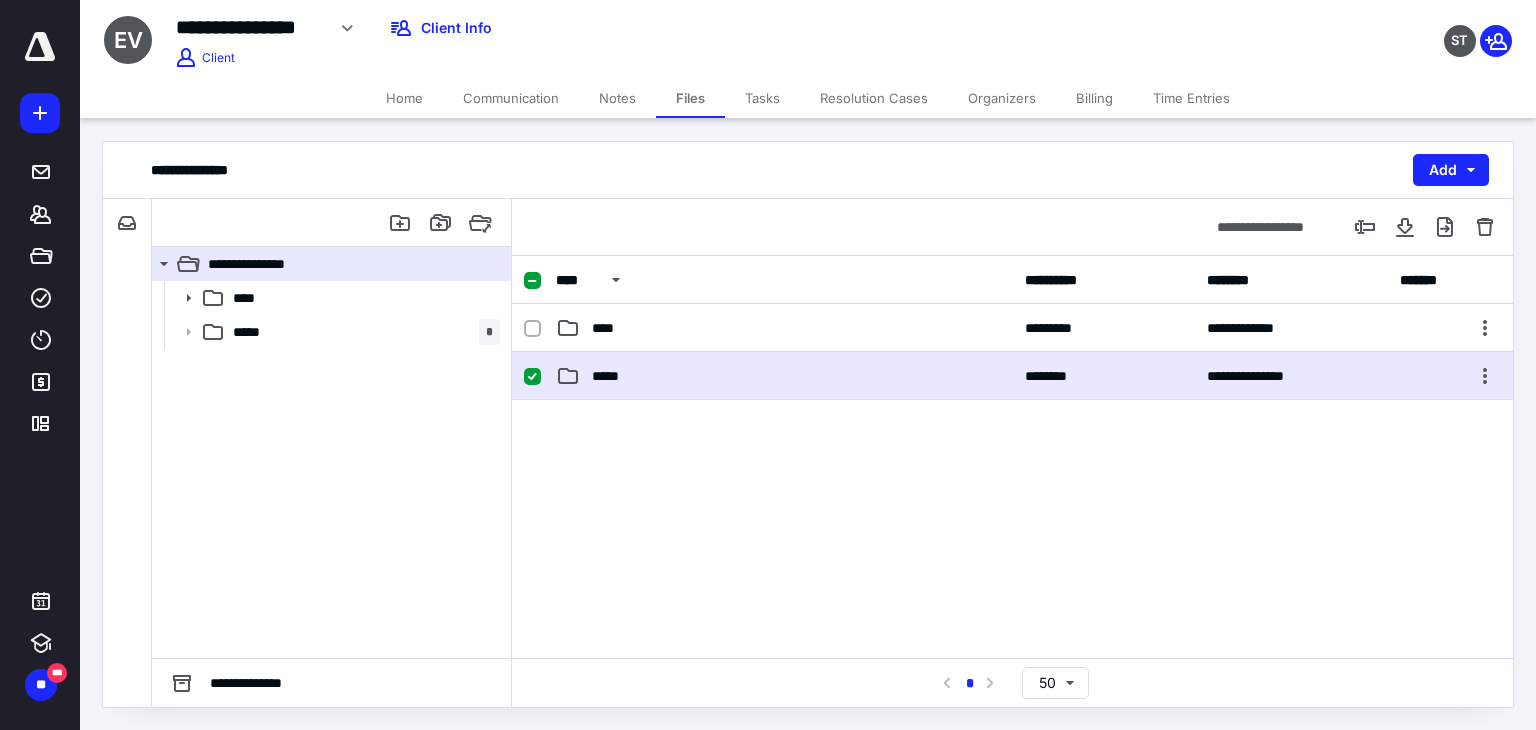 click on "*****" at bounding box center (784, 376) 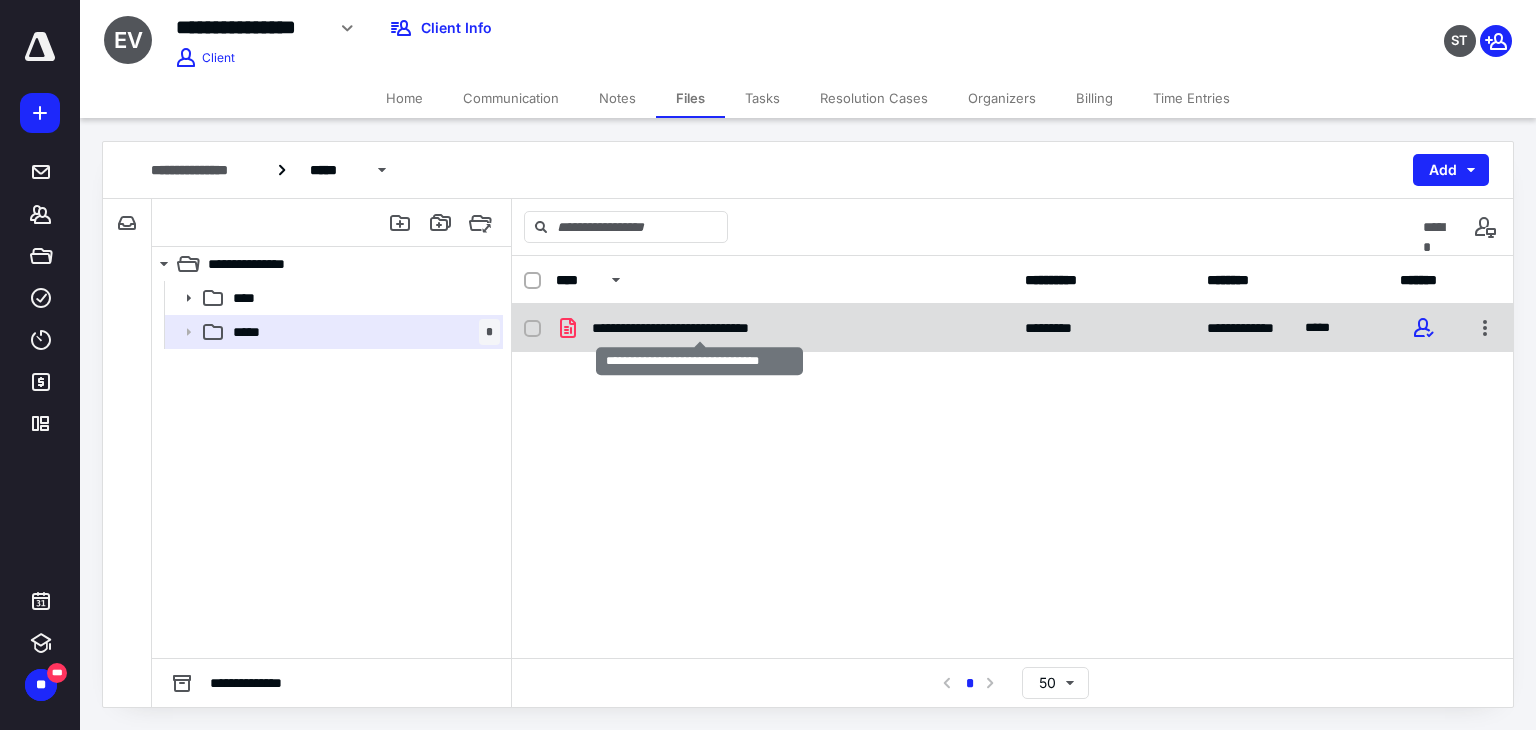 click on "**********" at bounding box center [700, 328] 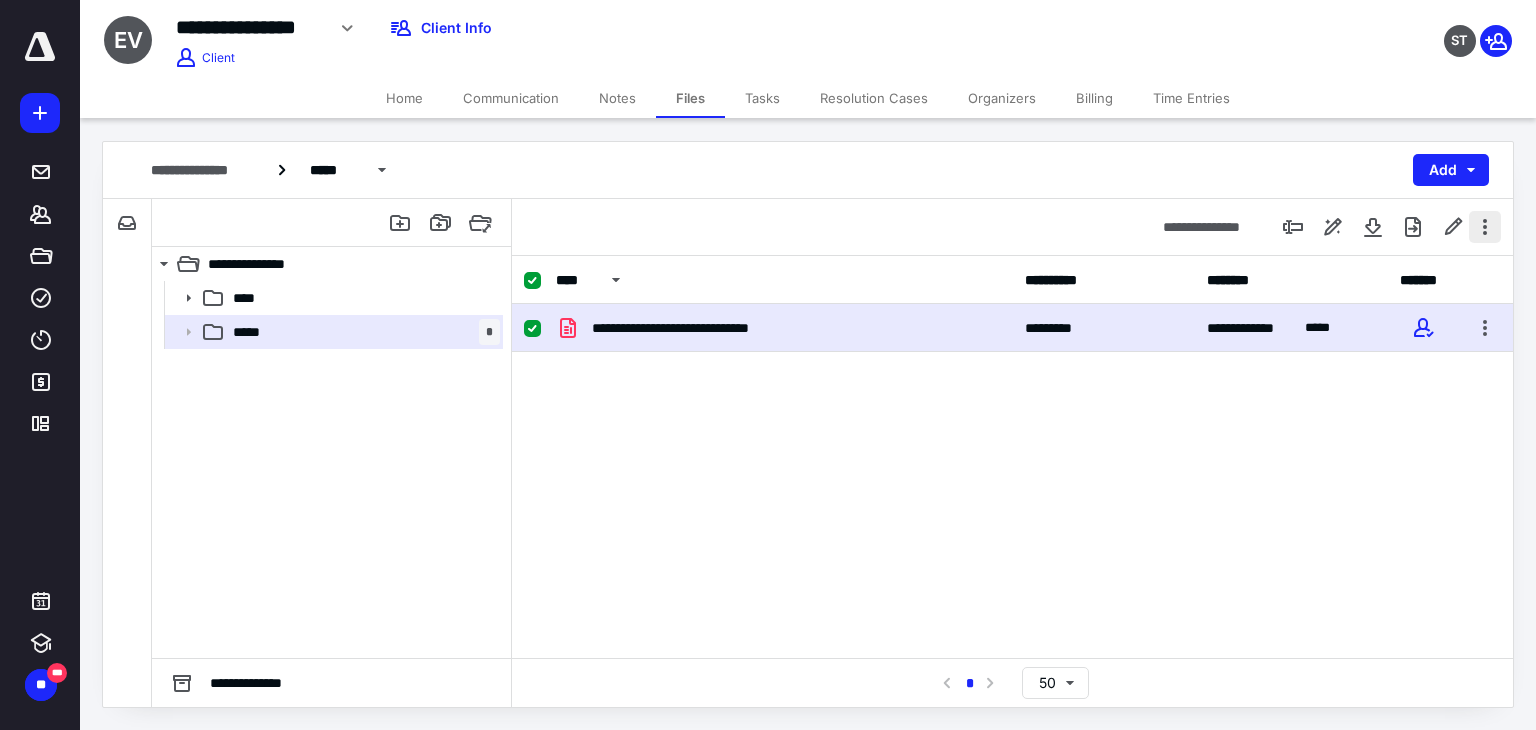 click at bounding box center [1485, 227] 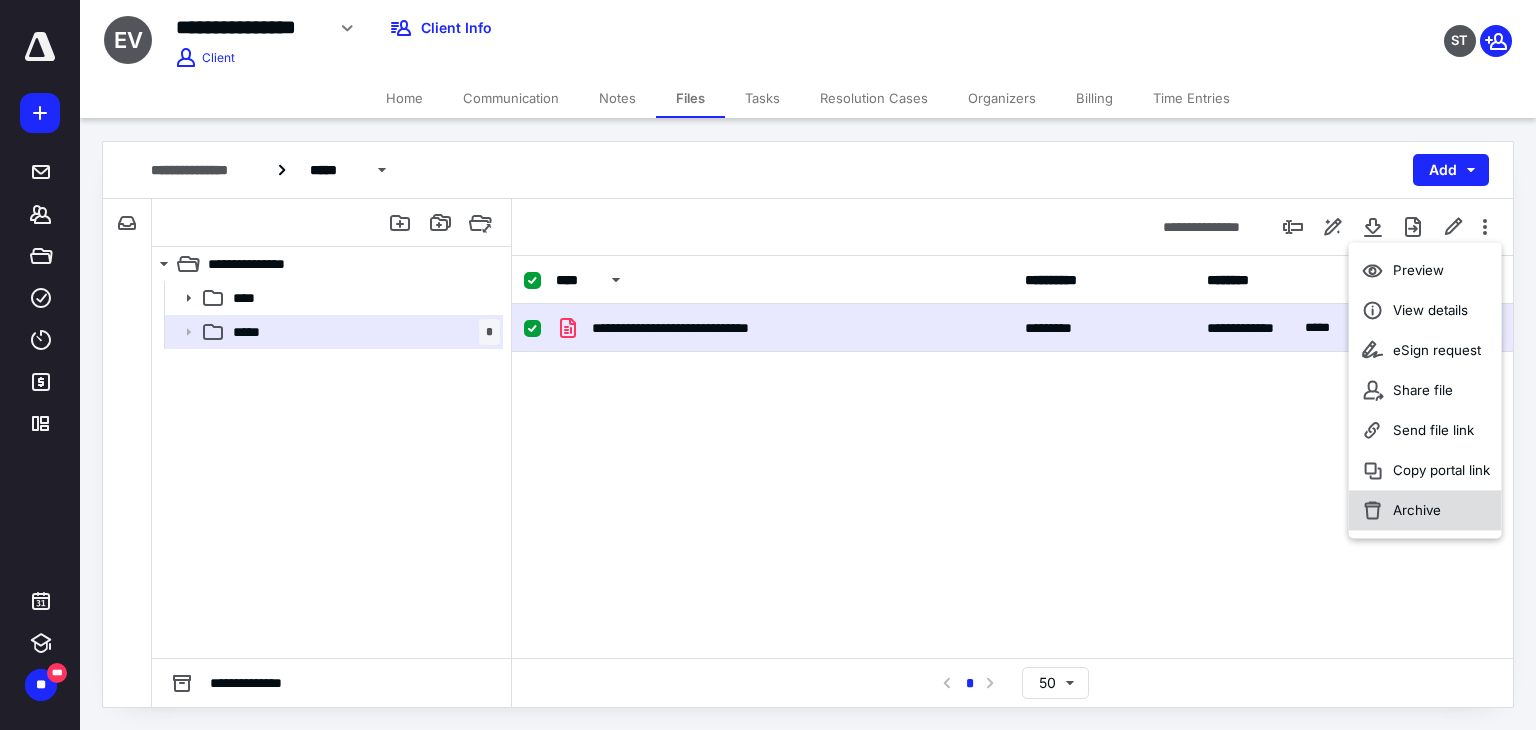 click on "Archive" at bounding box center (1417, 510) 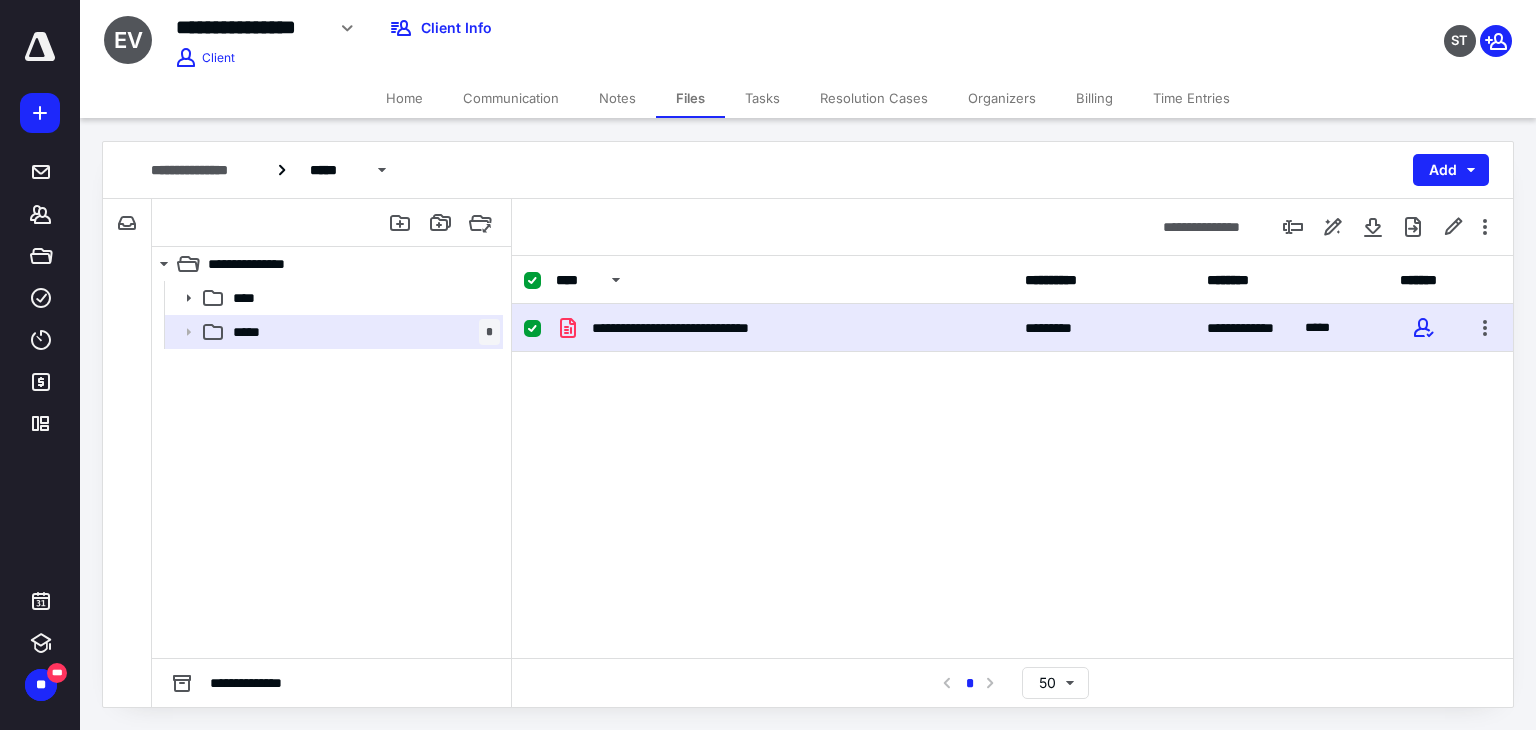 checkbox on "false" 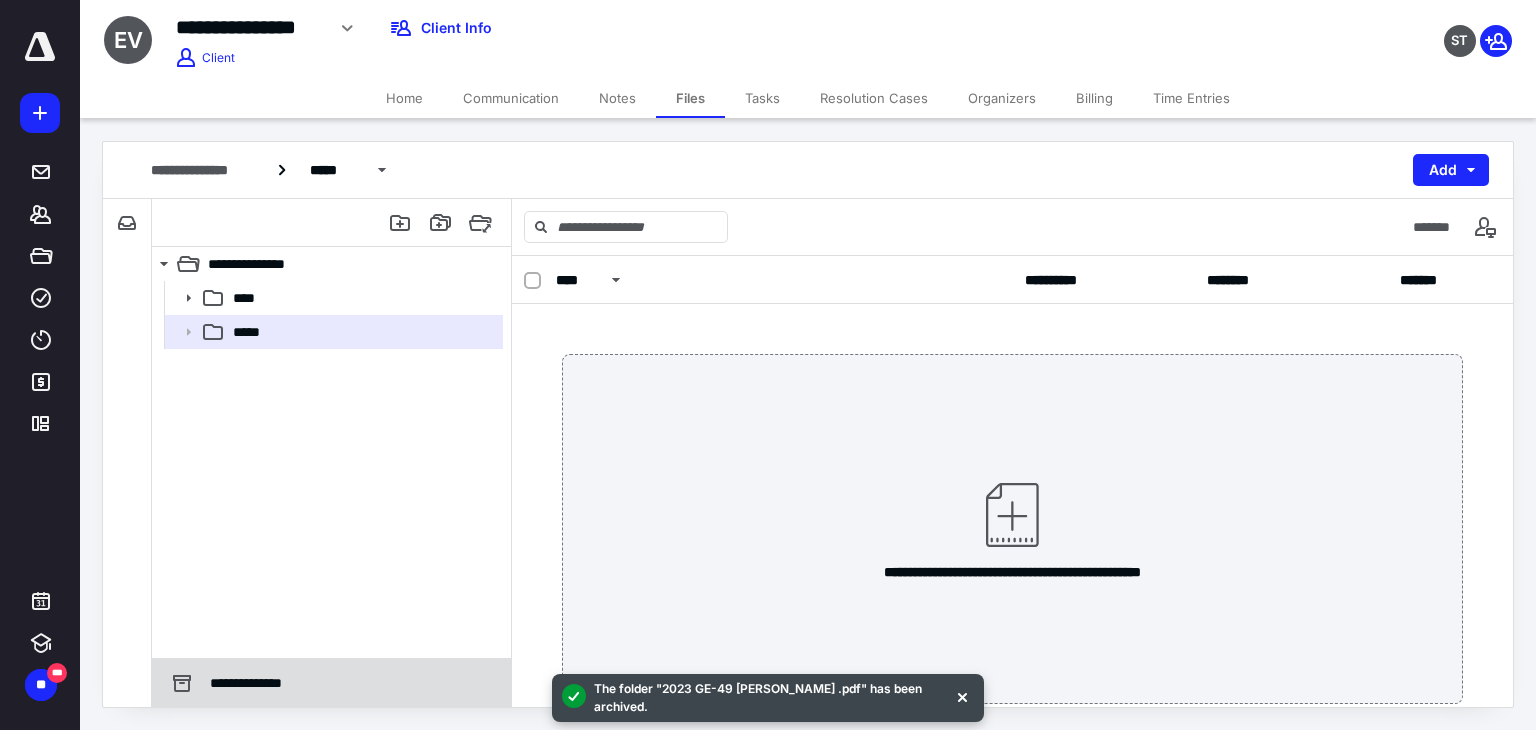 click on "**********" at bounding box center [331, 683] 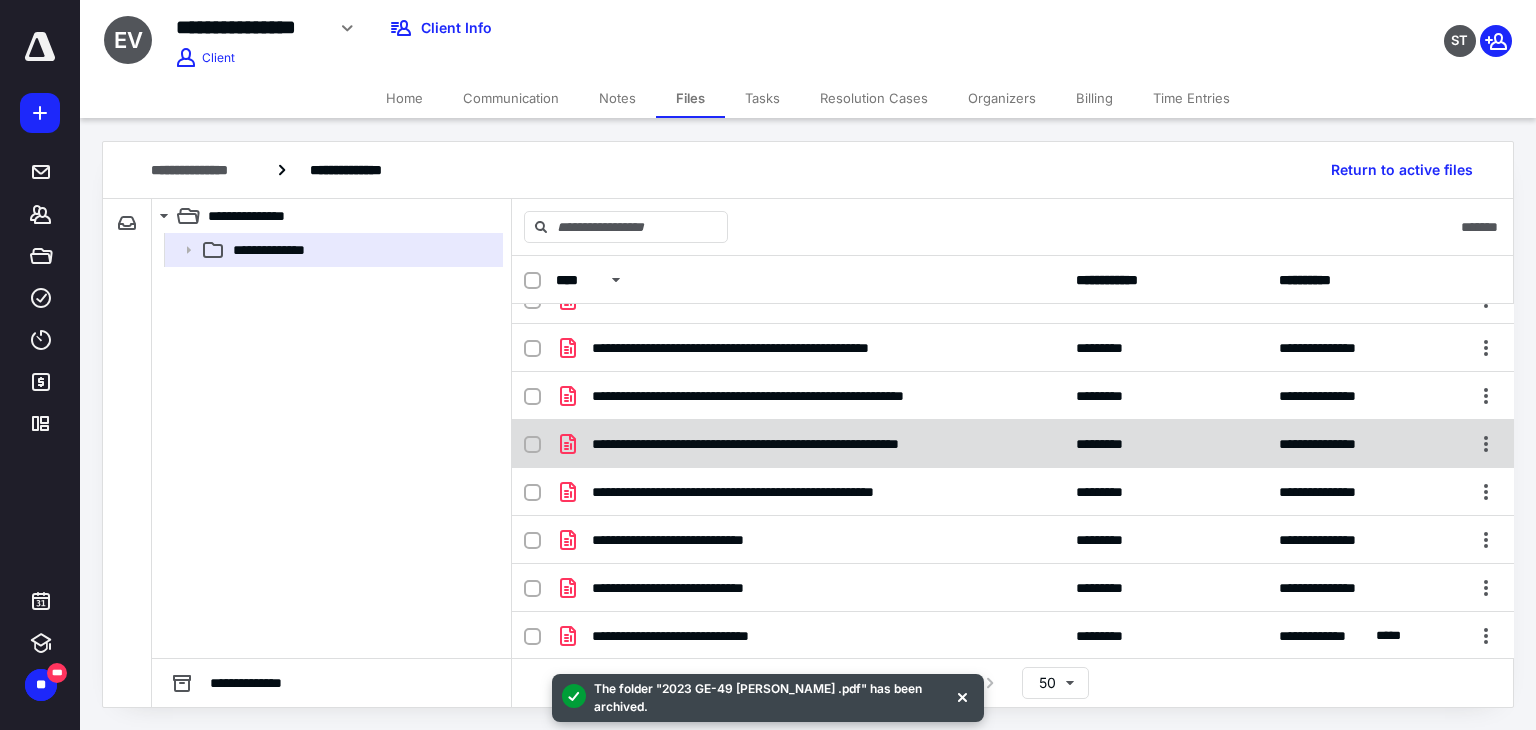 scroll, scrollTop: 0, scrollLeft: 0, axis: both 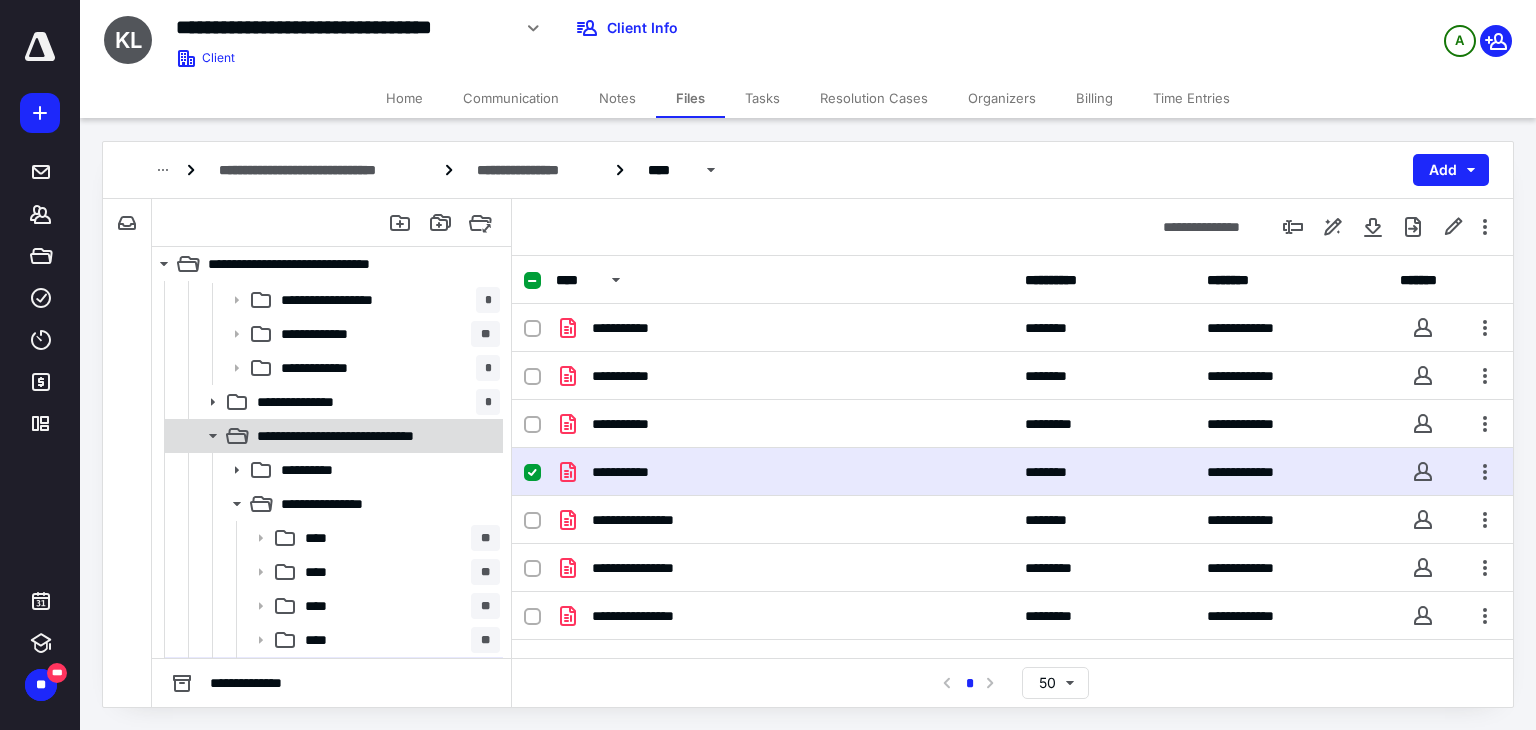 click 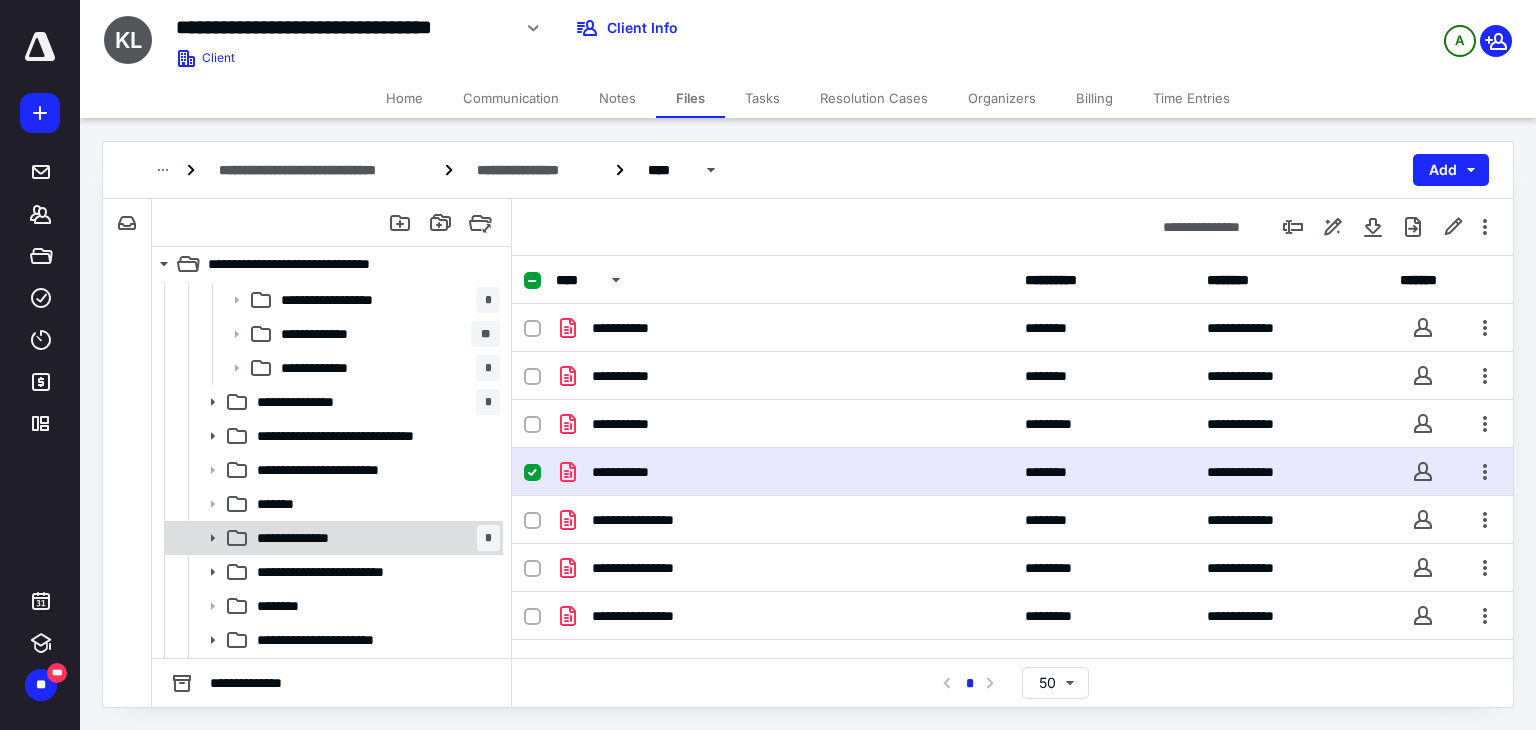 click on "**********" at bounding box center [374, 538] 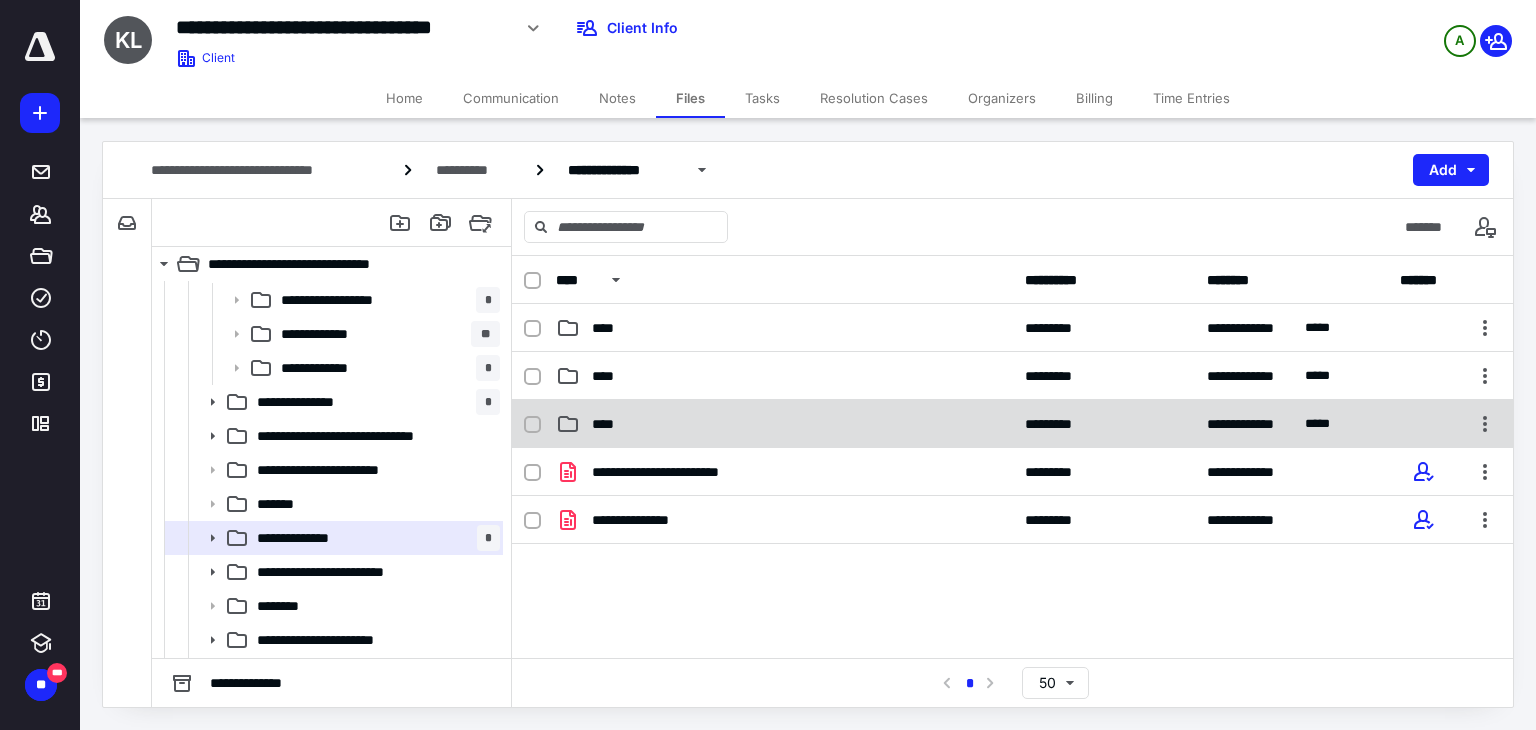 click on "****" at bounding box center [784, 424] 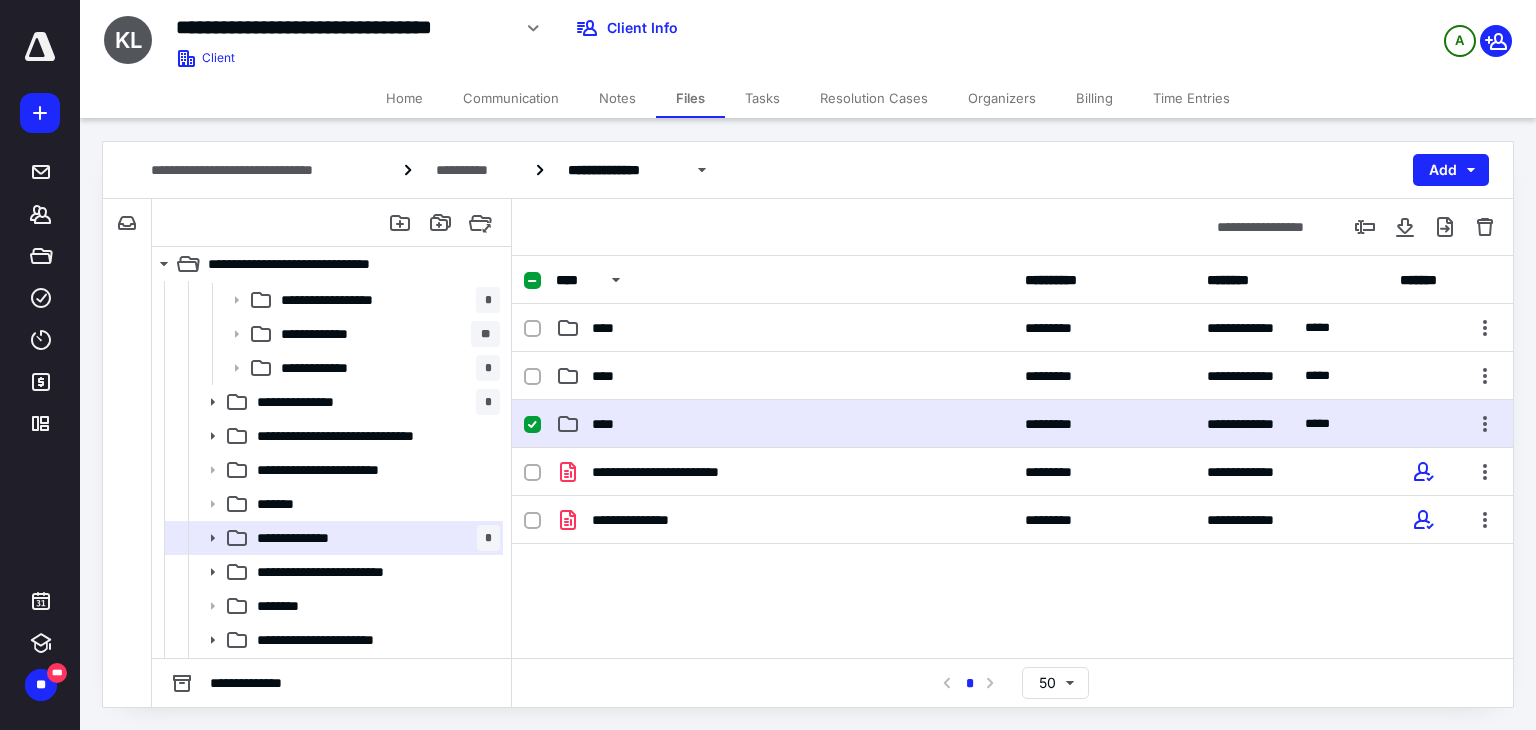 click on "****" at bounding box center [784, 424] 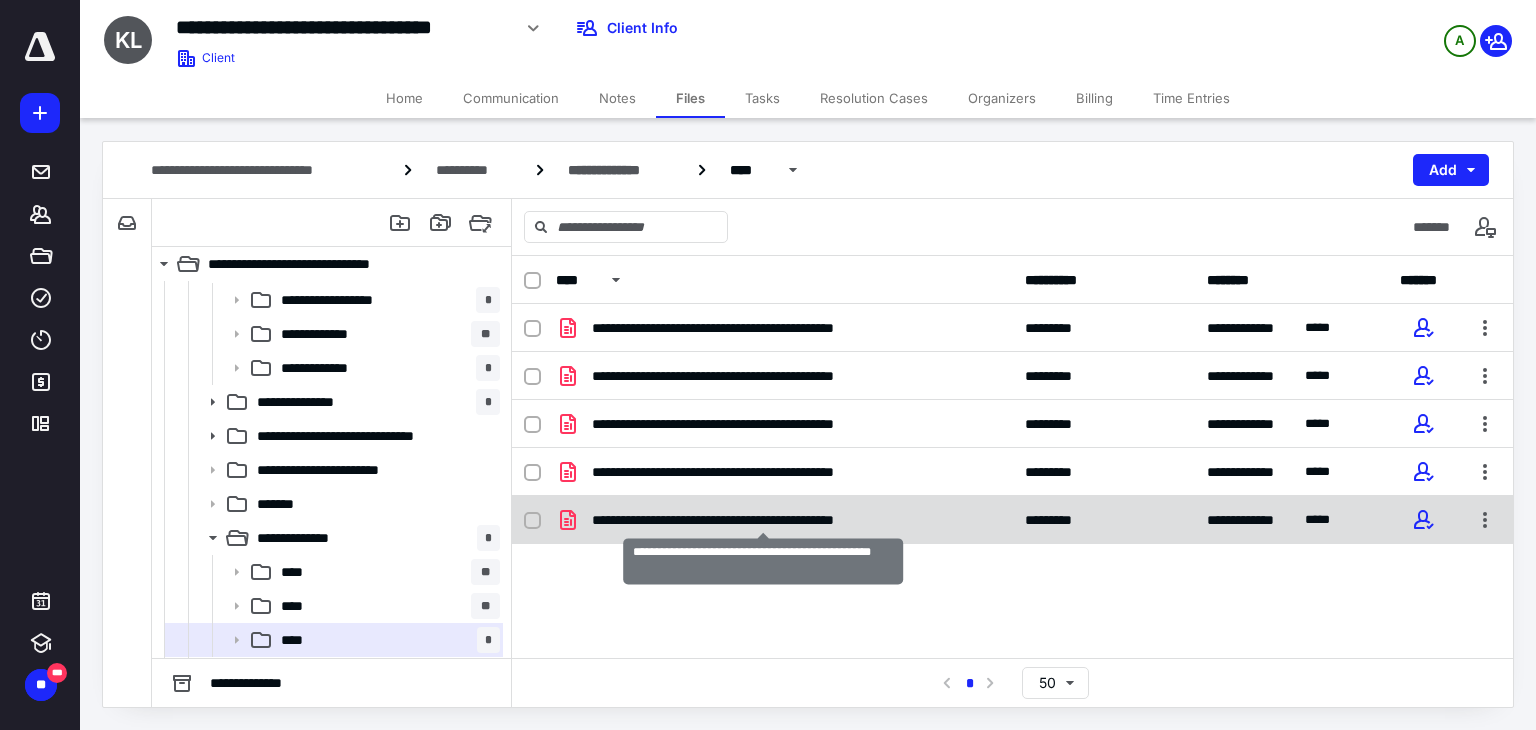click on "**********" at bounding box center [763, 520] 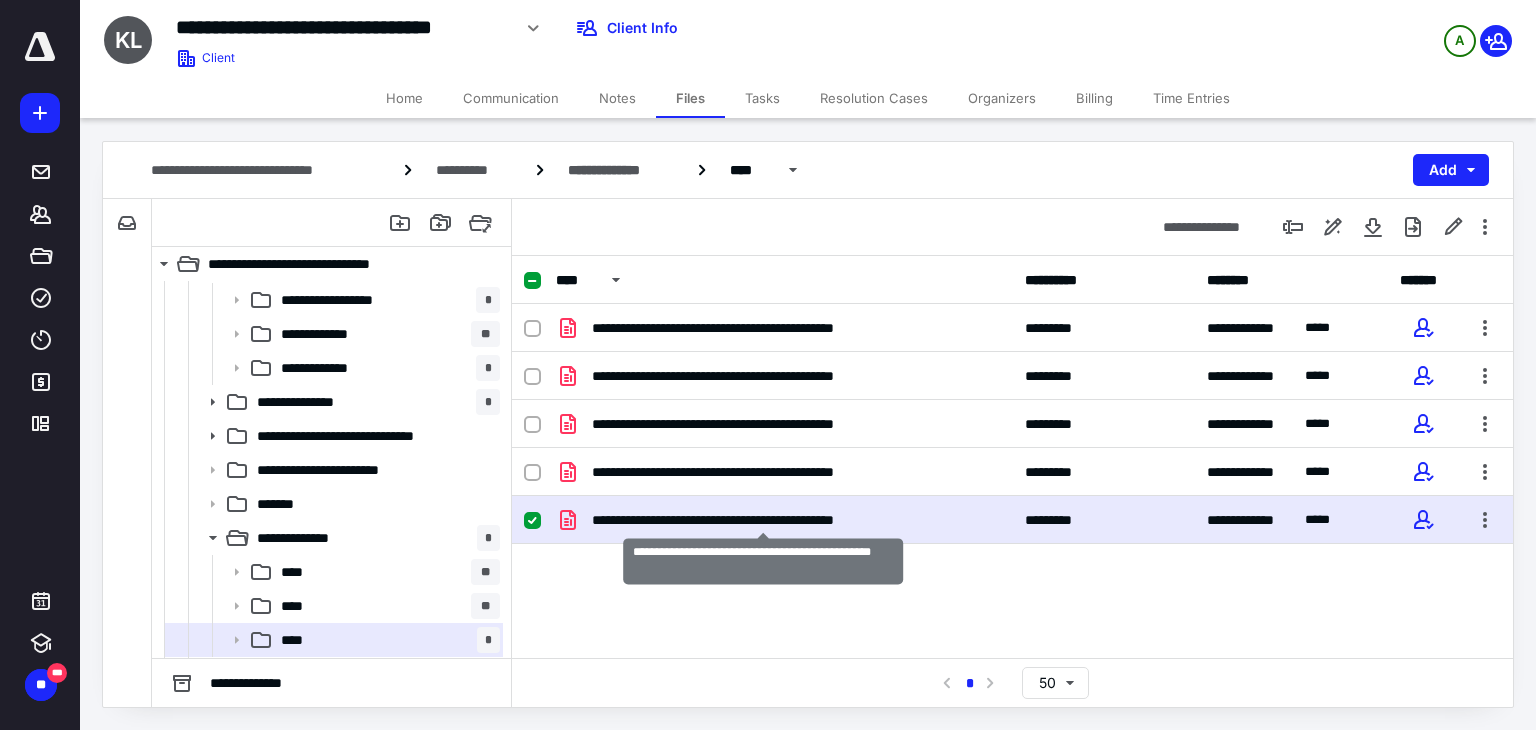 click on "**********" at bounding box center (763, 520) 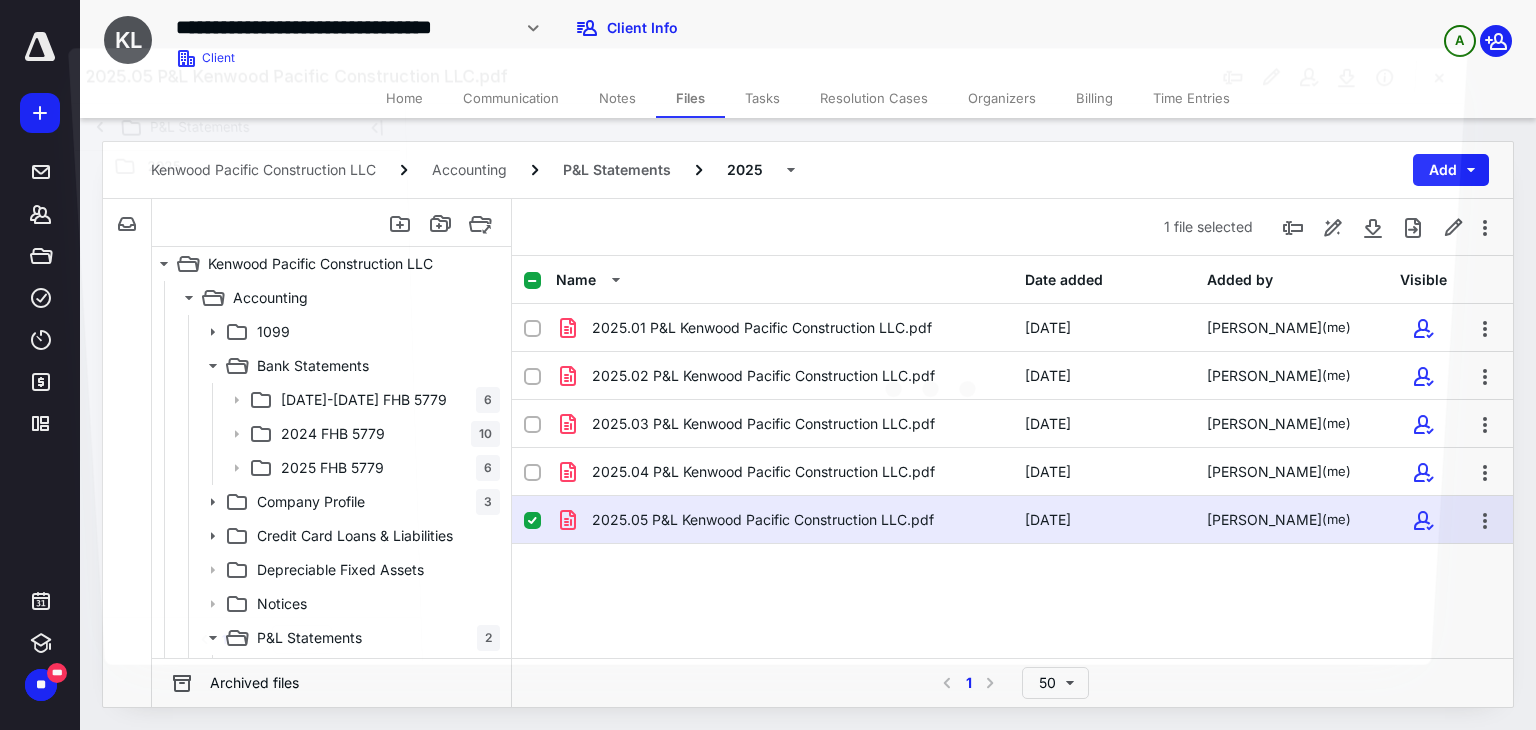 scroll, scrollTop: 100, scrollLeft: 0, axis: vertical 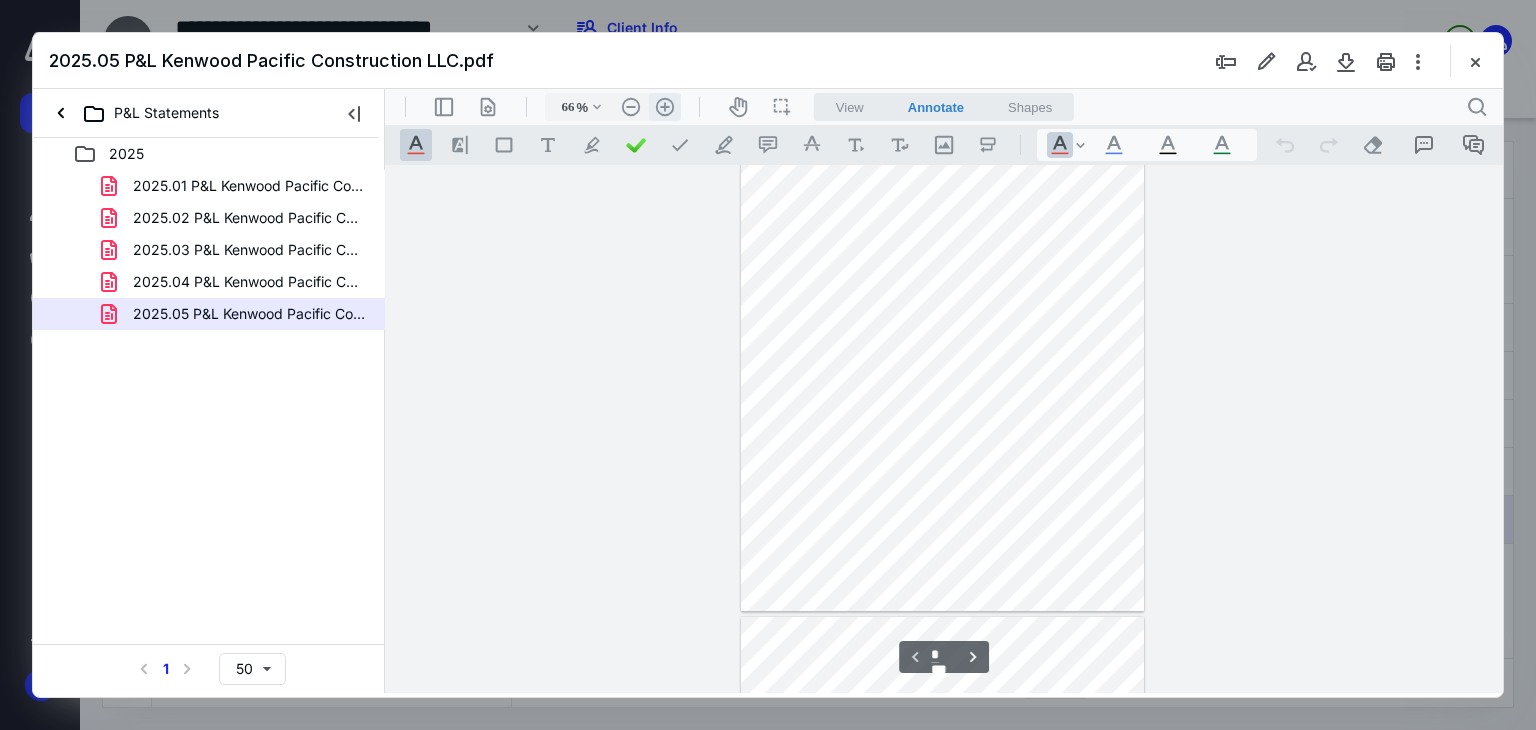 click on ".cls-1{fill:#abb0c4;} icon - header - zoom - in - line" at bounding box center (665, 107) 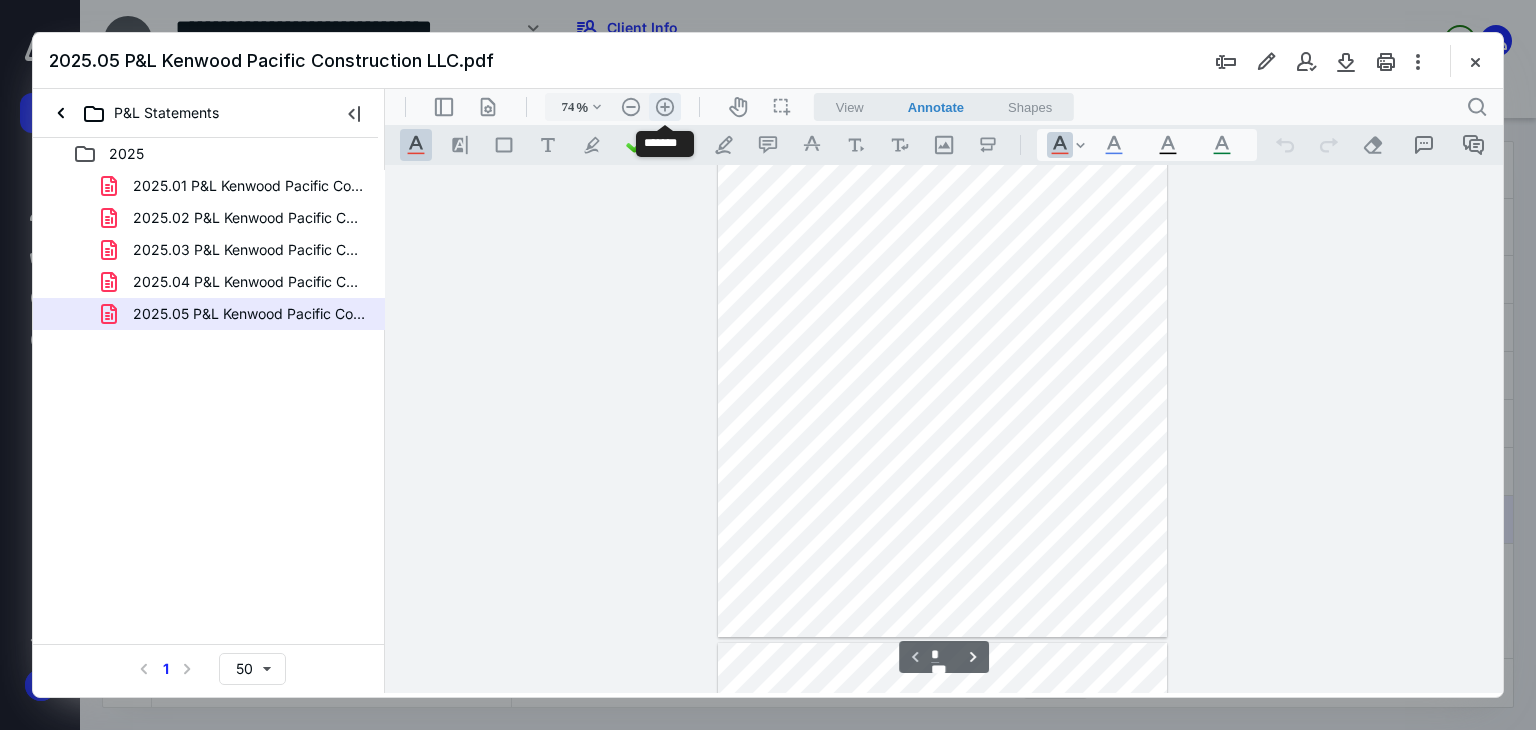 click on ".cls-1{fill:#abb0c4;} icon - header - zoom - in - line" at bounding box center [665, 107] 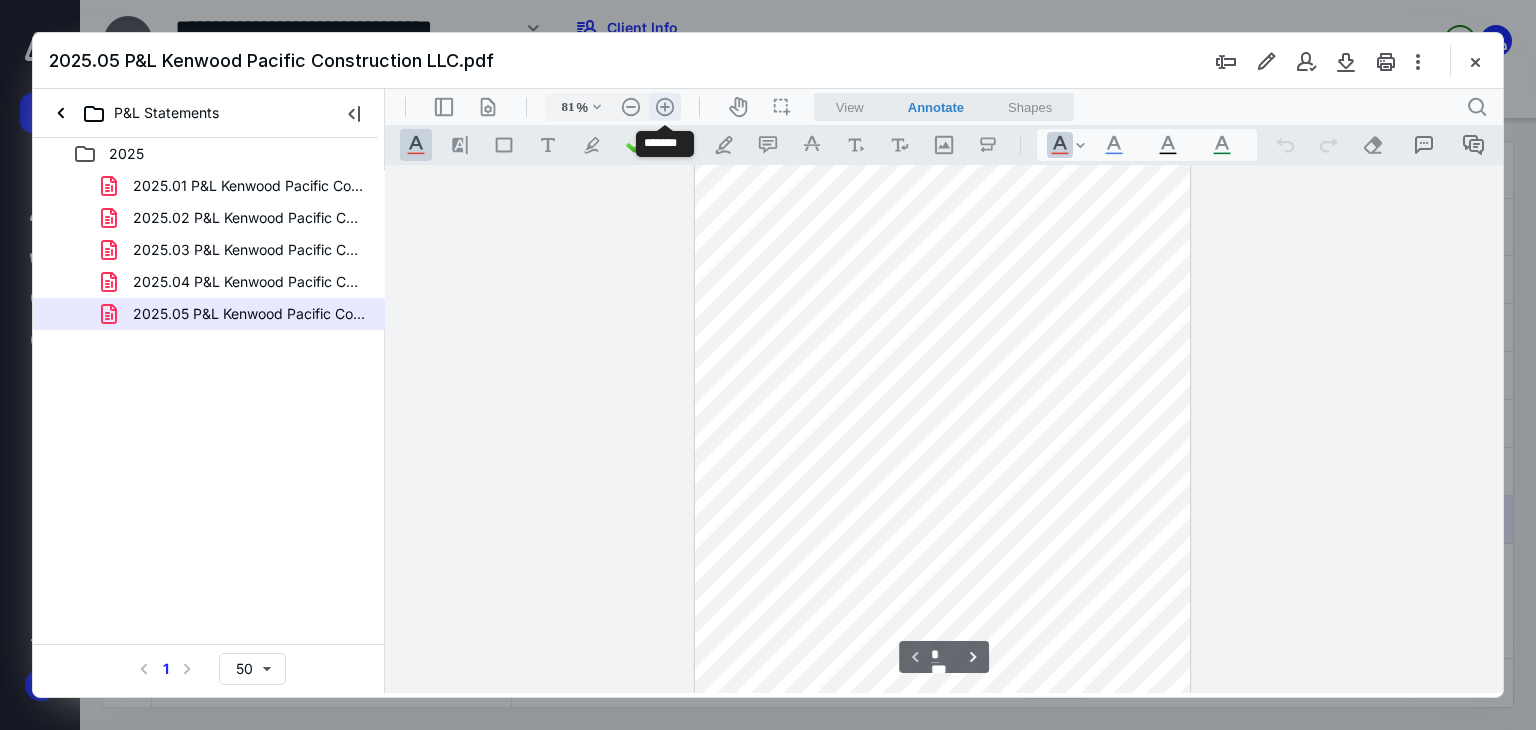 scroll, scrollTop: 148, scrollLeft: 0, axis: vertical 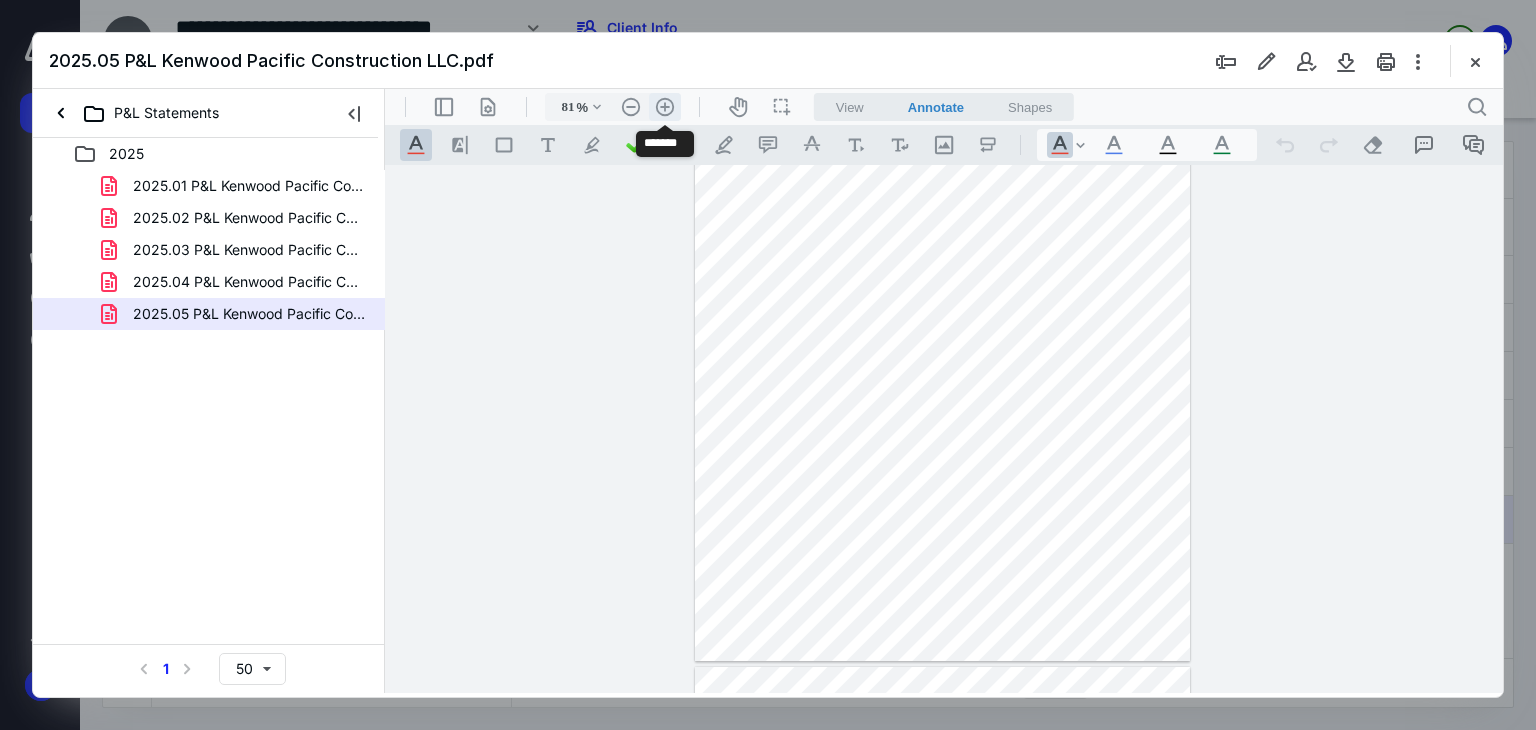 click on ".cls-1{fill:#abb0c4;} icon - header - zoom - in - line" at bounding box center [665, 107] 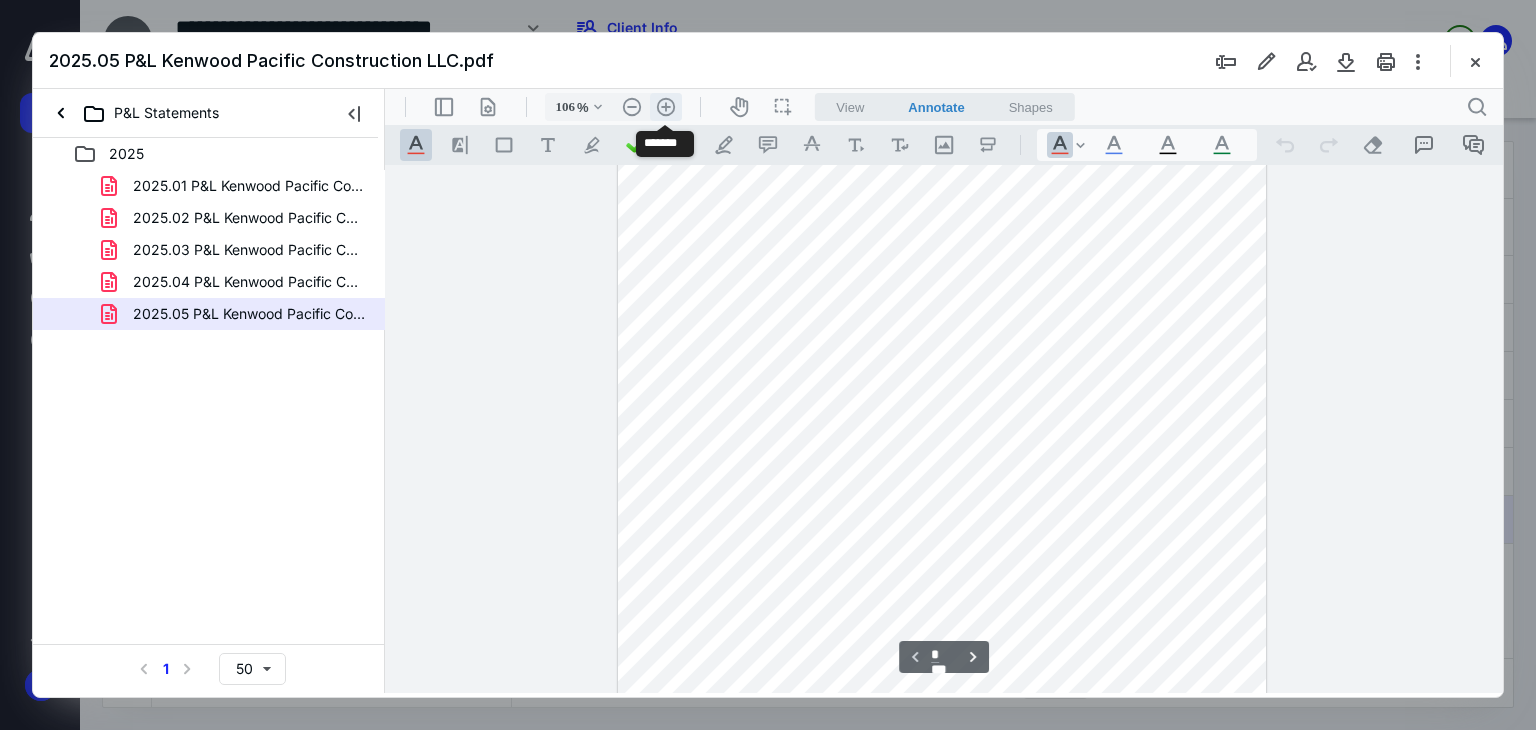 scroll, scrollTop: 263, scrollLeft: 0, axis: vertical 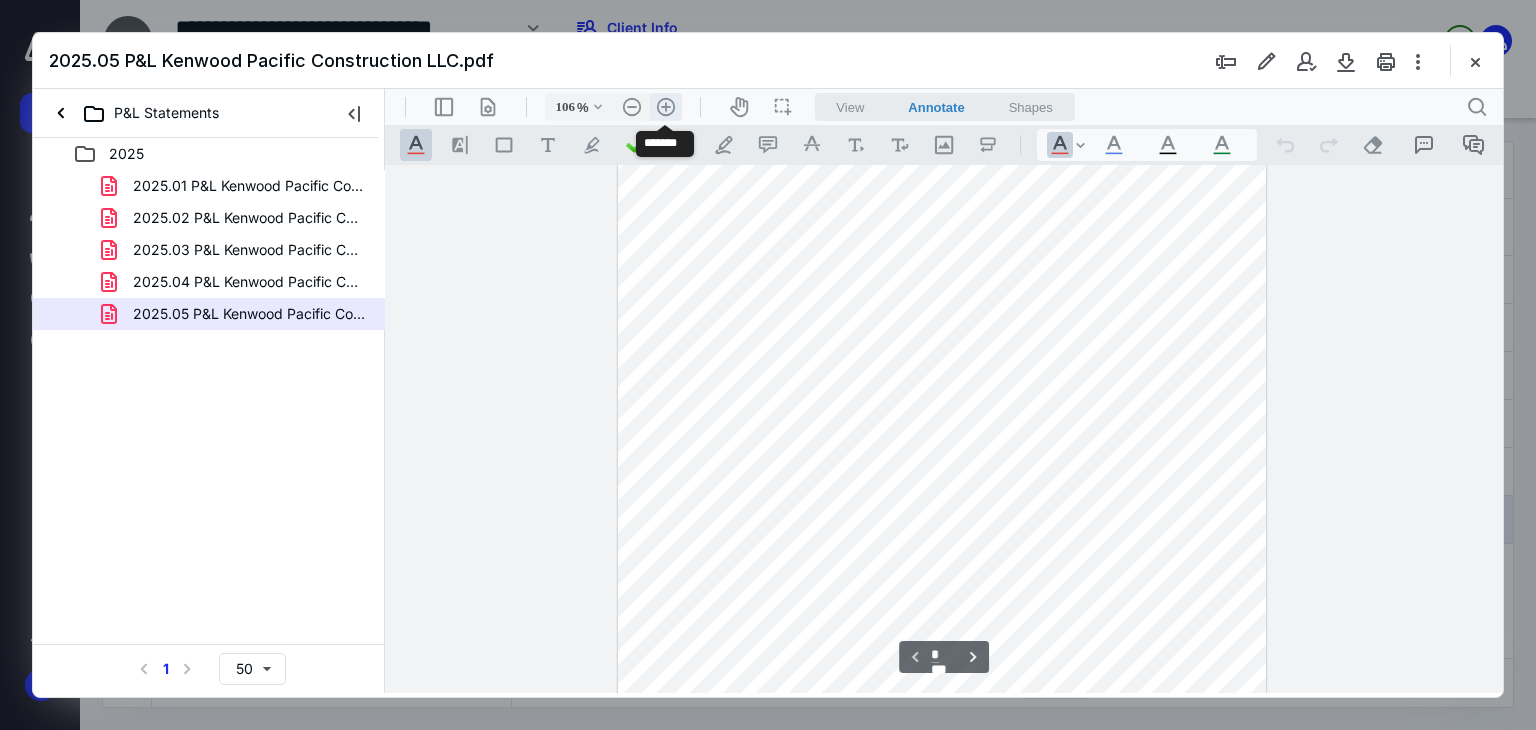 click on ".cls-1{fill:#abb0c4;} icon - header - zoom - in - line" at bounding box center [666, 107] 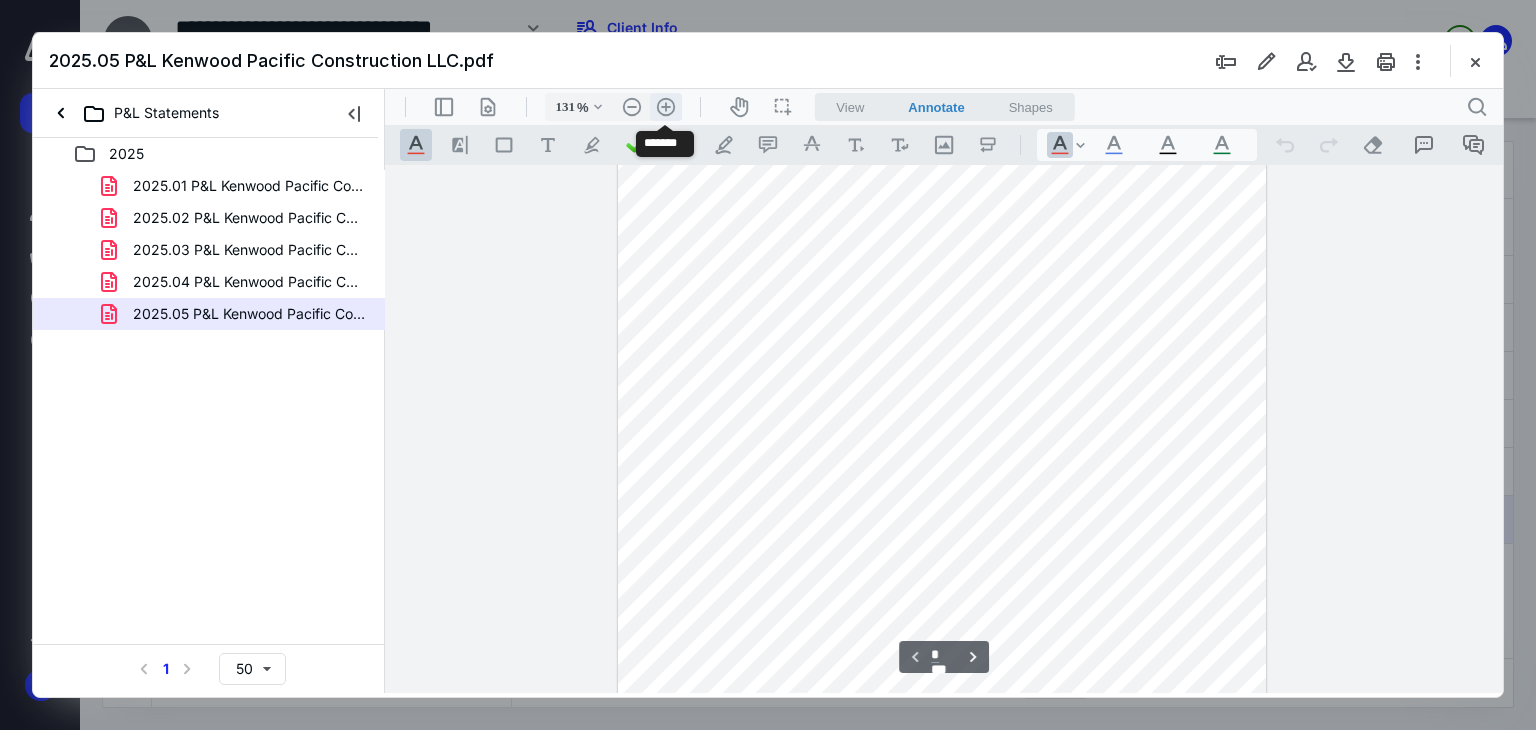 scroll, scrollTop: 378, scrollLeft: 0, axis: vertical 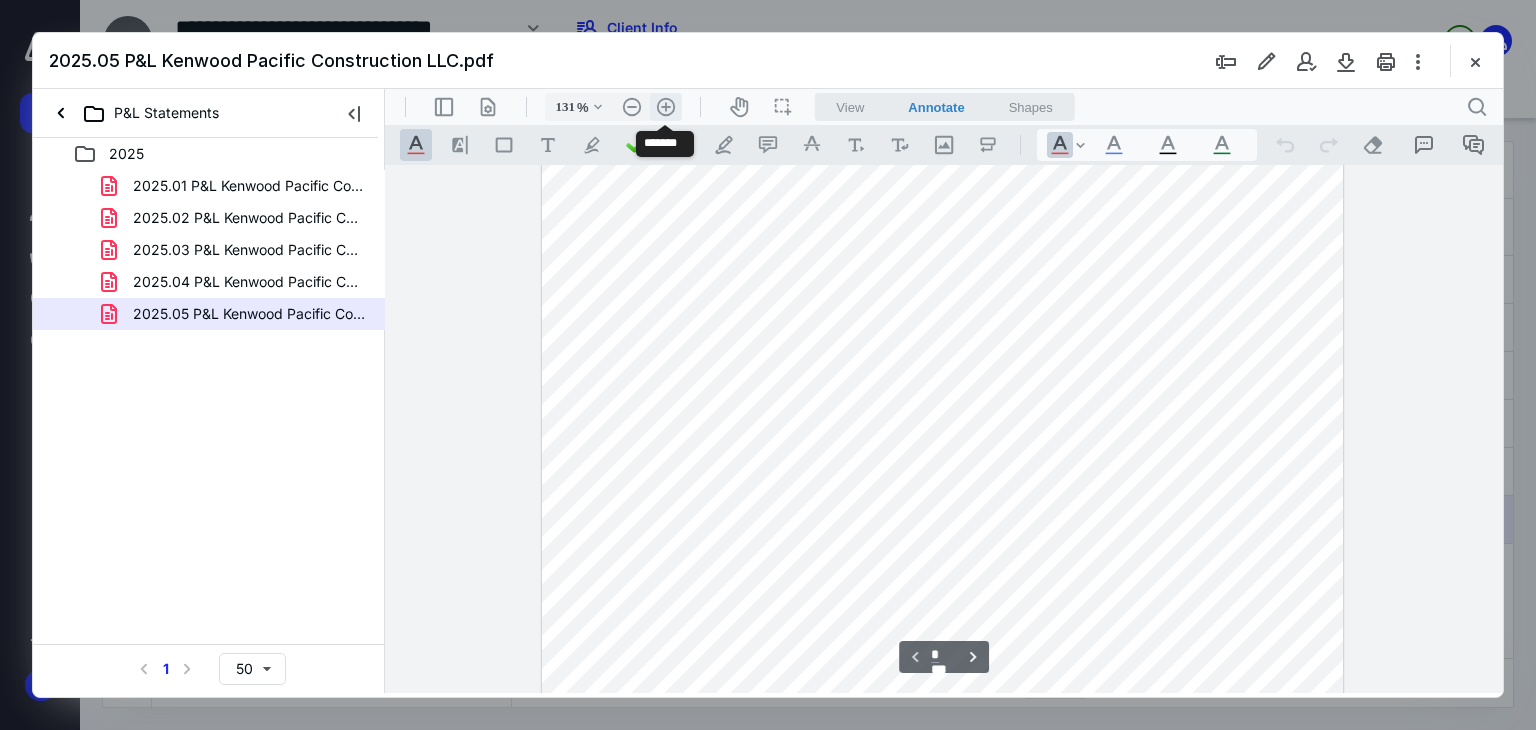 click on ".cls-1{fill:#abb0c4;} icon - header - zoom - in - line" at bounding box center [666, 107] 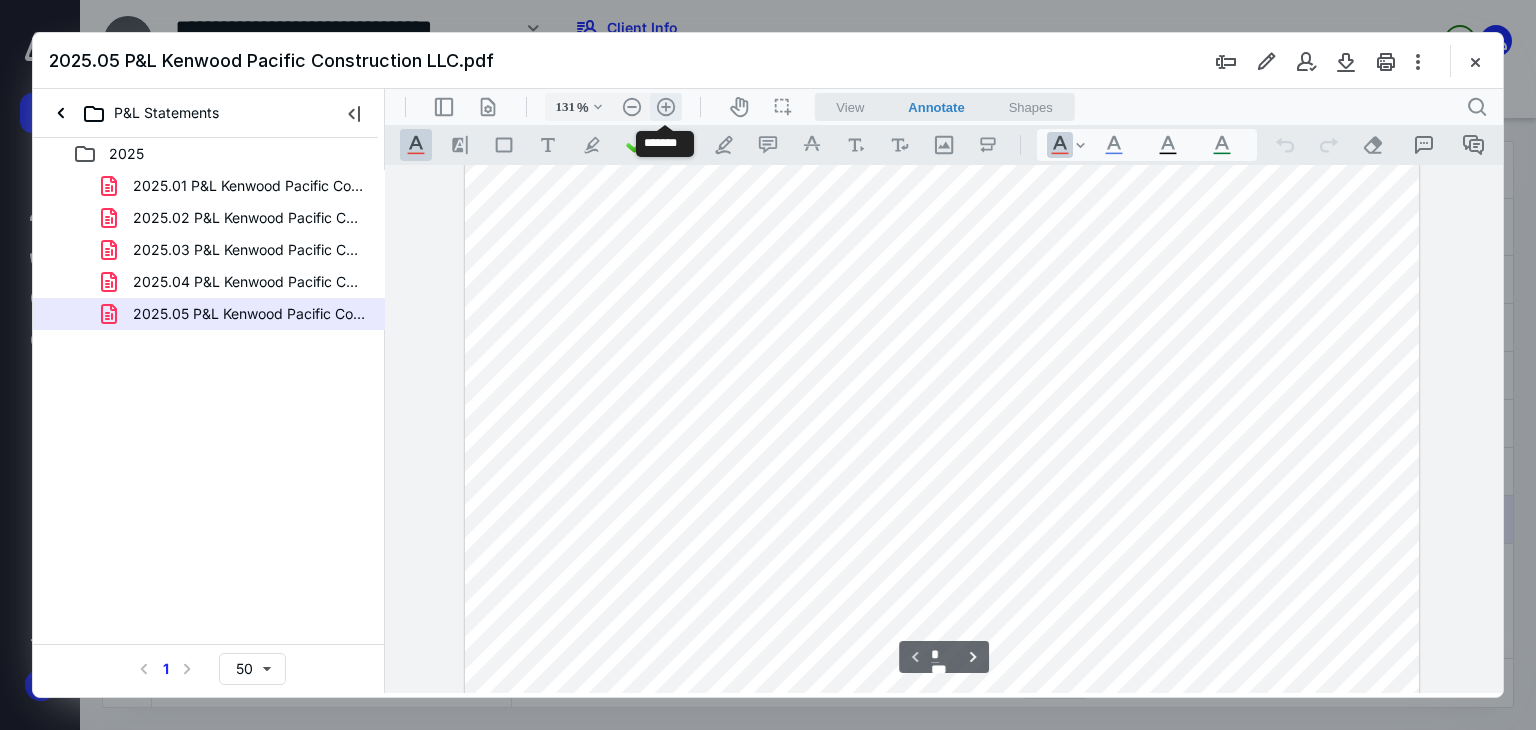 type on "156" 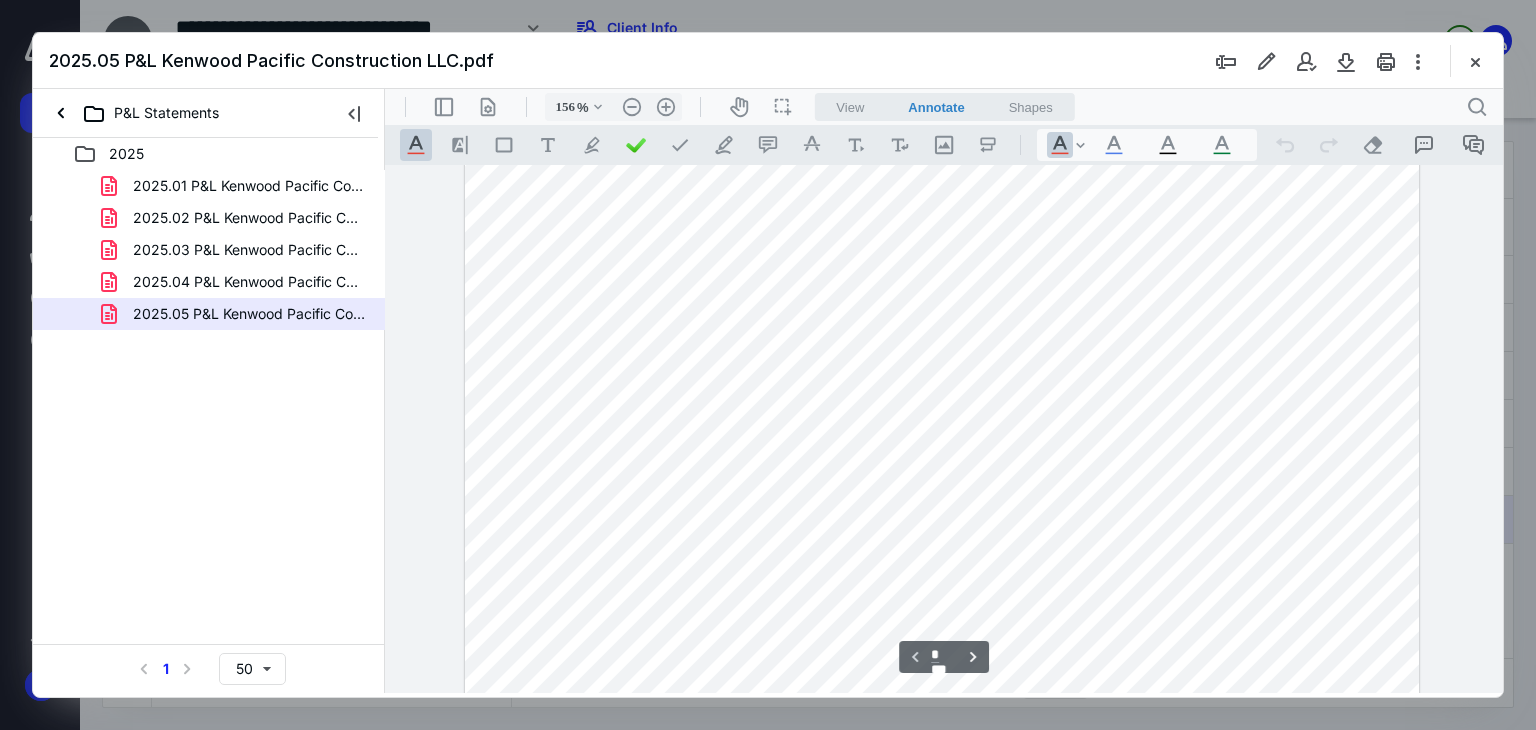 scroll, scrollTop: 1000, scrollLeft: 0, axis: vertical 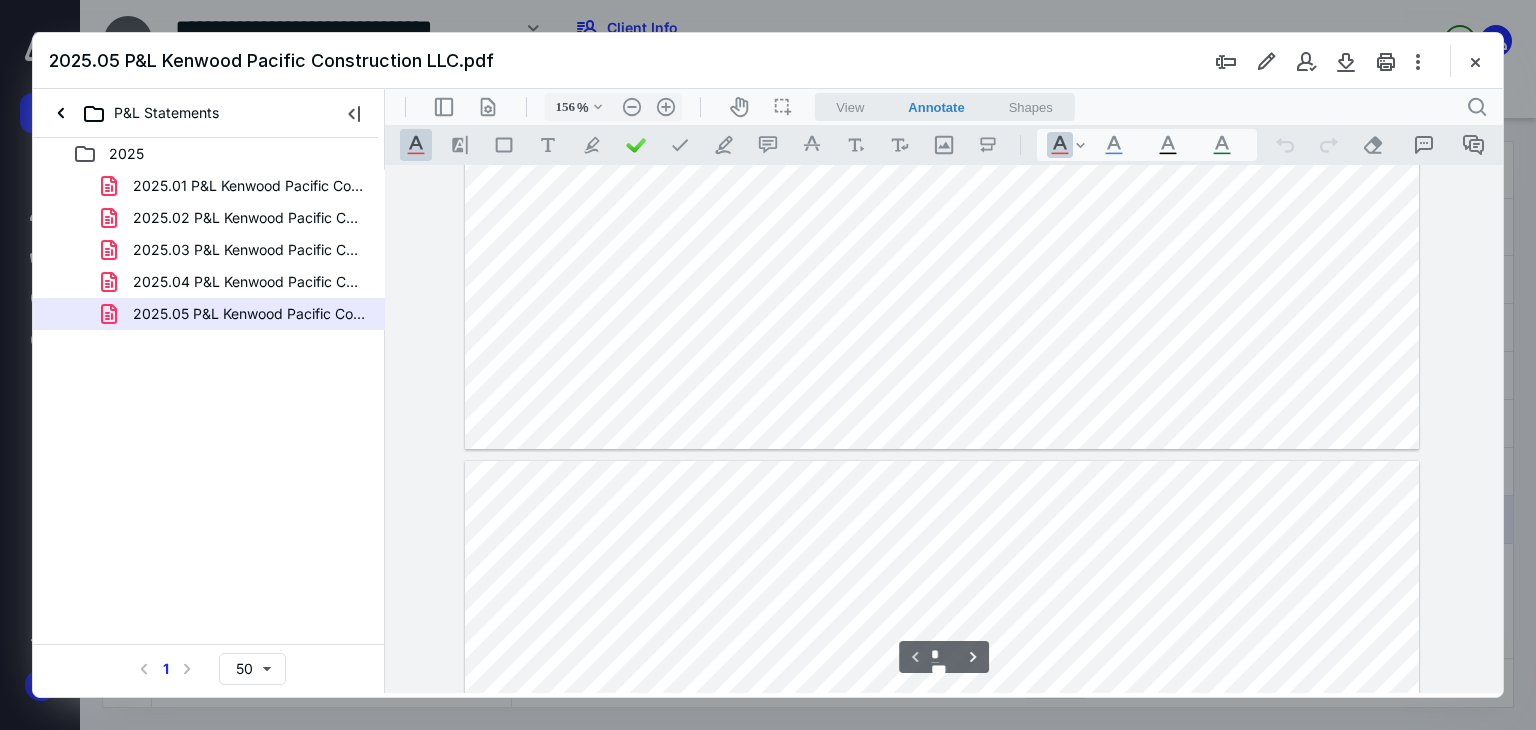 type on "*" 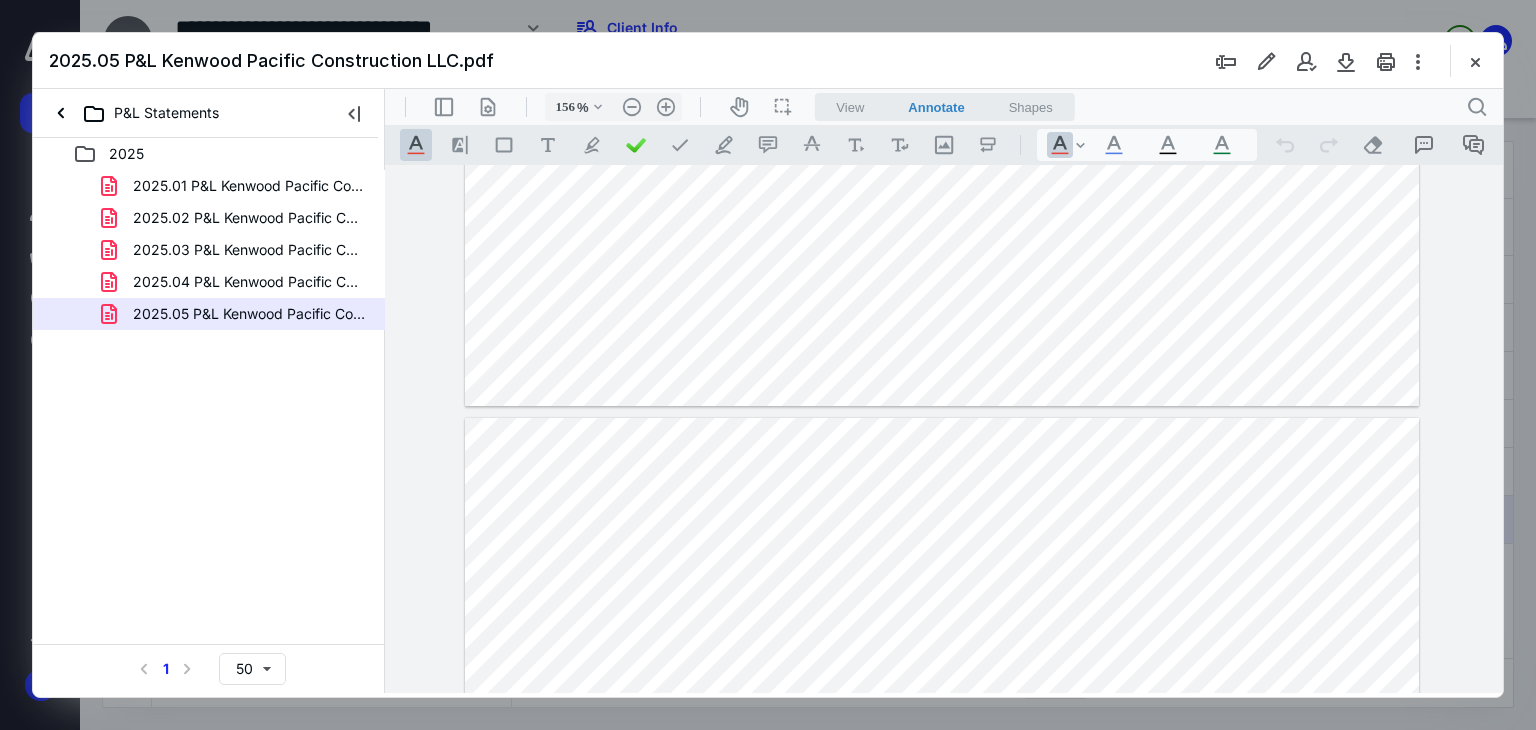 drag, startPoint x: 1484, startPoint y: 57, endPoint x: 1113, endPoint y: 258, distance: 421.95023 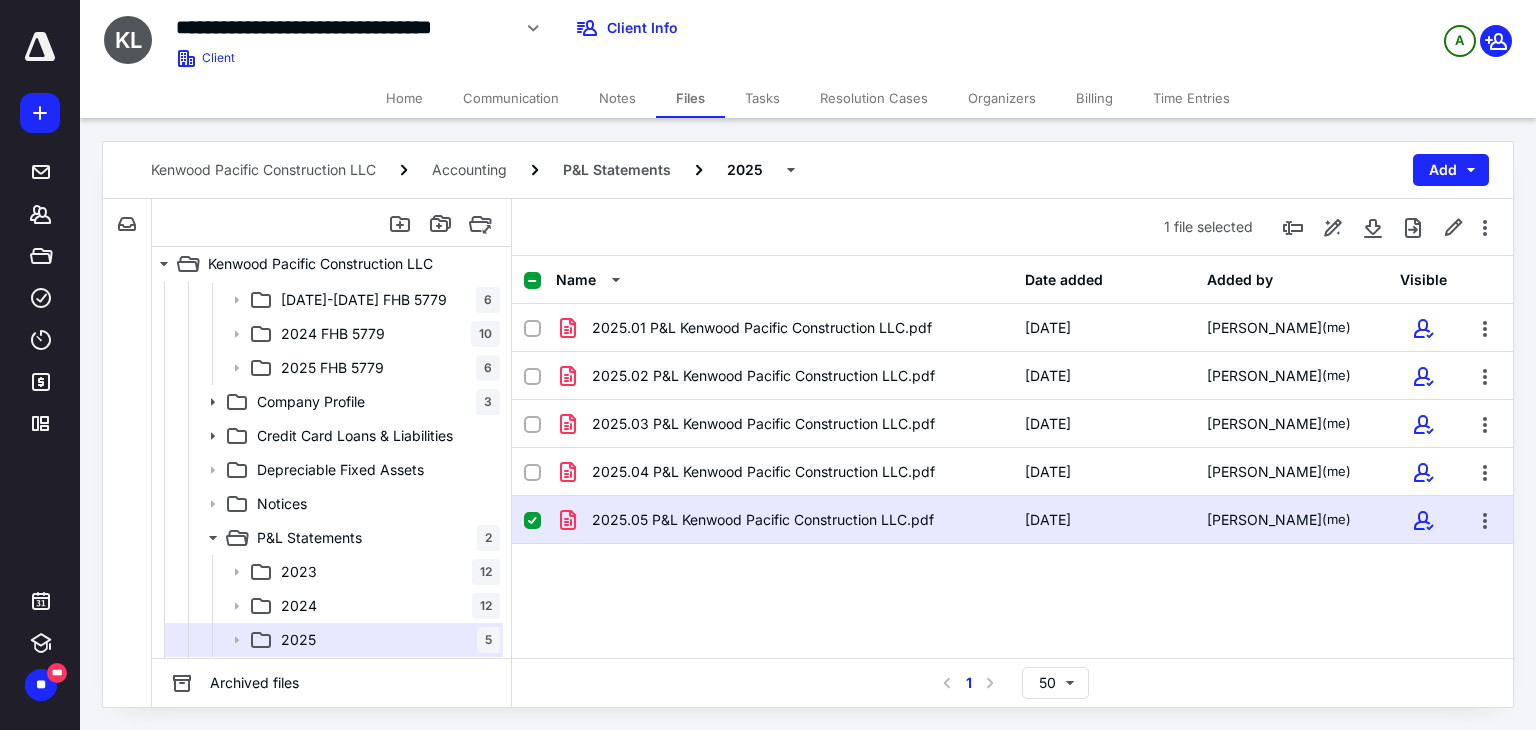 click 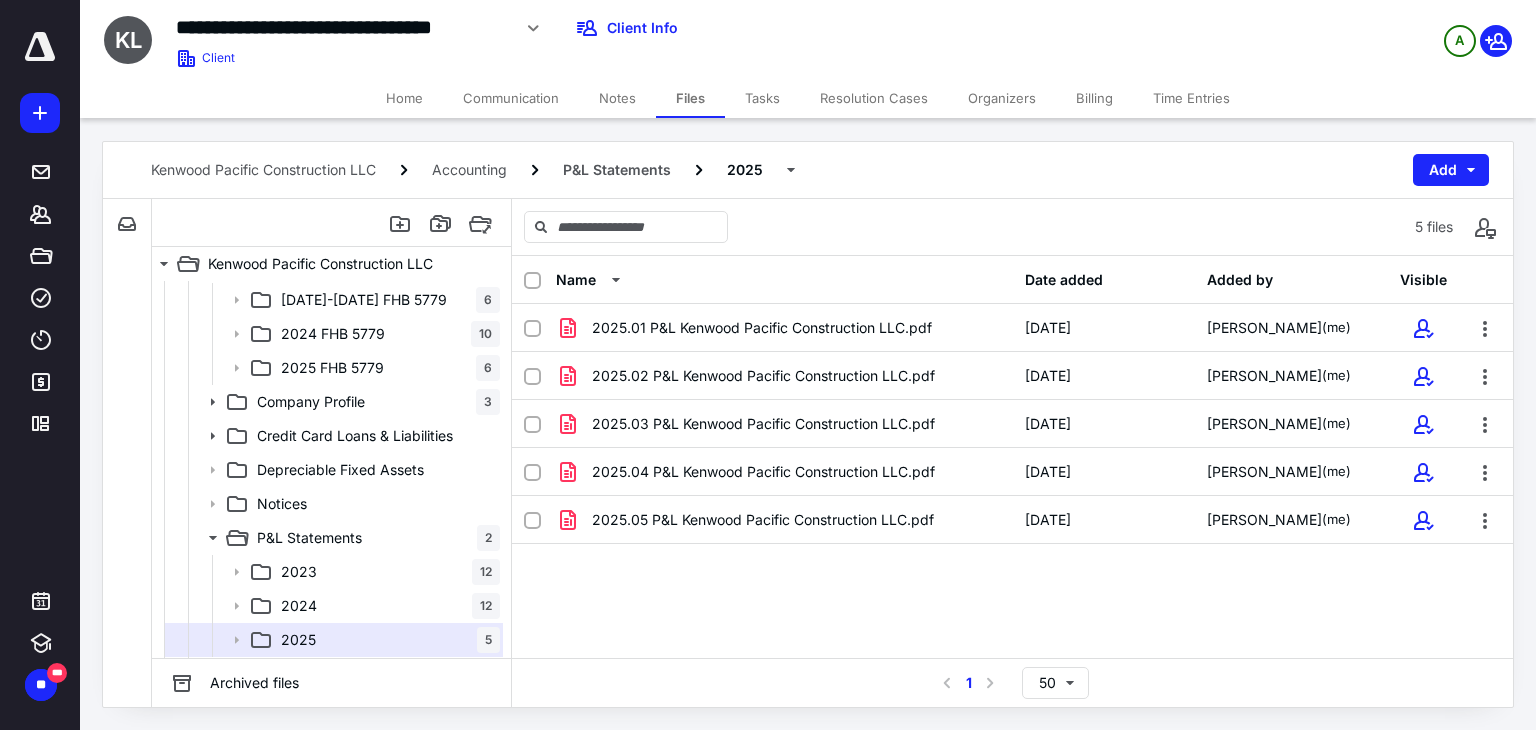 click on "2025.01 P&L Kenwood Pacific Construction LLC.pdf 3/20/2025 Hetal Chauhan  (me) 2025.02 P&L Kenwood Pacific Construction LLC.pdf 3/24/2025 Hetal Chauhan  (me) 2025.03 P&L Kenwood Pacific Construction LLC.pdf 6/17/2025 Hetal Chauhan  (me) 2025.04 P&L Kenwood Pacific Construction LLC.pdf 6/17/2025 Hetal Chauhan  (me) 2025.05 P&L Kenwood Pacific Construction LLC.pdf 6/18/2025 Hetal Chauhan  (me)" at bounding box center (1012, 454) 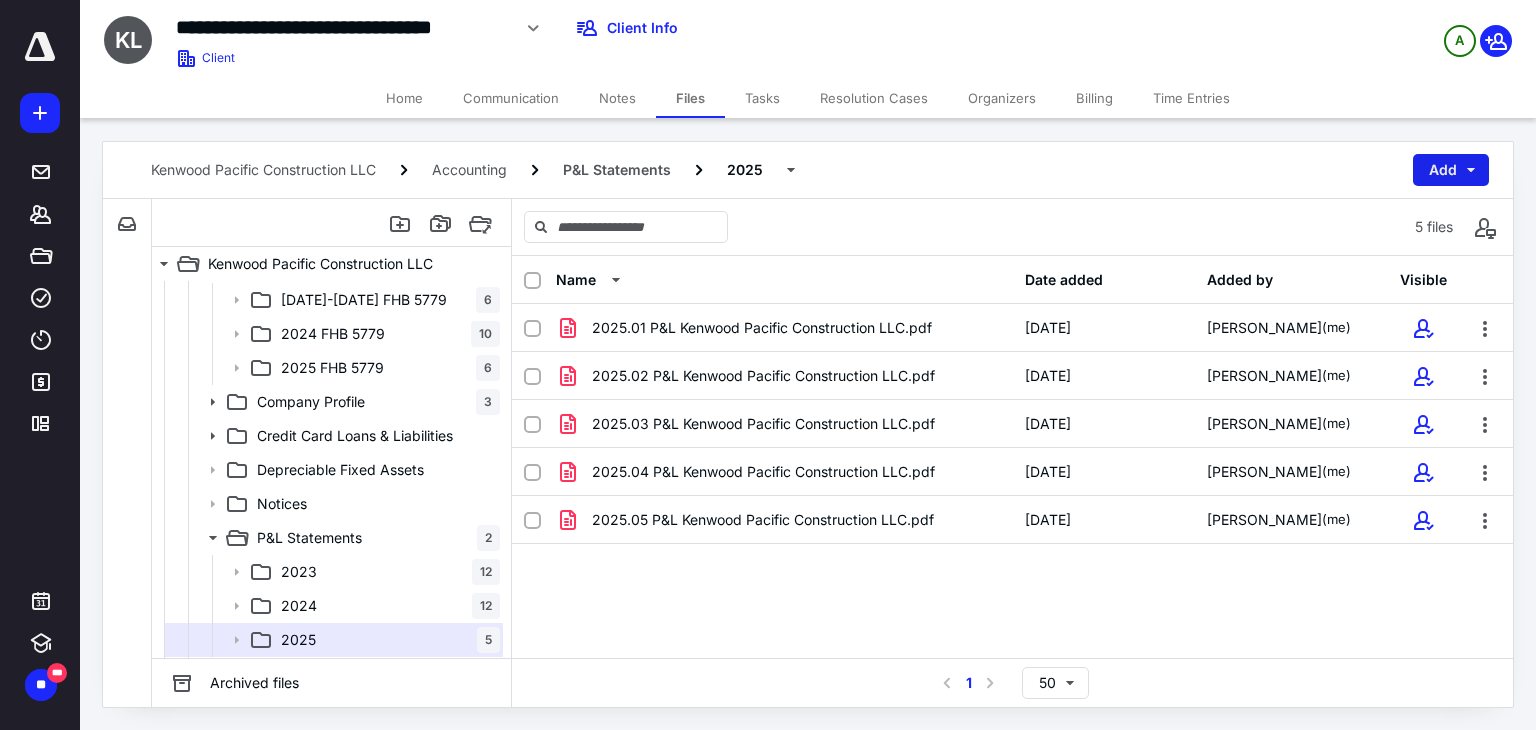 click on "Add" at bounding box center [1451, 170] 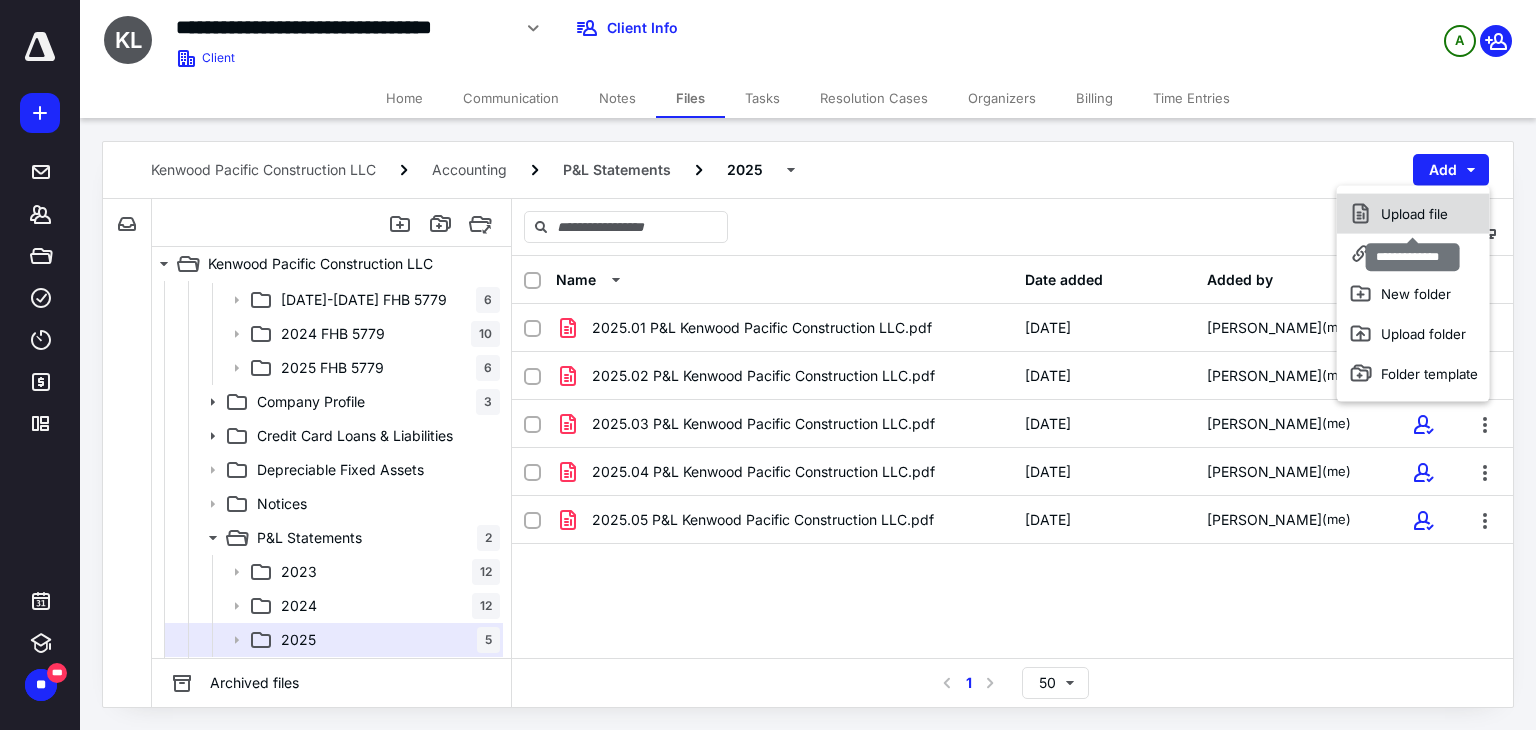 click on "Upload file" at bounding box center [1413, 214] 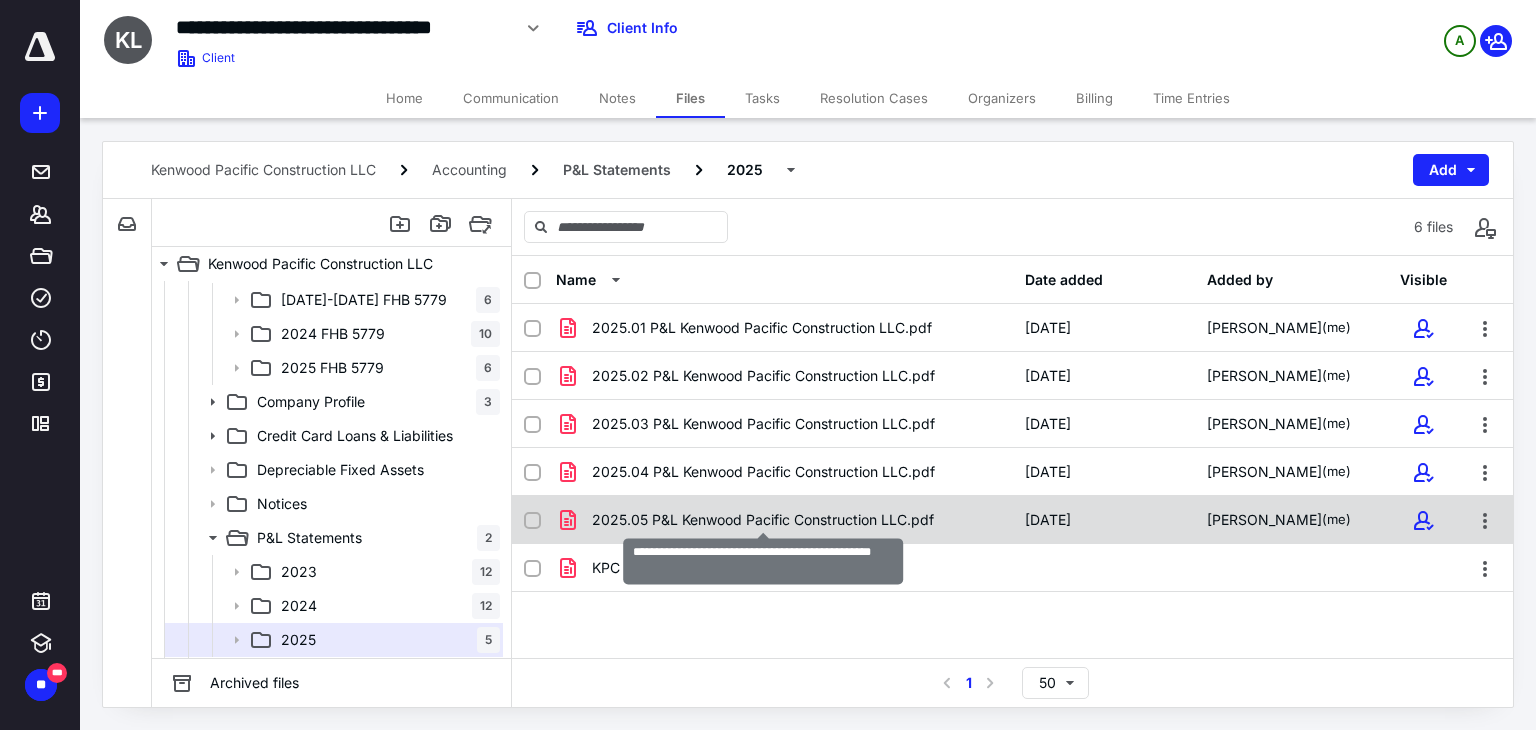 click on "2025.05 P&L Kenwood Pacific Construction LLC.pdf" at bounding box center [763, 520] 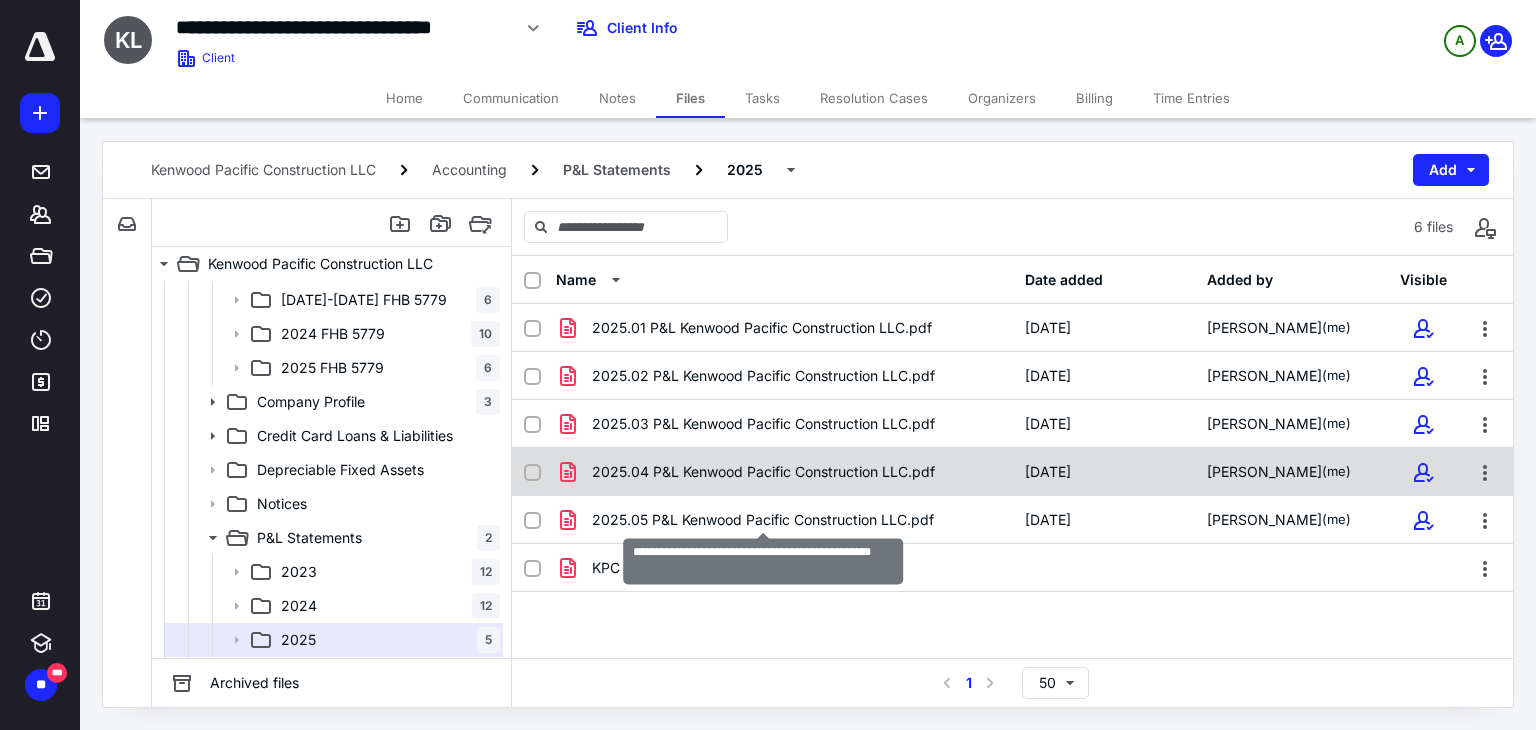 checkbox on "true" 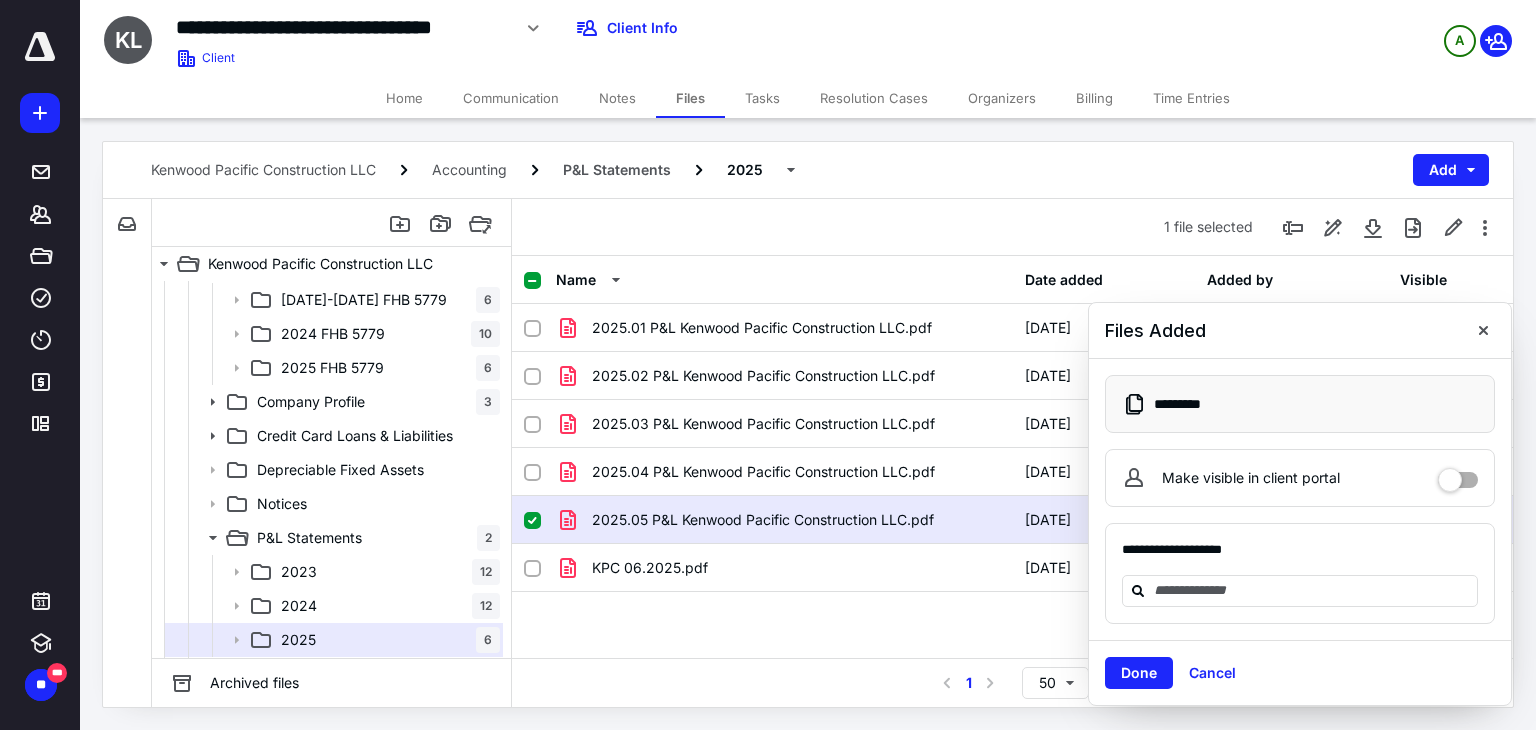 click on "Make visible in client portal" at bounding box center (1300, 478) 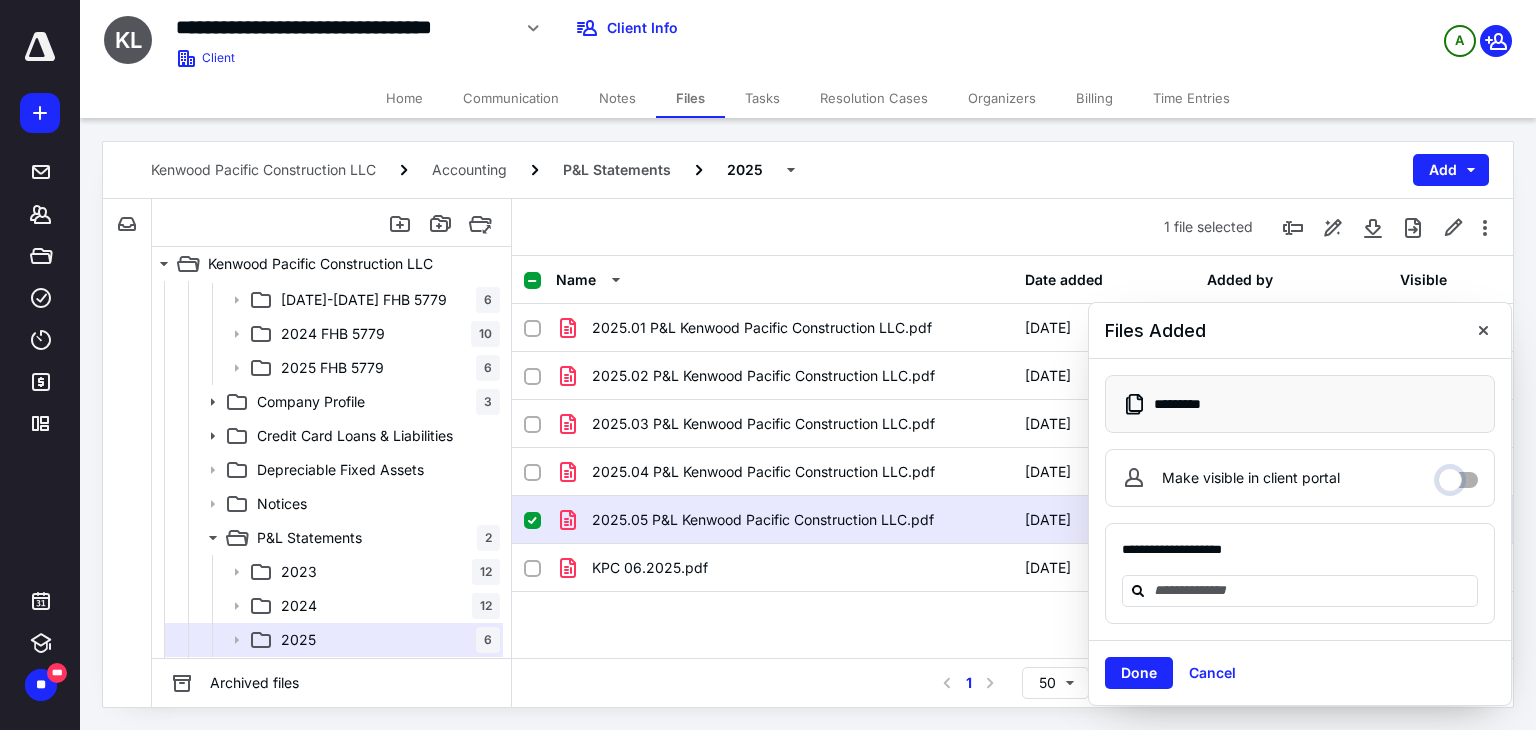 click on "Make visible in client portal" at bounding box center (1458, 475) 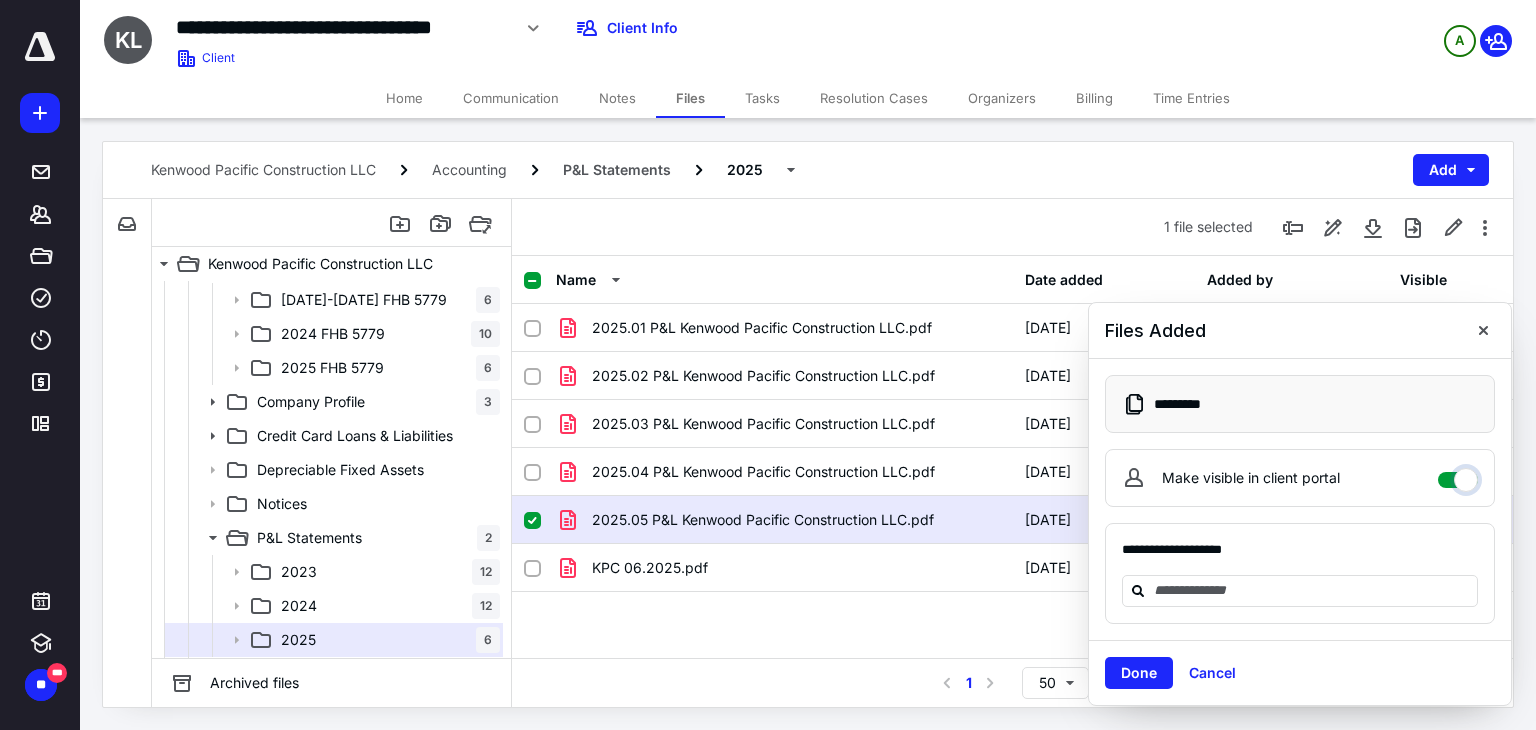 checkbox on "****" 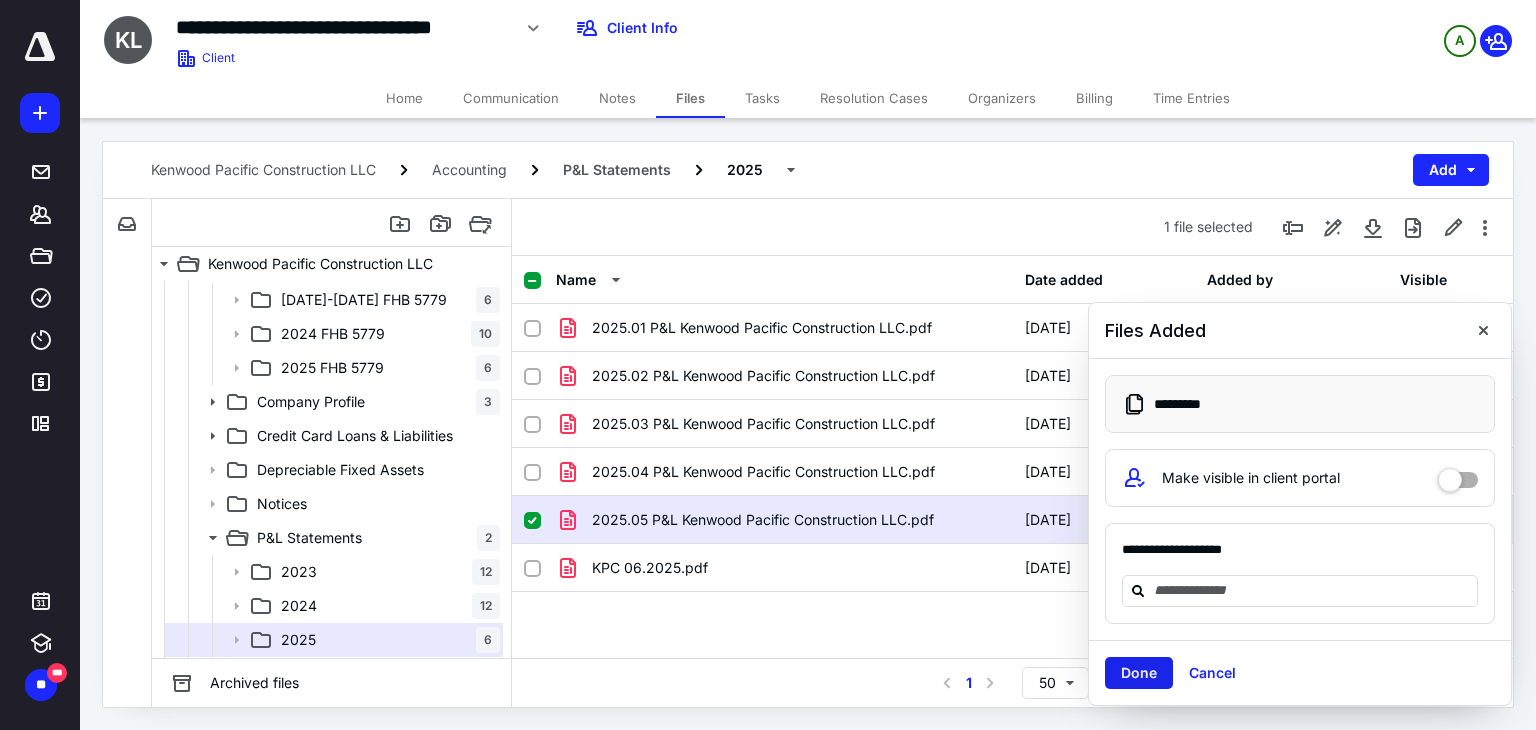 click on "Done" at bounding box center [1139, 673] 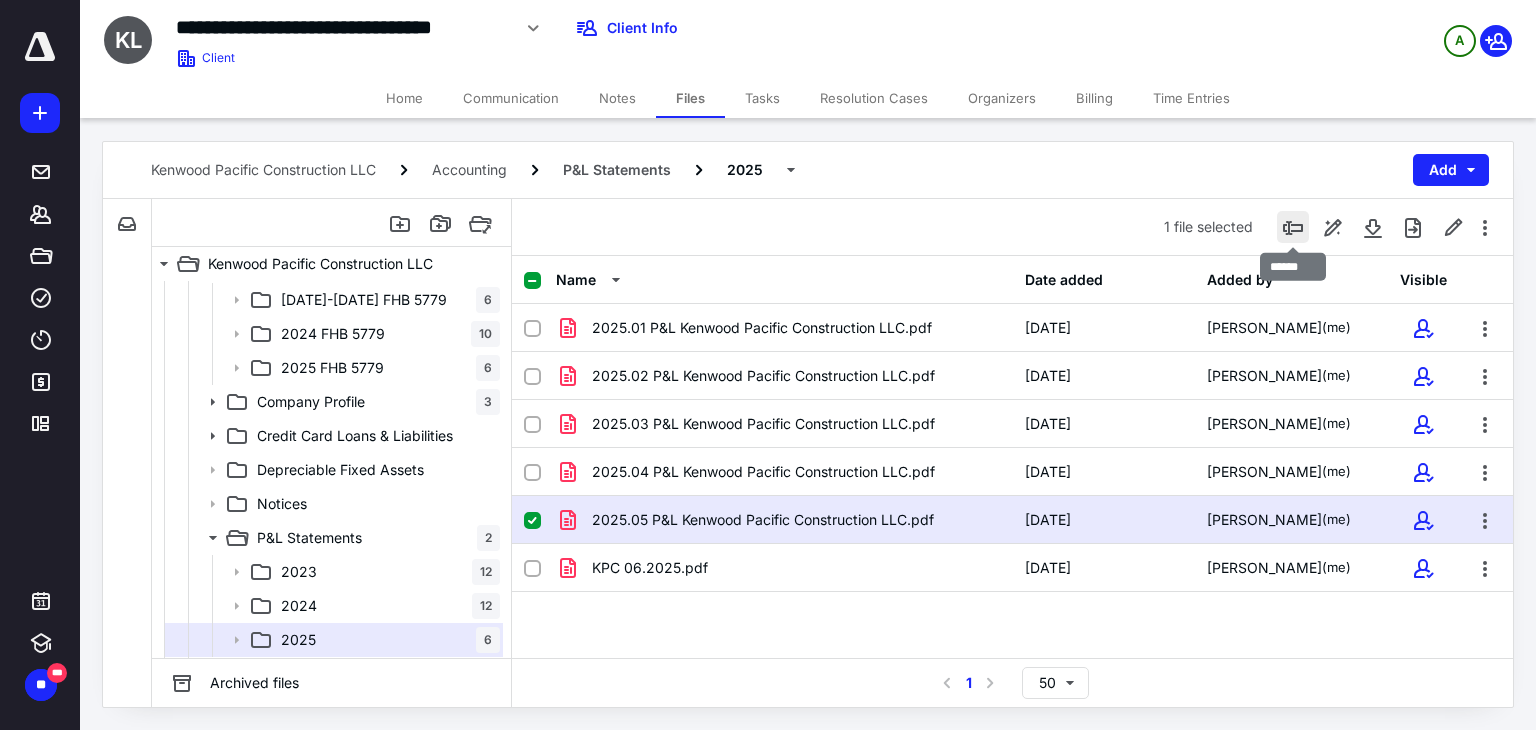 click at bounding box center (1293, 227) 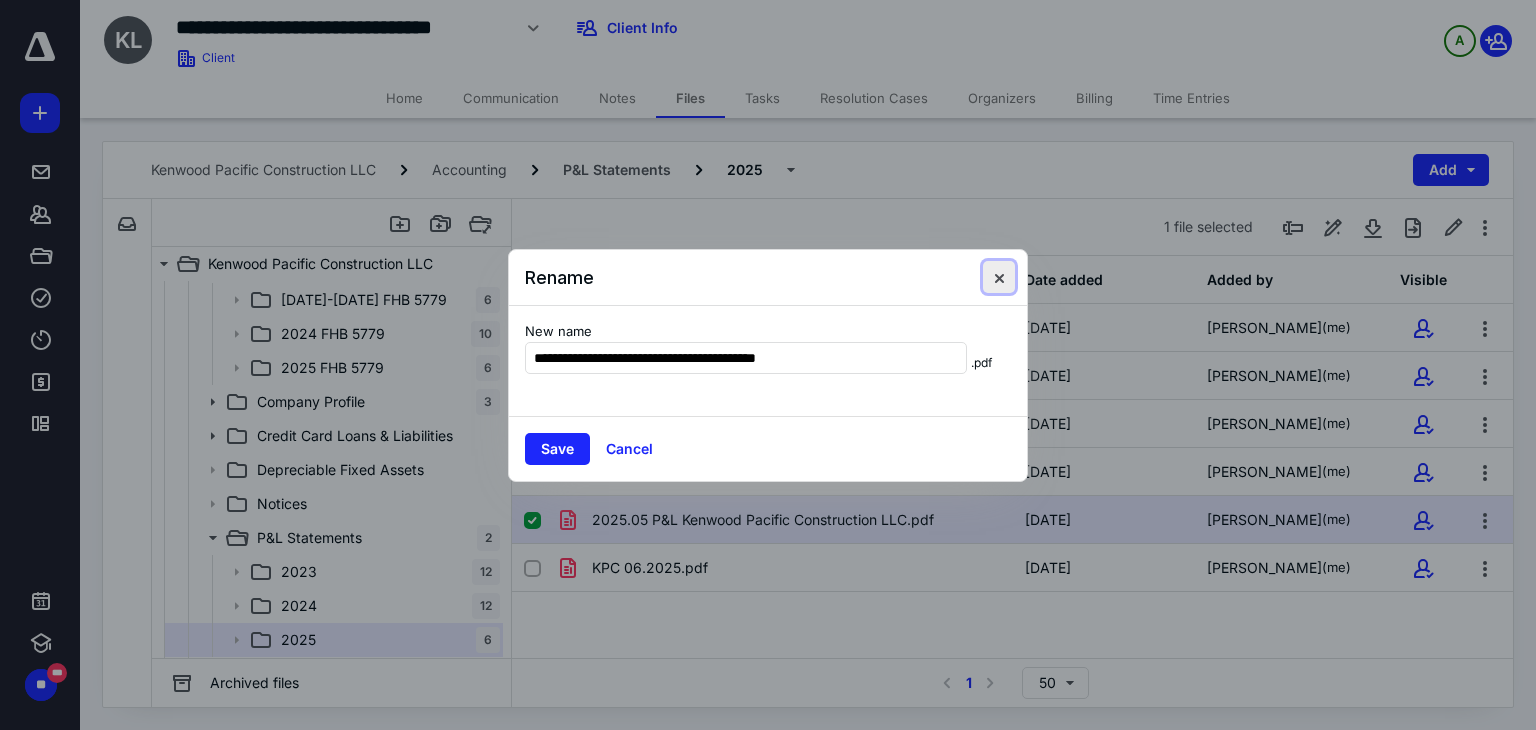 click at bounding box center [999, 277] 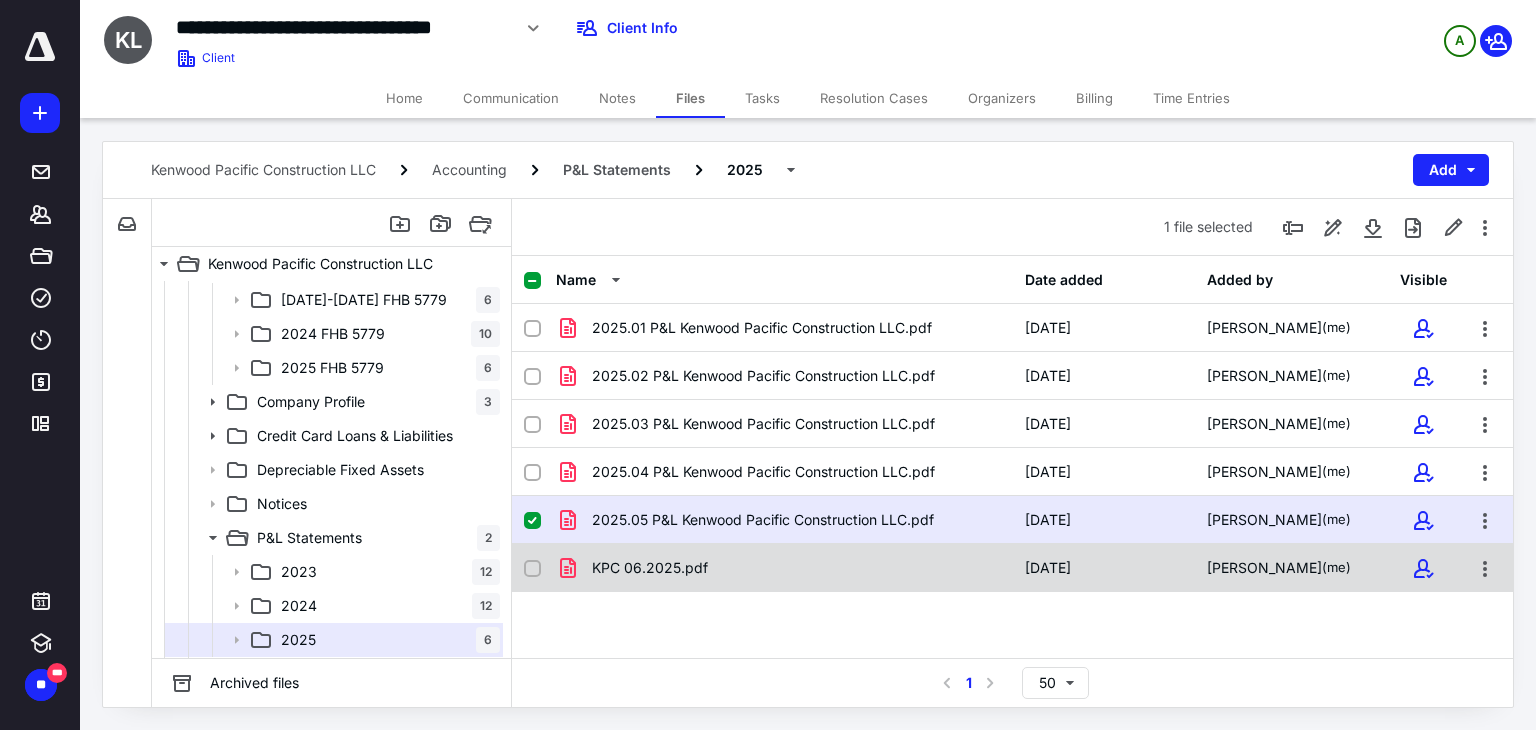 click on "KPC 06.2025.pdf" at bounding box center (650, 568) 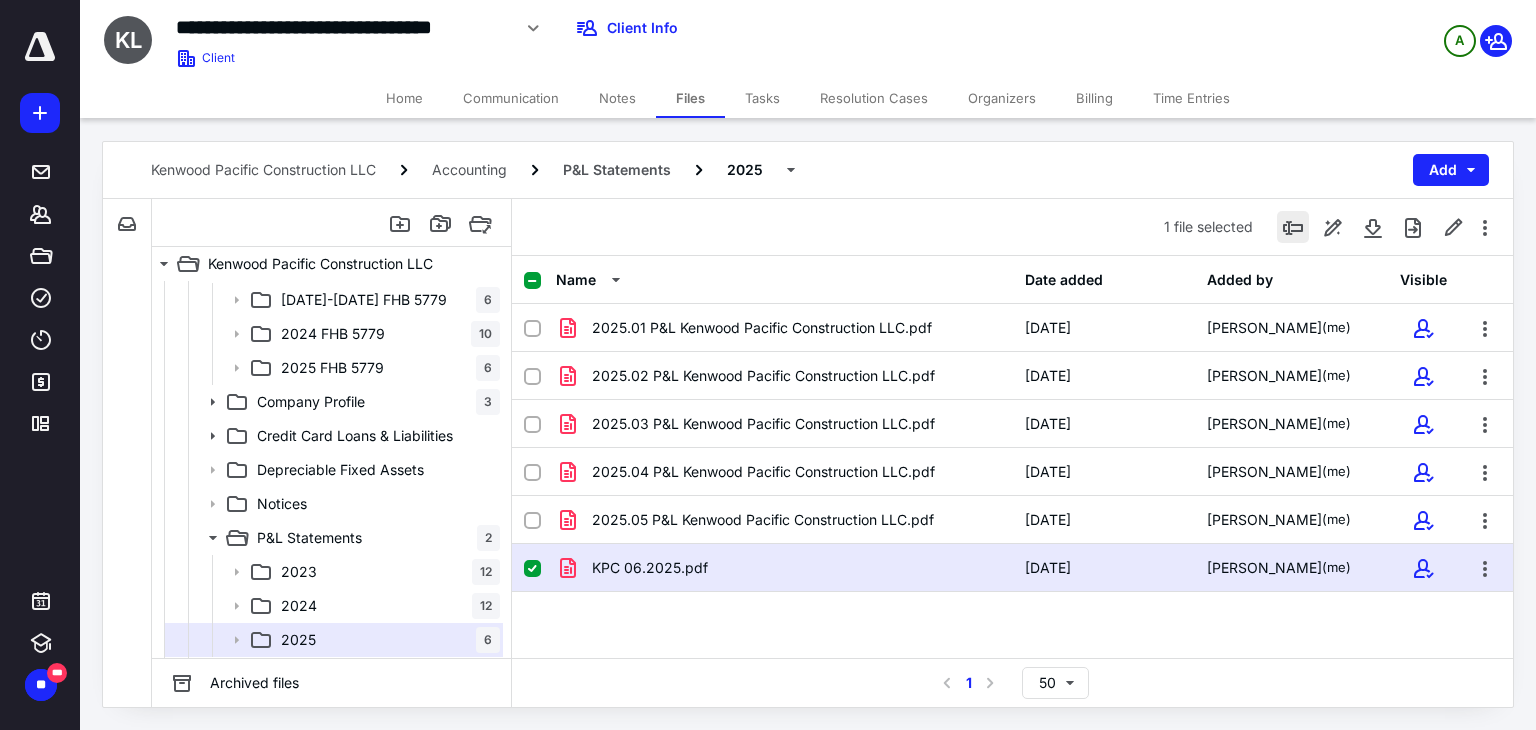 click at bounding box center (1293, 227) 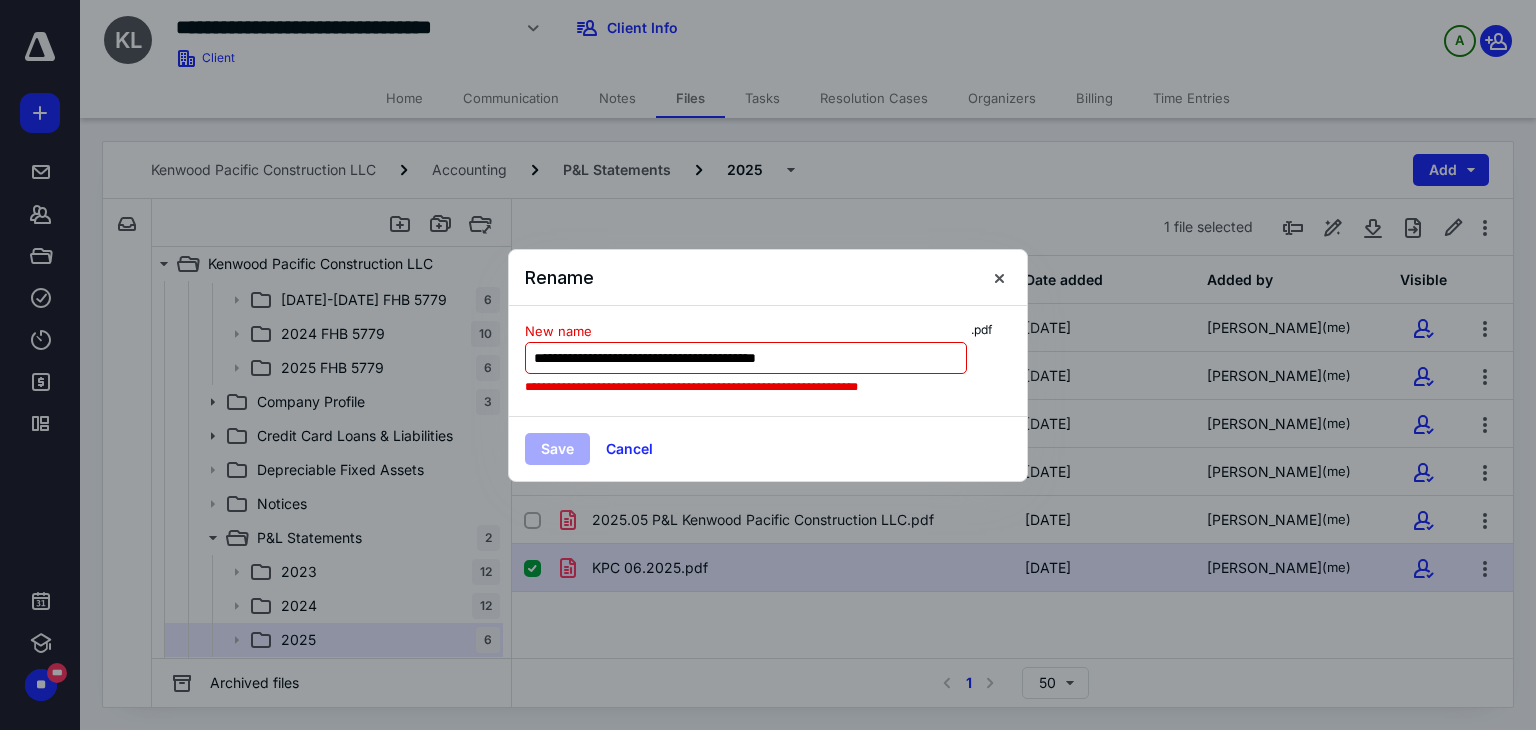 click on "**********" at bounding box center (746, 358) 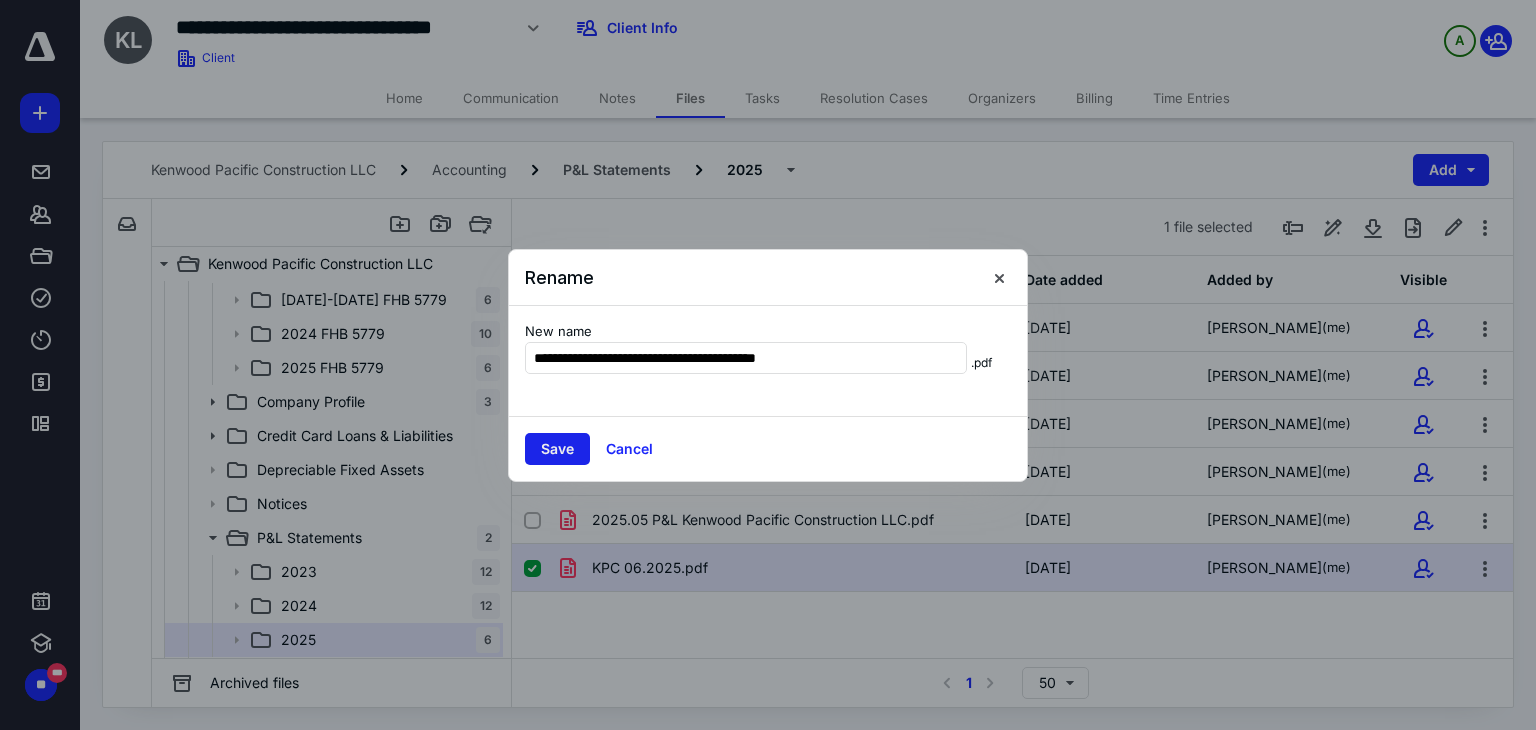 type on "**********" 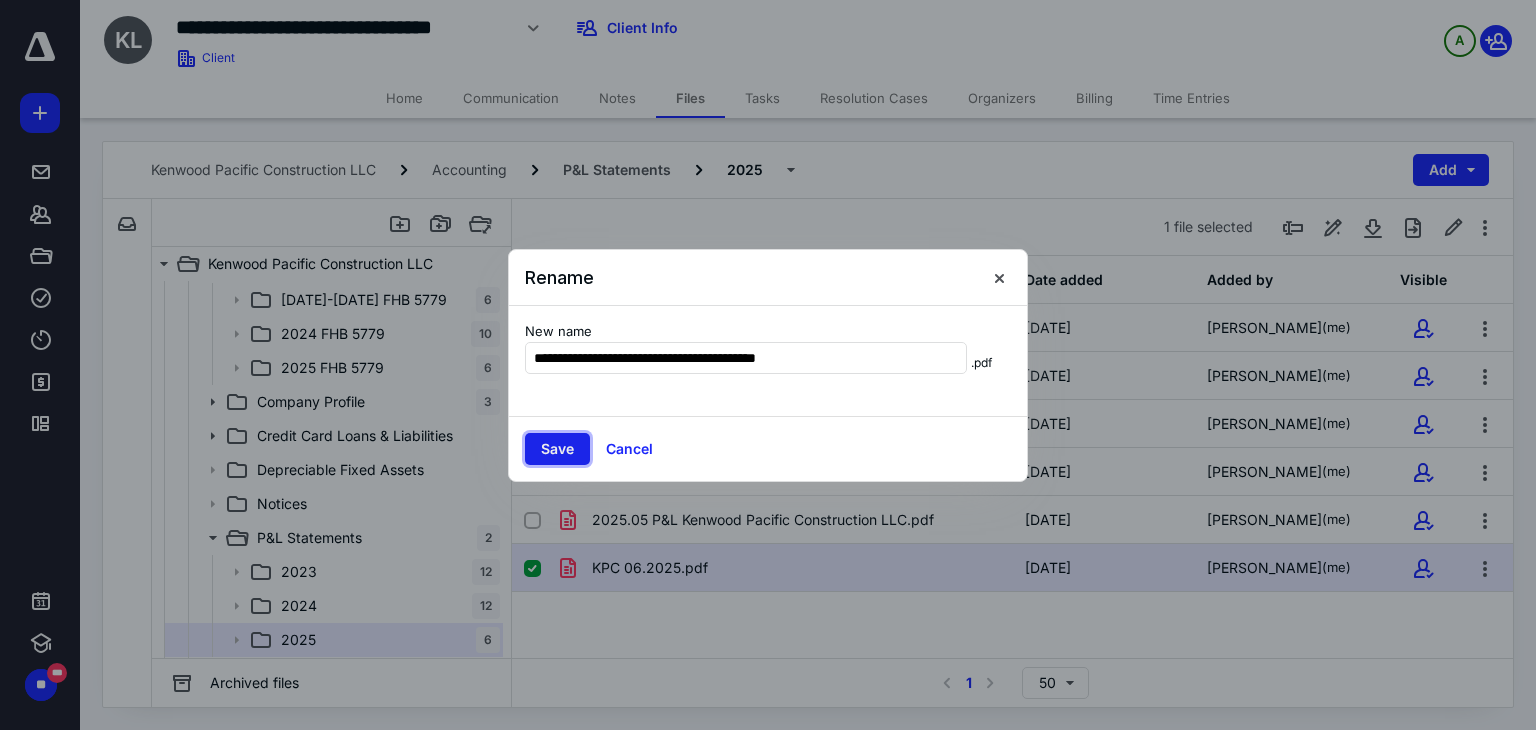 click on "Save" at bounding box center (557, 449) 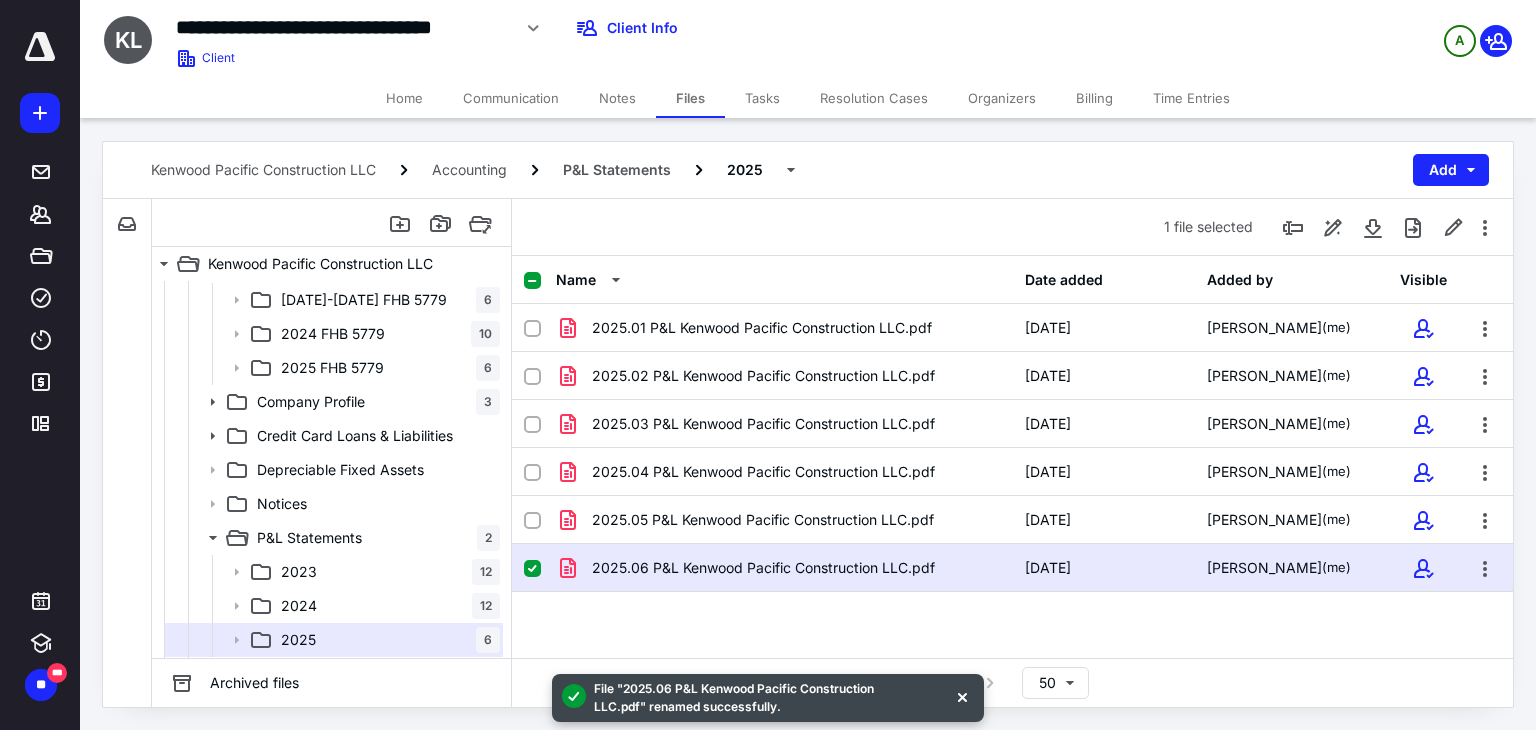 click on "Name Date added Added by Visible 2025.01 P&L Kenwood Pacific Construction LLC.pdf 3/20/2025 Hetal Chauhan  (me) 2025.02 P&L Kenwood Pacific Construction LLC.pdf 3/24/2025 Hetal Chauhan  (me) 2025.03 P&L Kenwood Pacific Construction LLC.pdf 6/17/2025 Hetal Chauhan  (me) 2025.04 P&L Kenwood Pacific Construction LLC.pdf 6/17/2025 Hetal Chauhan  (me) 2025.05 P&L Kenwood Pacific Construction LLC.pdf 6/18/2025 Hetal Chauhan  (me) 2025.06 P&L Kenwood Pacific Construction LLC.pdf 7/10/2025 Hetal Chauhan  (me)" at bounding box center (1012, 457) 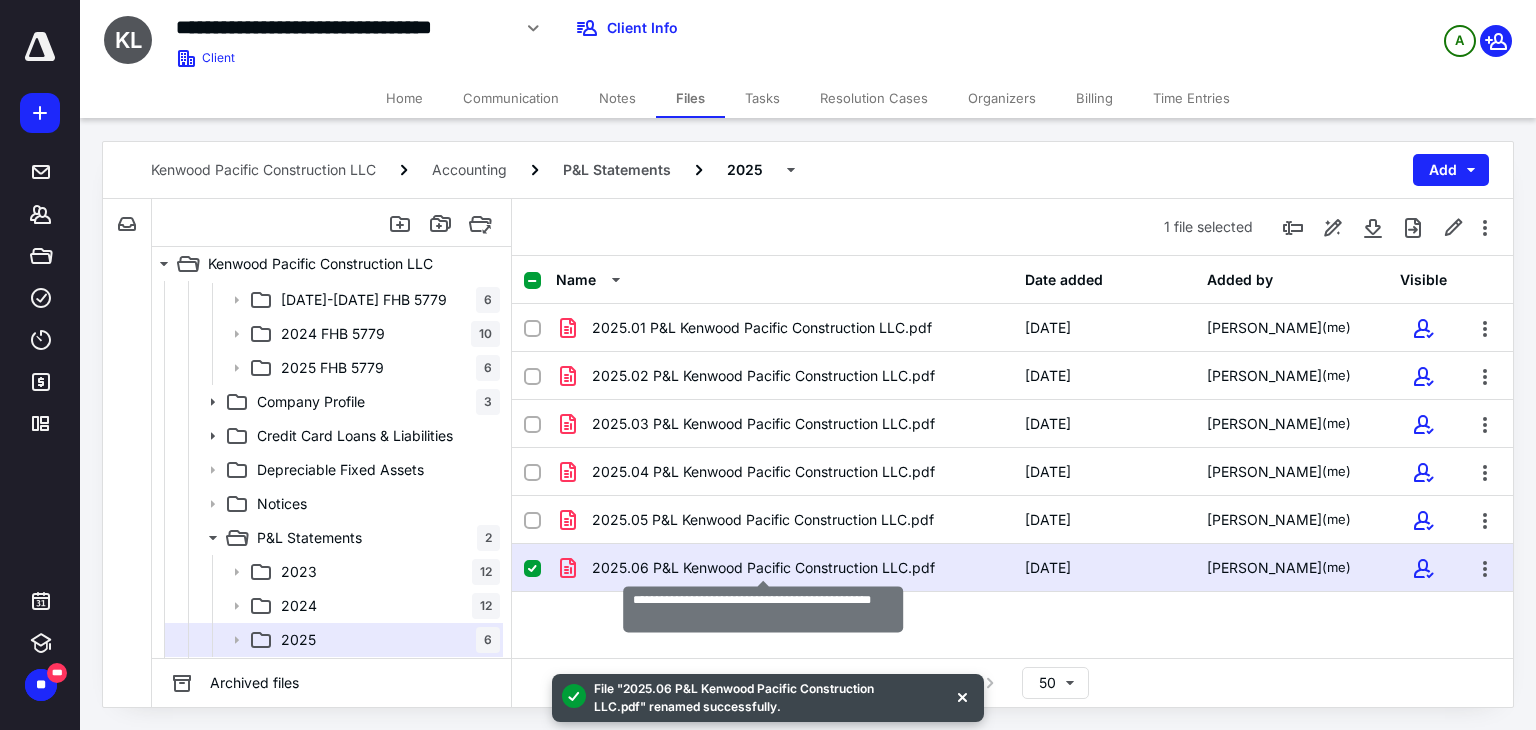 click on "2025.06 P&L Kenwood Pacific Construction LLC.pdf" at bounding box center [763, 568] 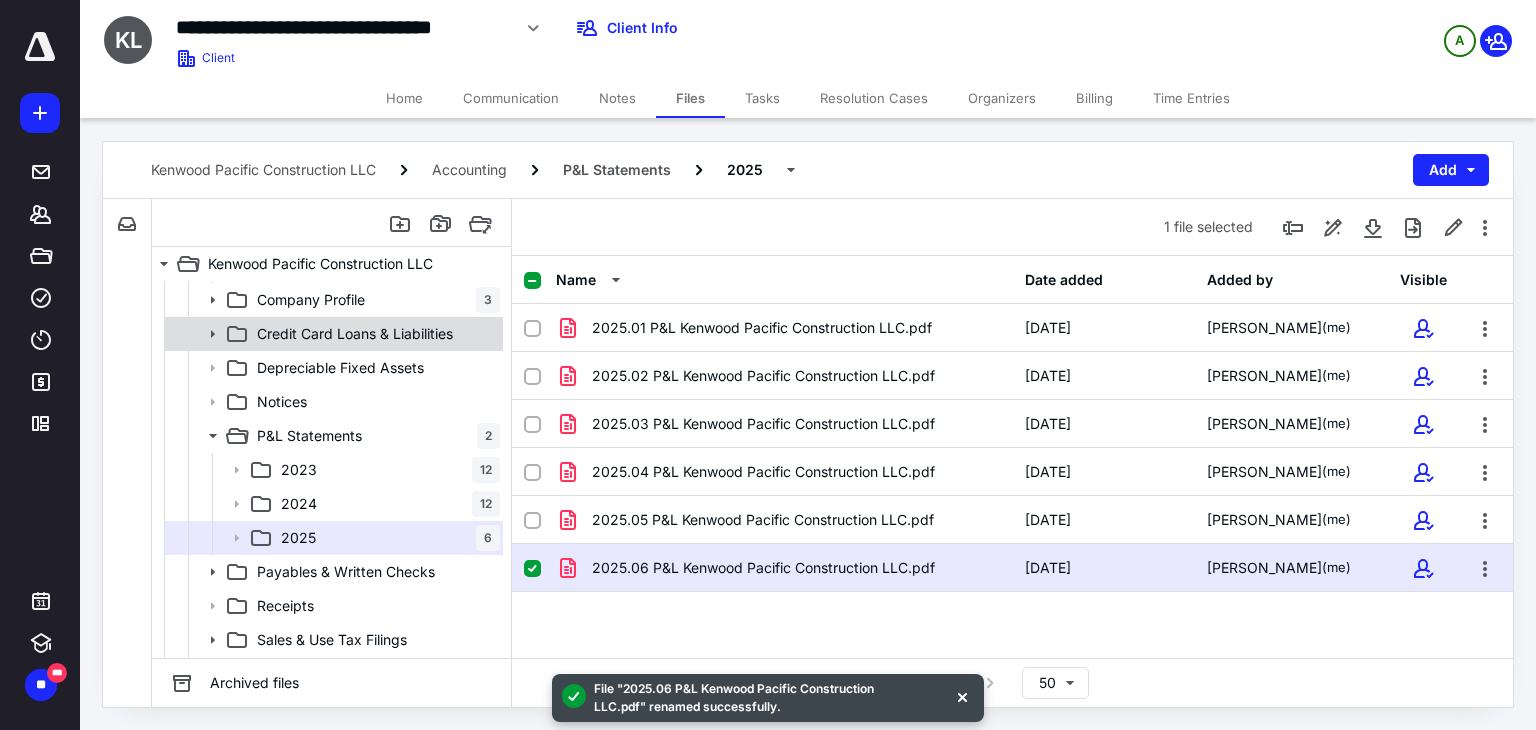 scroll, scrollTop: 0, scrollLeft: 0, axis: both 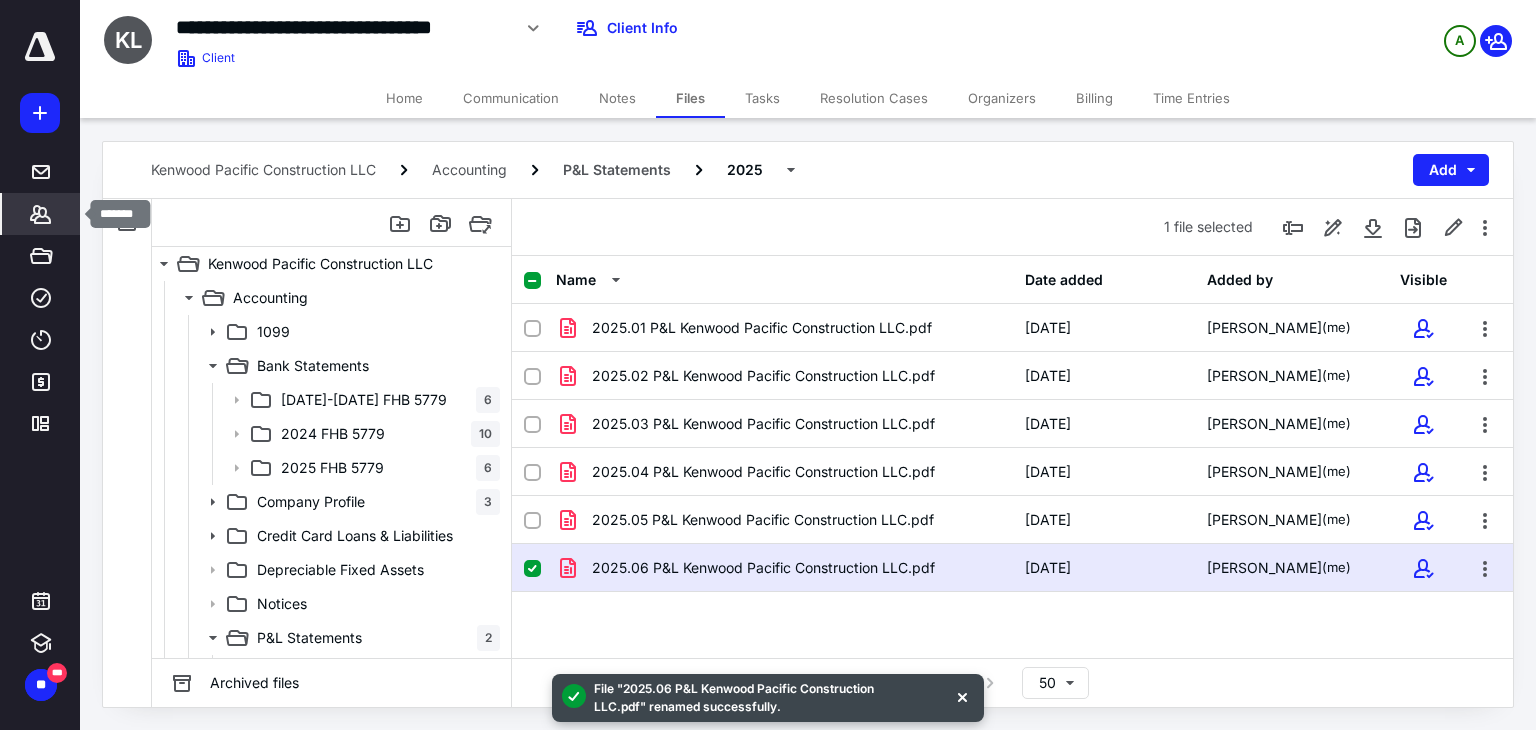 click 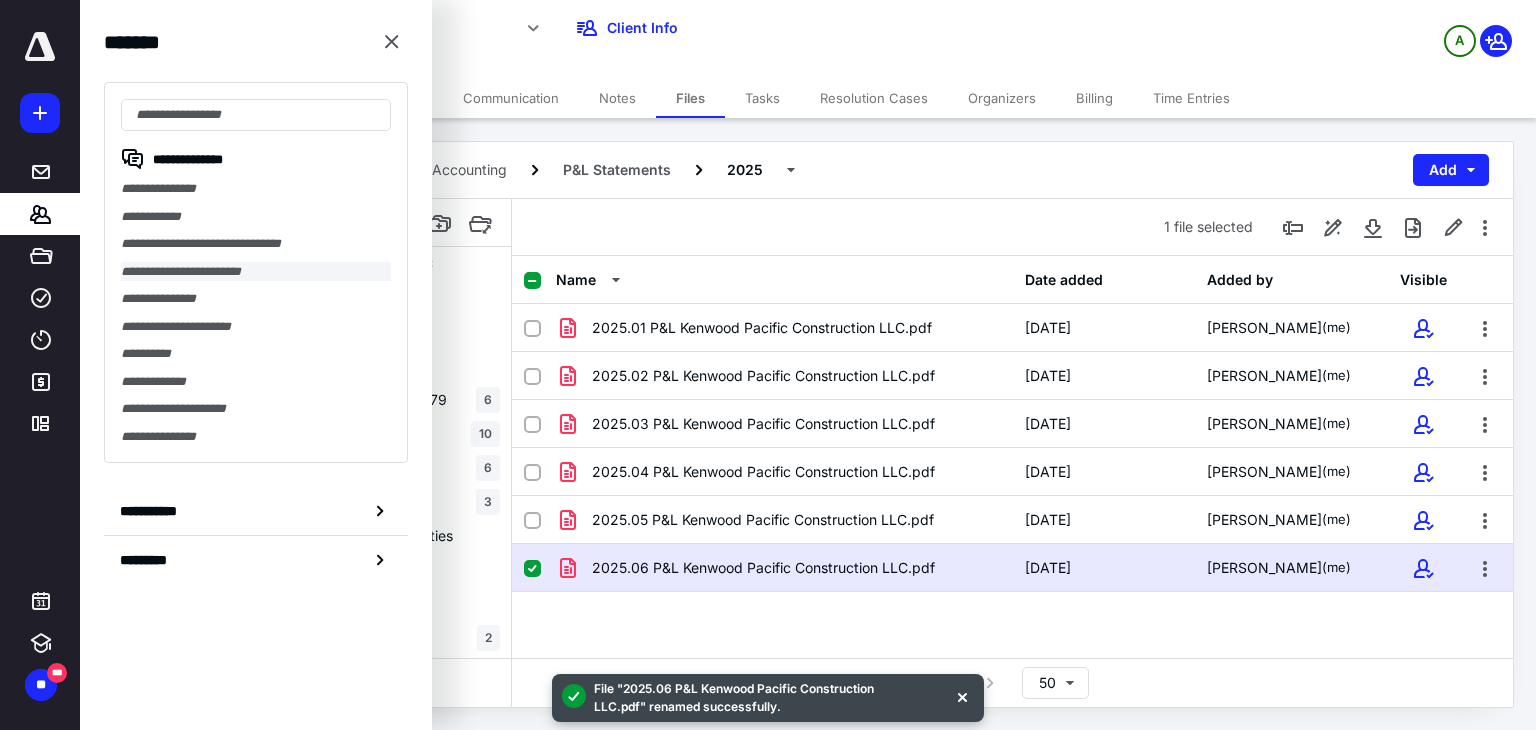 click on "**********" at bounding box center [256, 272] 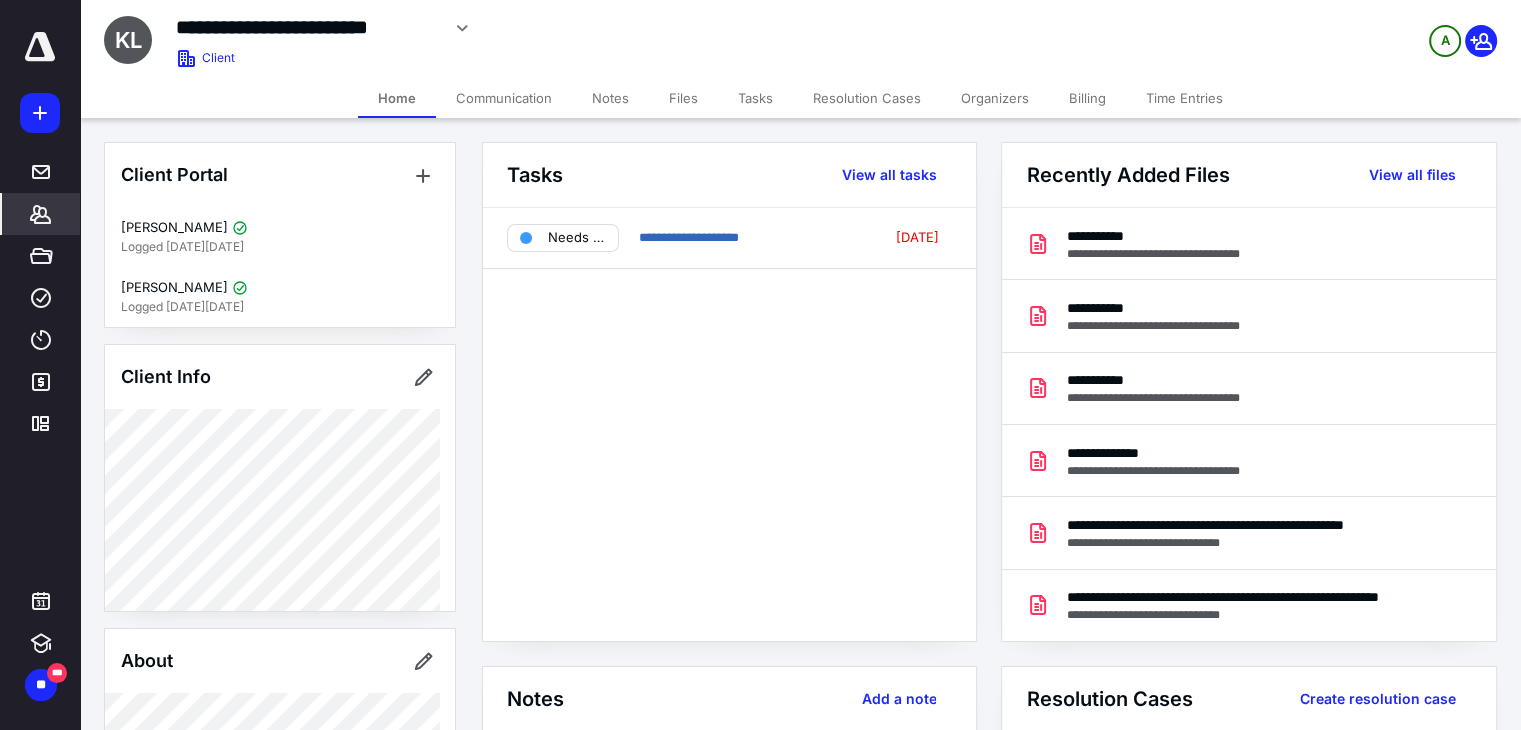 click on "Files" at bounding box center [683, 98] 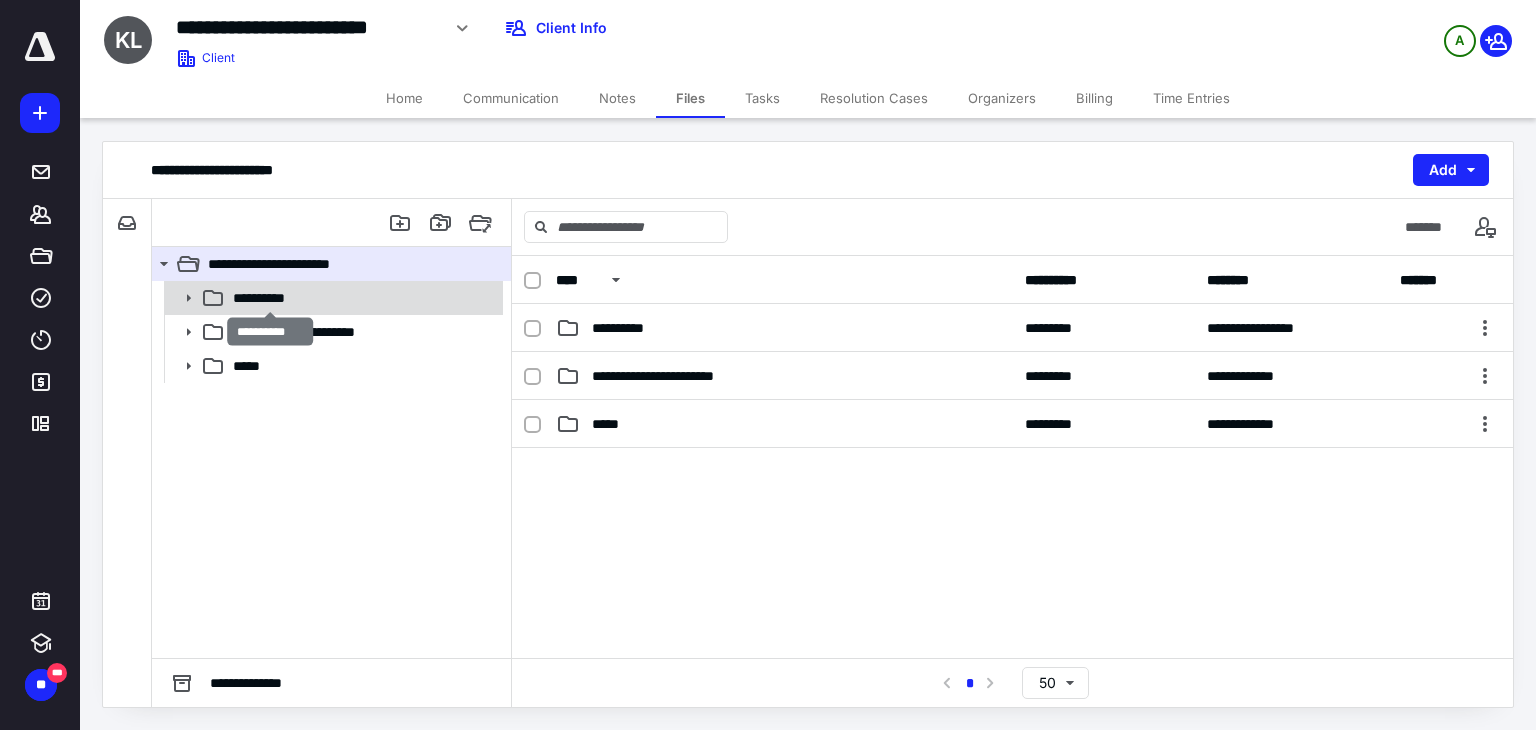 click on "**********" at bounding box center (270, 298) 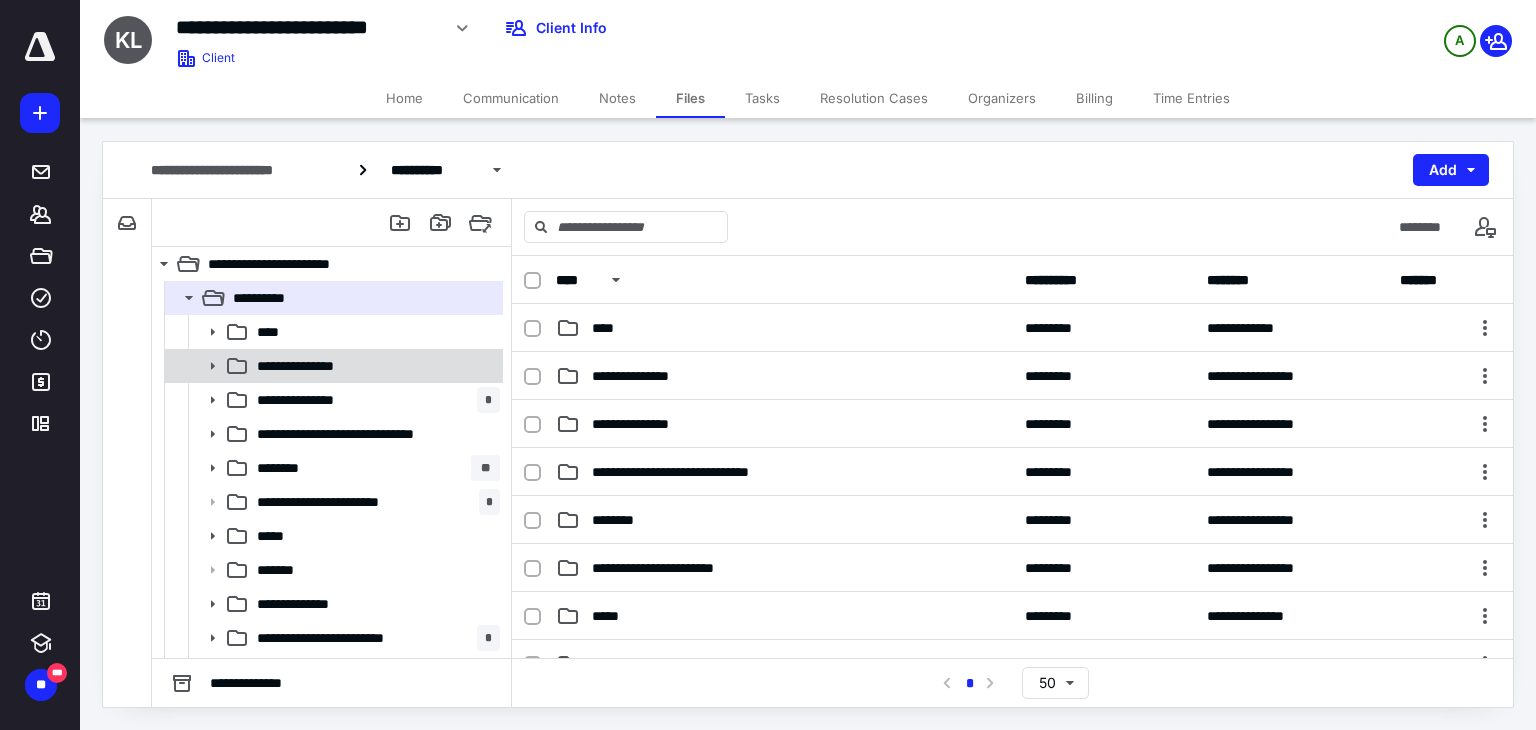 click on "**********" at bounding box center (313, 366) 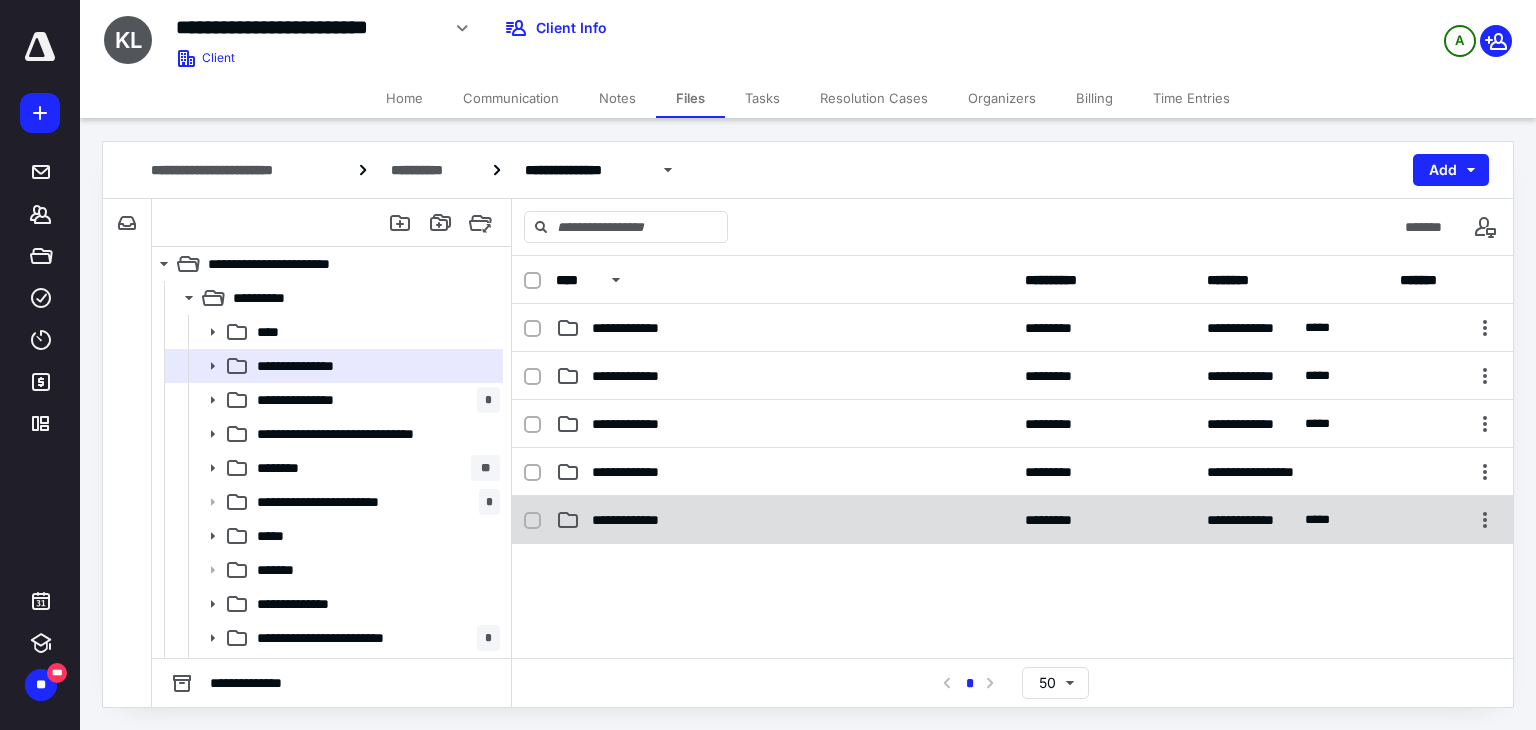click on "**********" at bounding box center [644, 520] 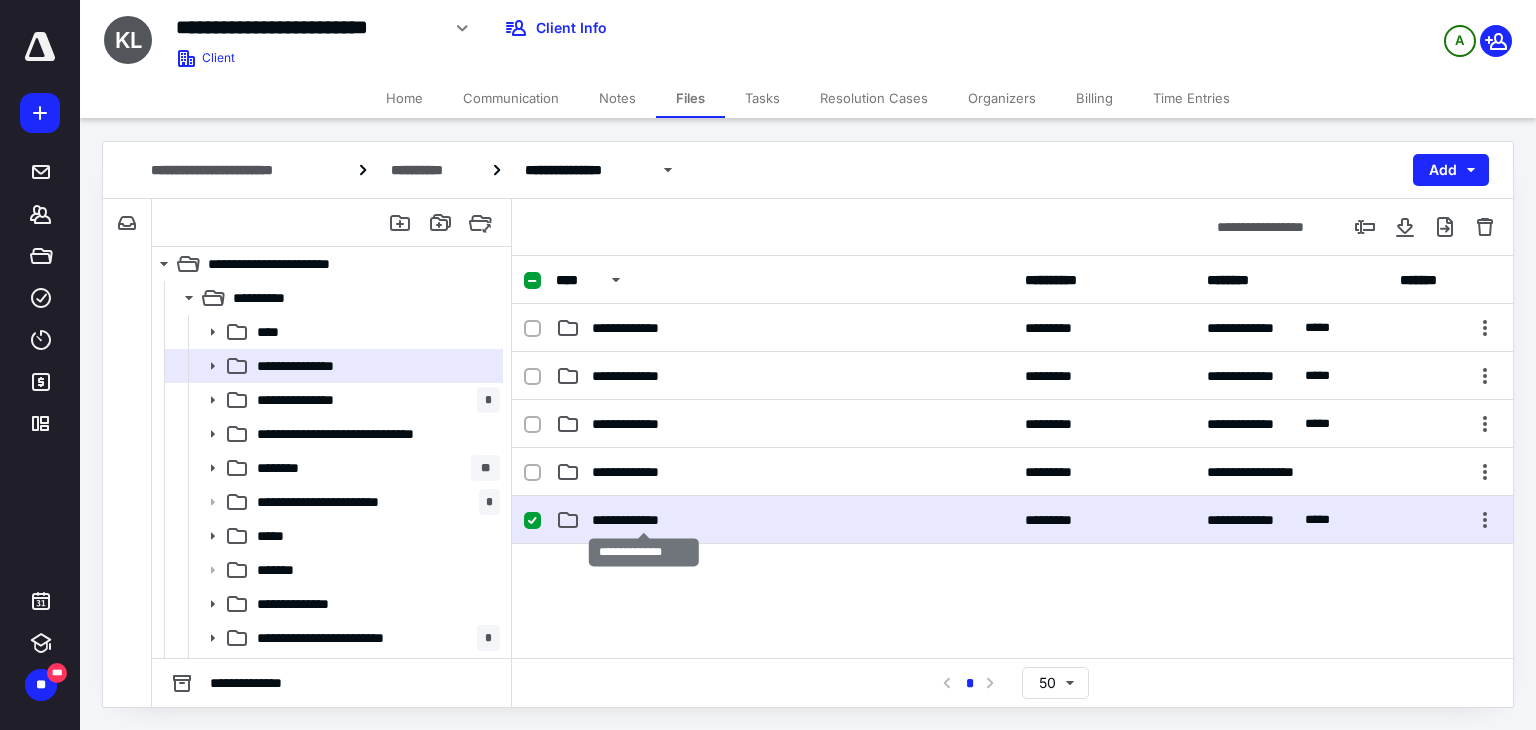 click on "**********" at bounding box center (644, 520) 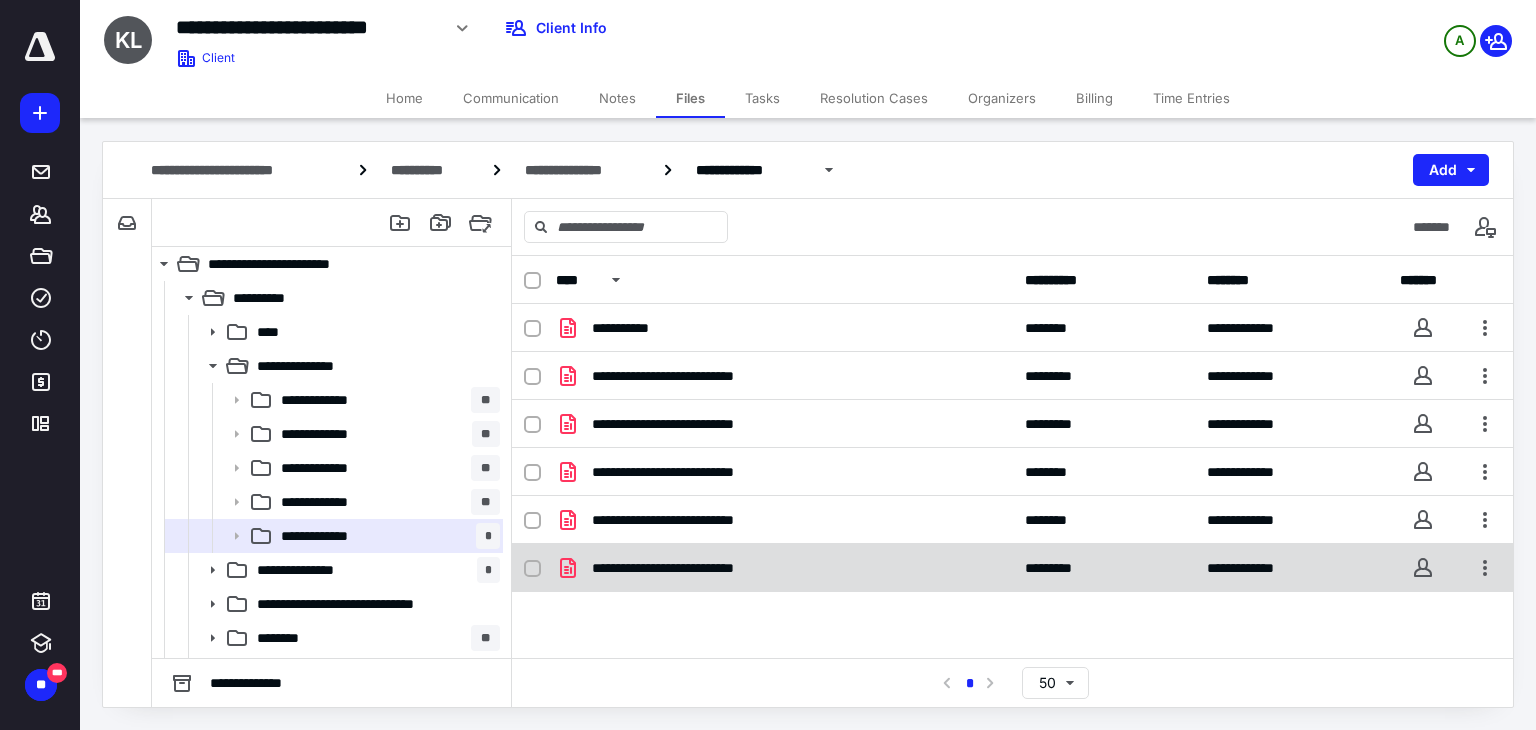 click on "**********" at bounding box center (699, 568) 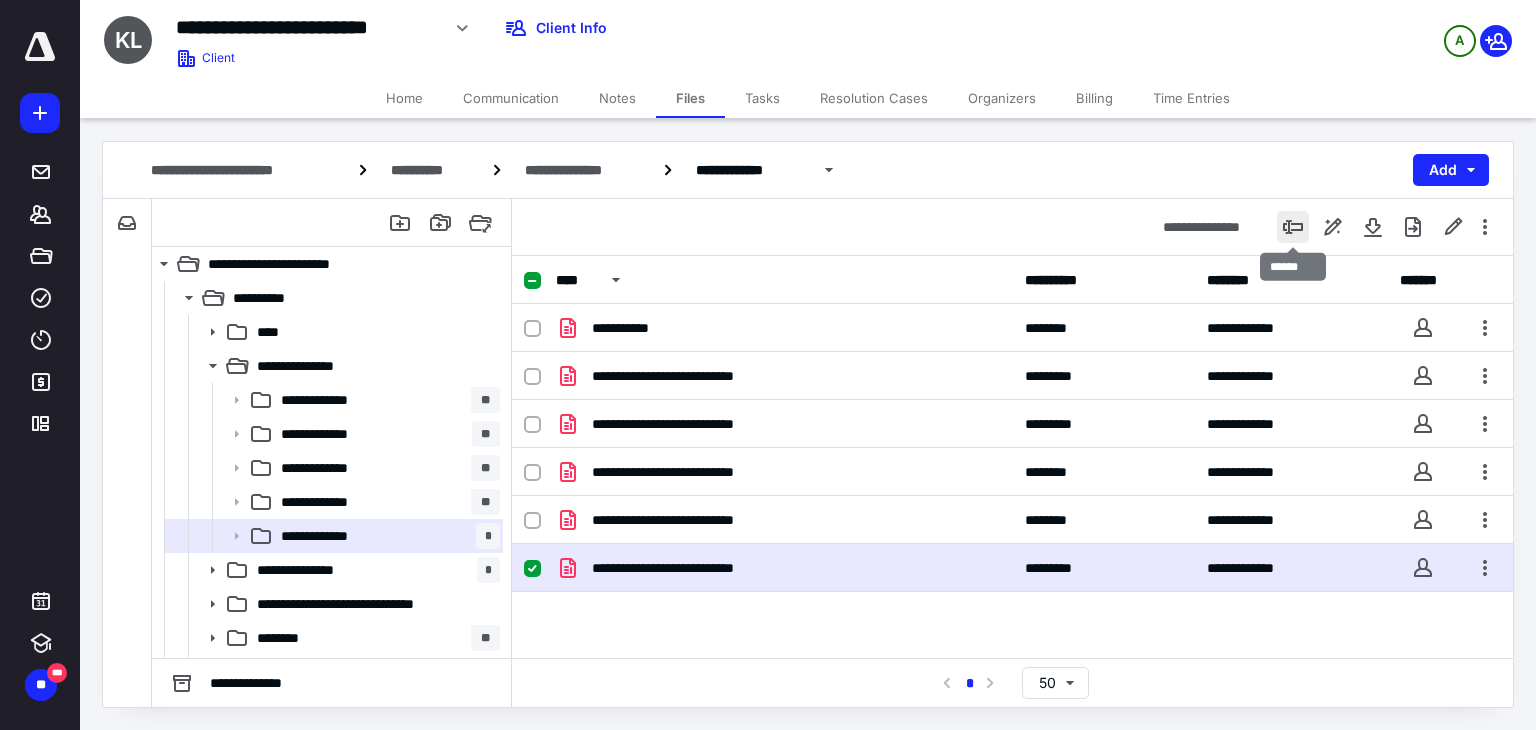 click at bounding box center [1293, 227] 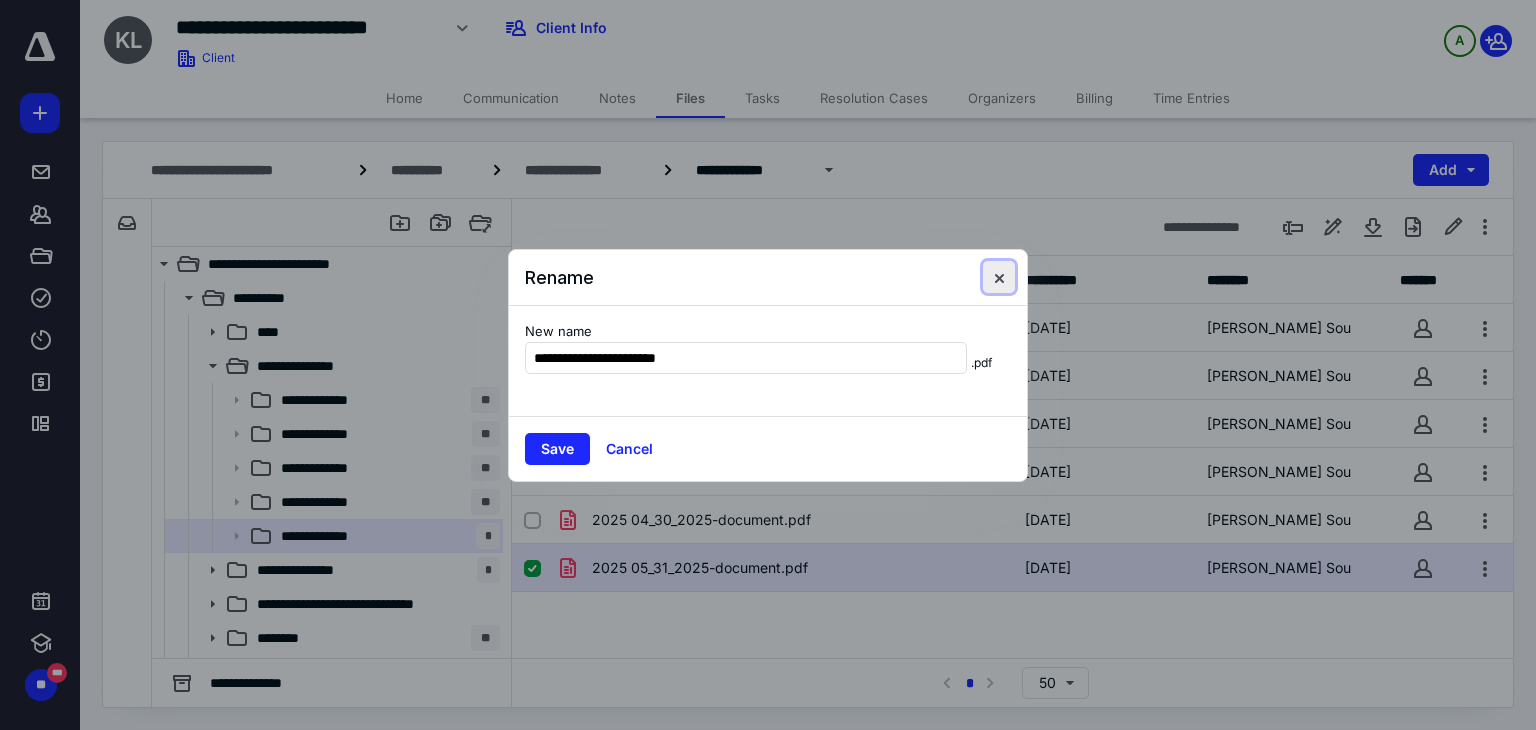 click at bounding box center (999, 277) 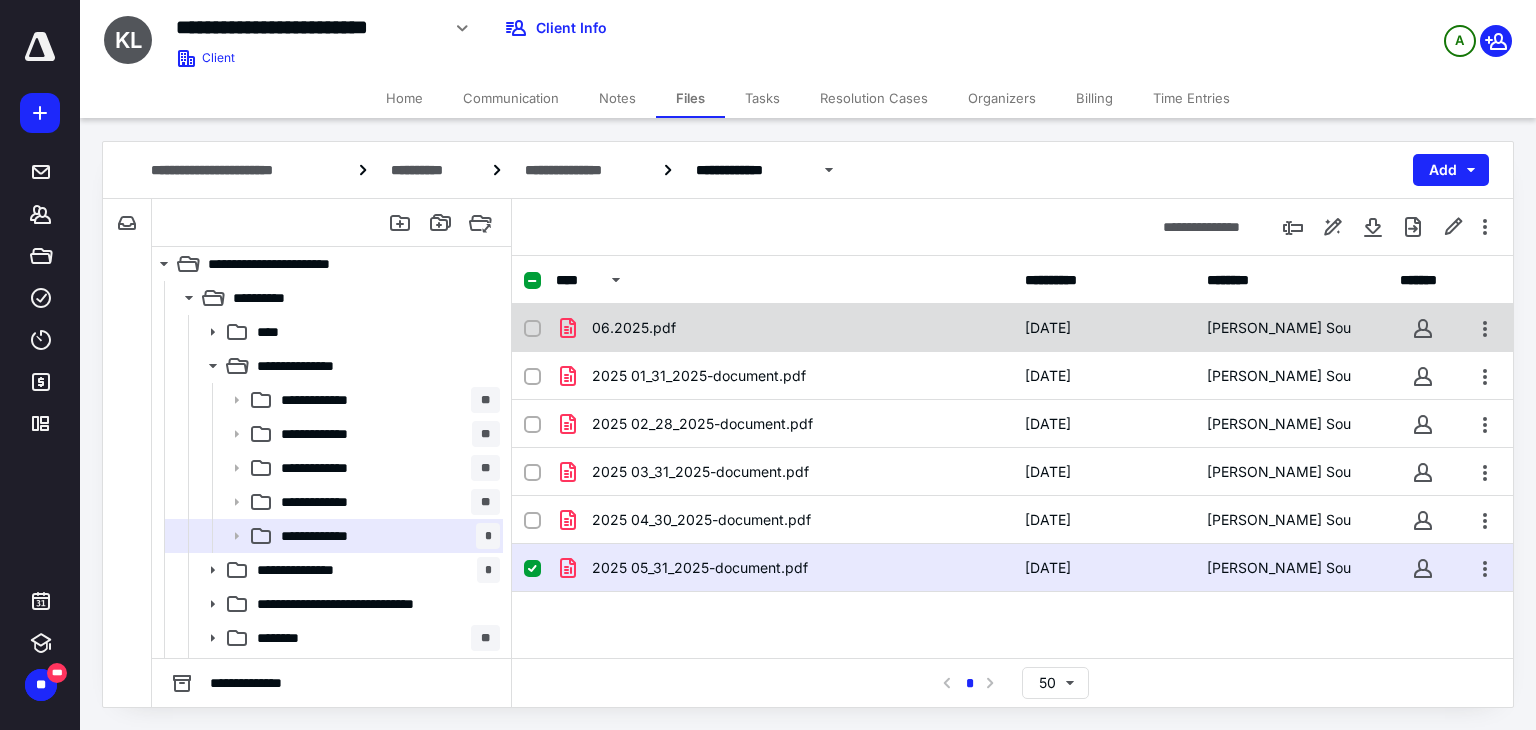 click on "06.2025.pdf" at bounding box center [784, 328] 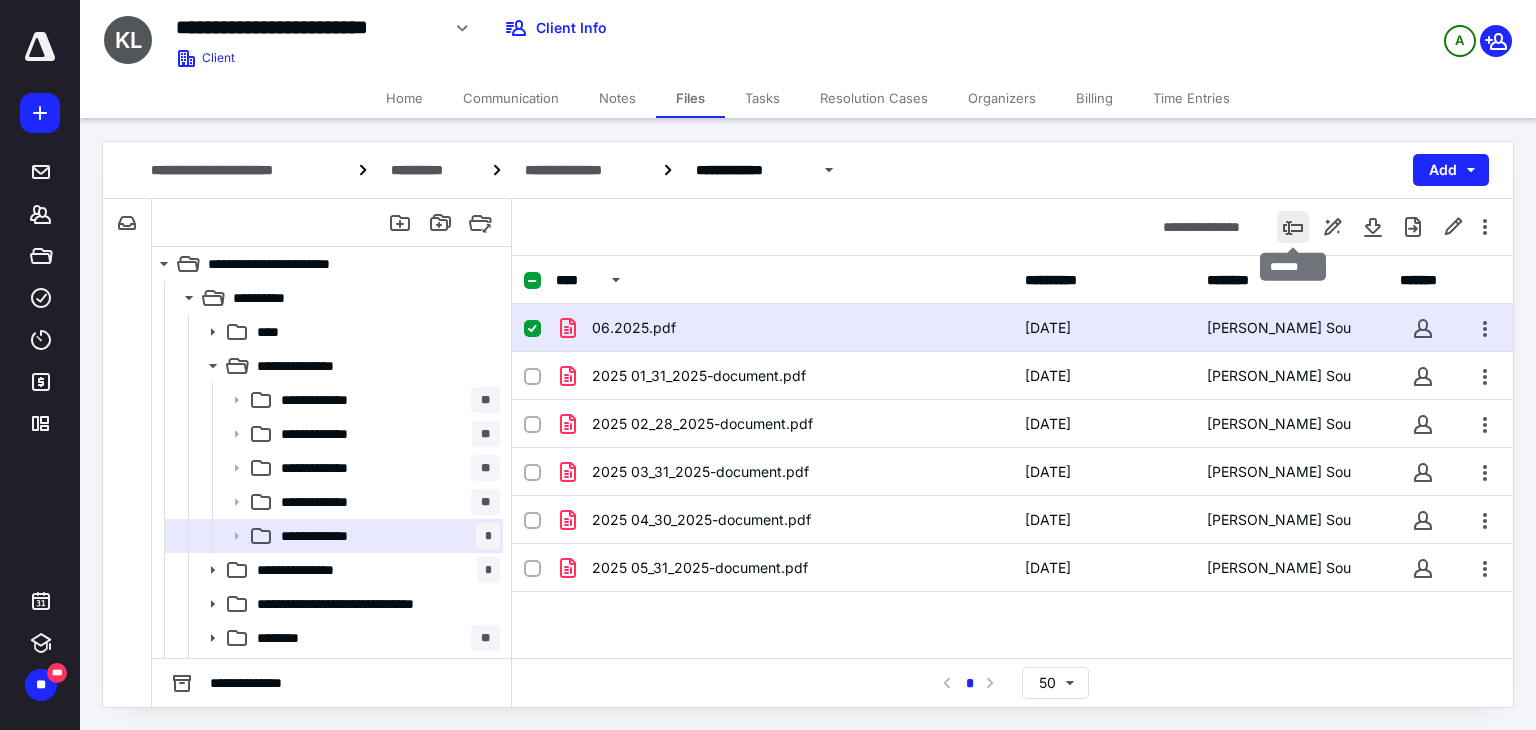 click at bounding box center [1293, 227] 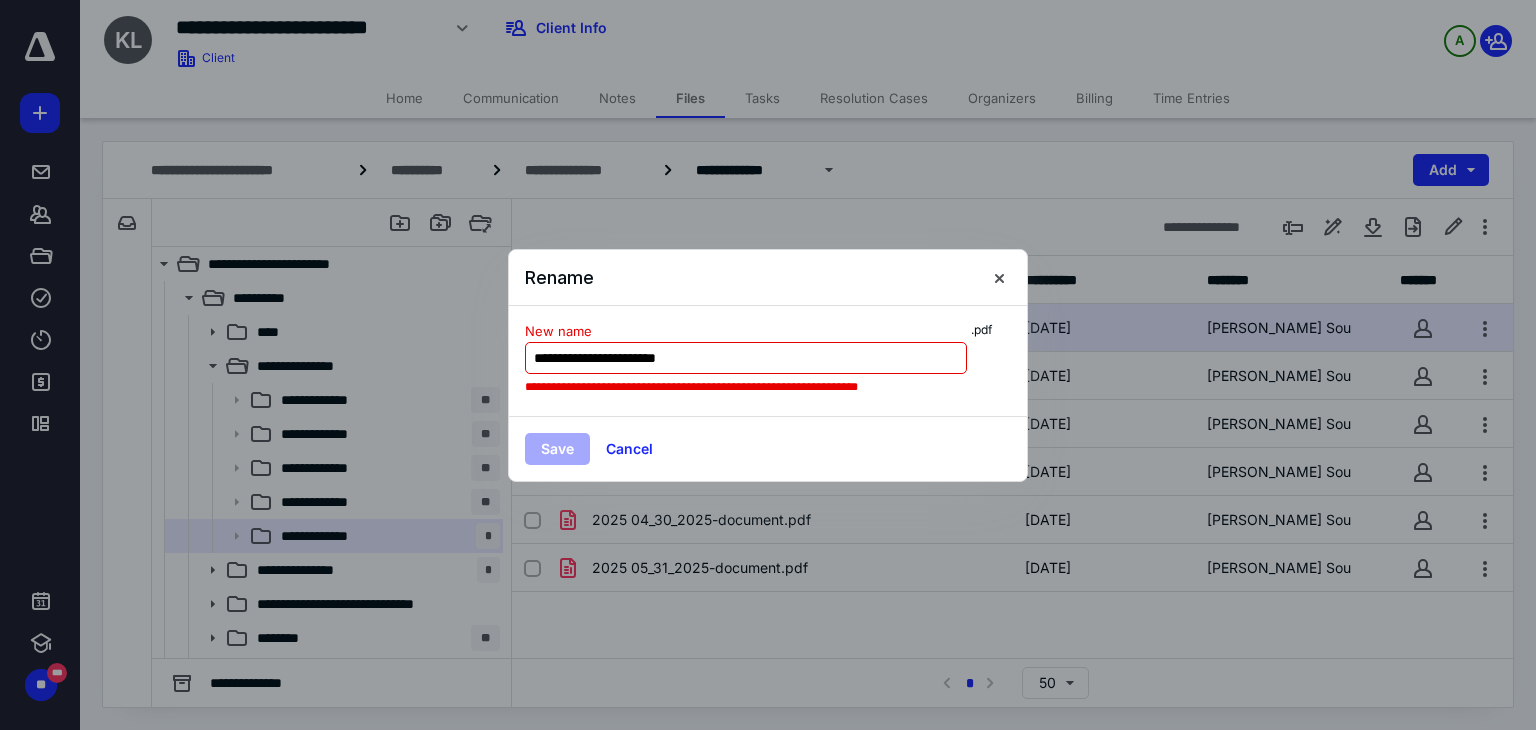 click on "**********" at bounding box center [746, 358] 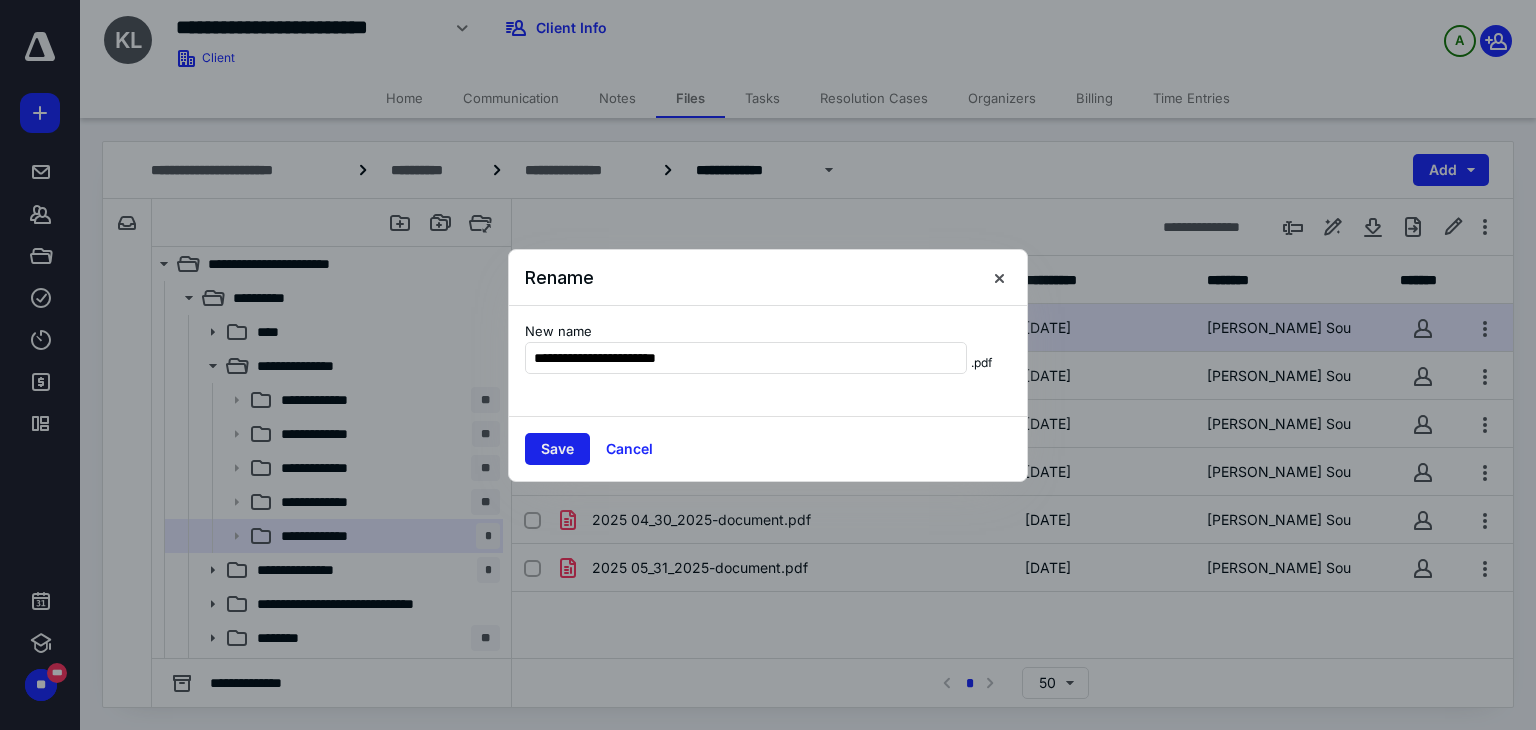type on "**********" 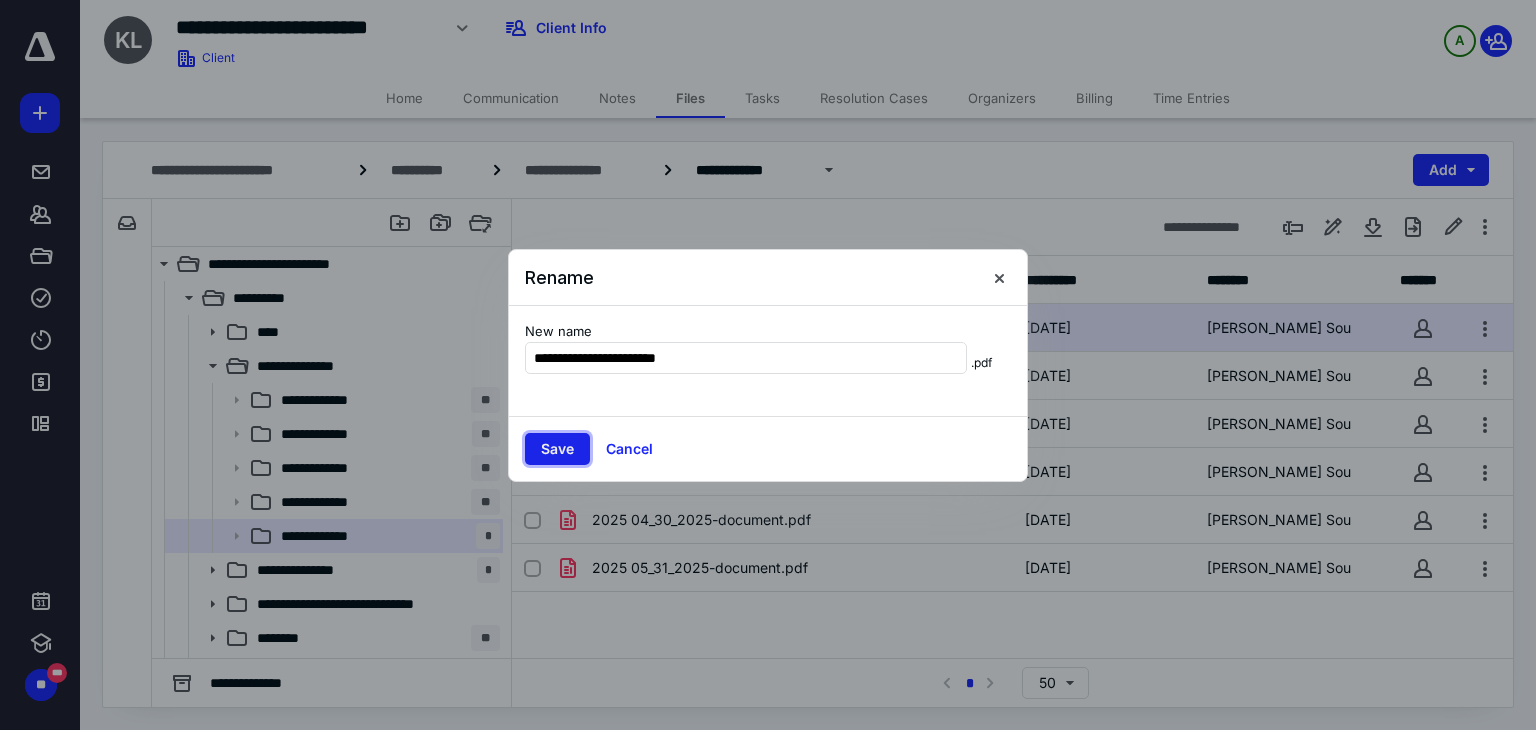 click on "Save" at bounding box center [557, 449] 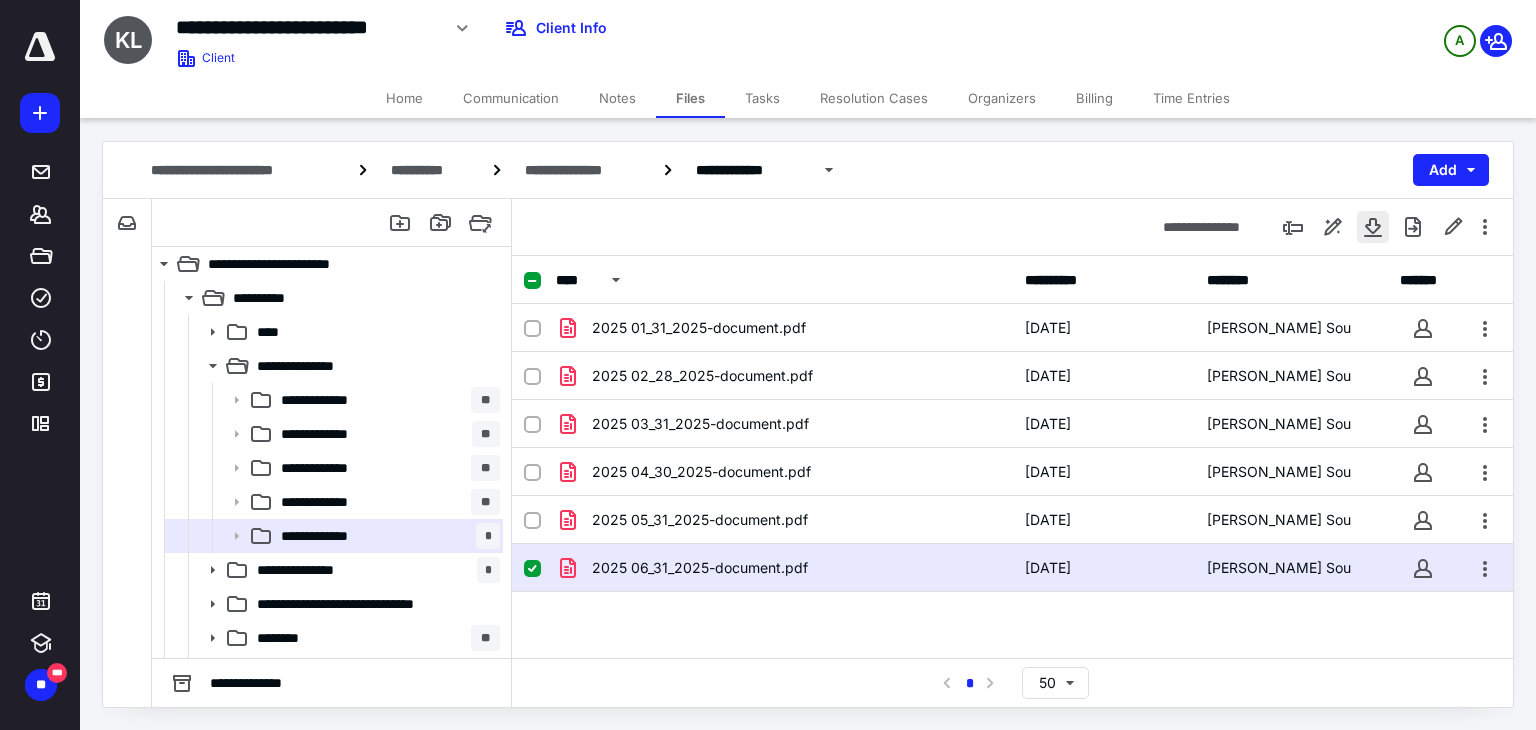 click at bounding box center [1373, 227] 